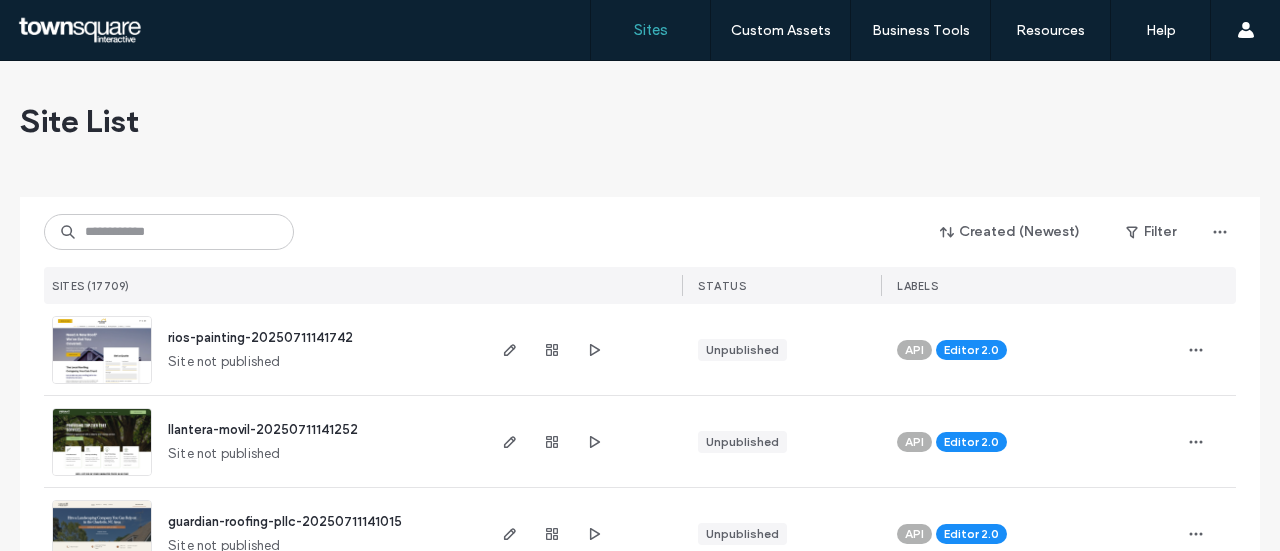 scroll, scrollTop: 0, scrollLeft: 0, axis: both 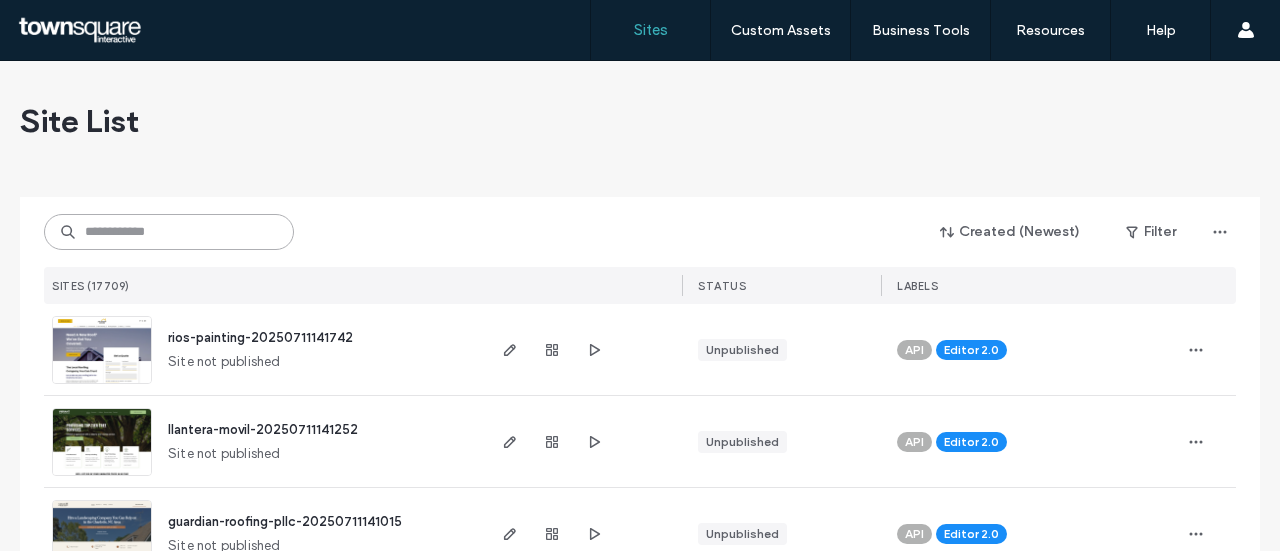 click at bounding box center [169, 232] 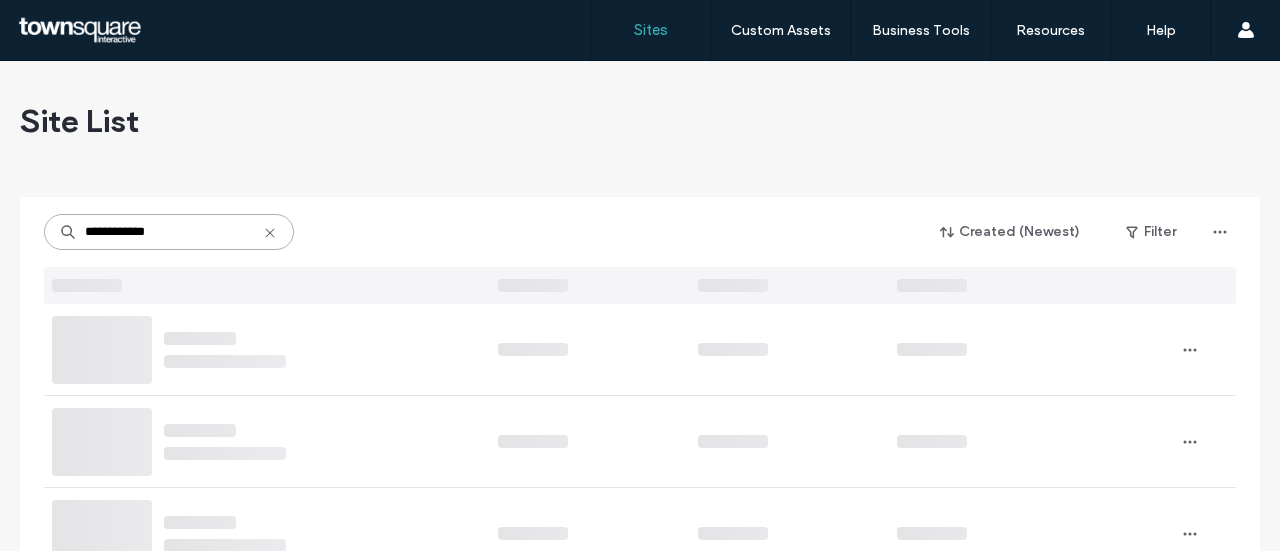 type on "**********" 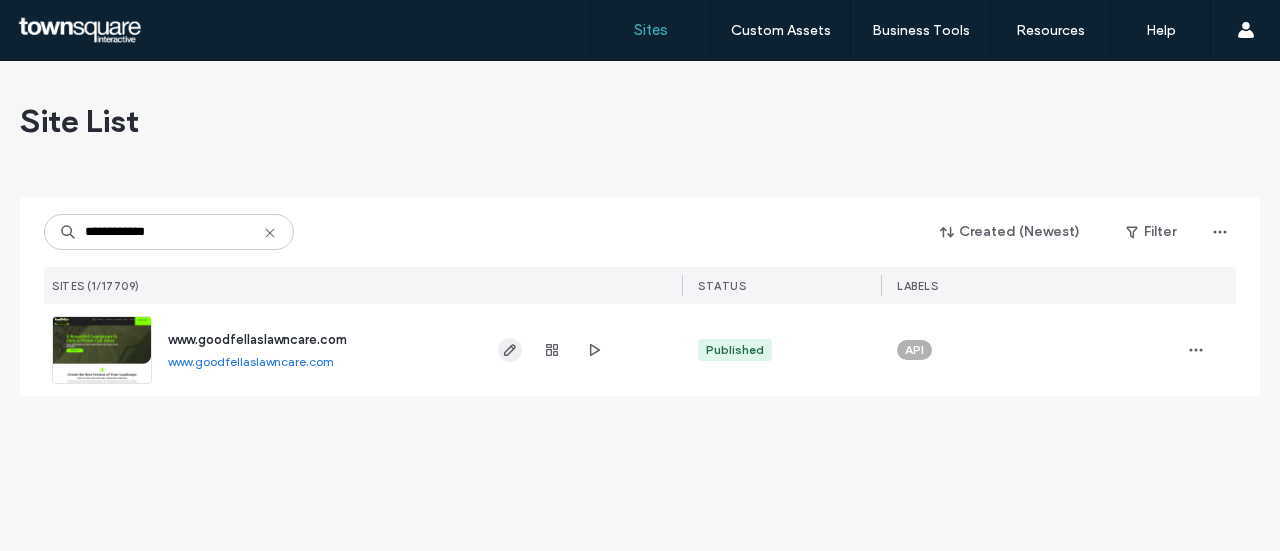 click at bounding box center (510, 350) 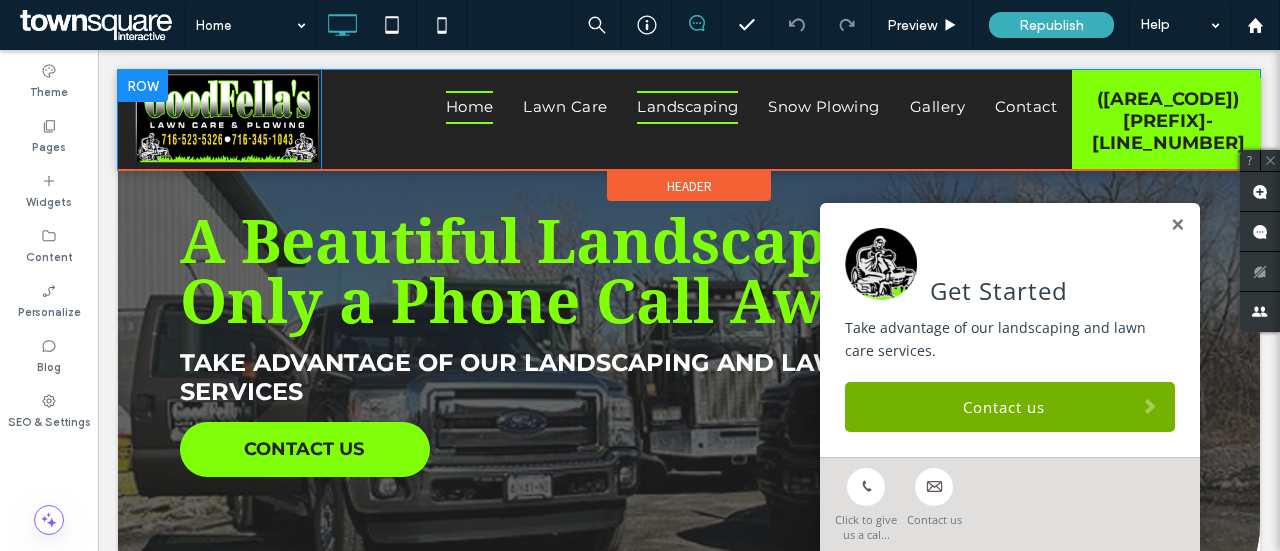 scroll, scrollTop: 113, scrollLeft: 0, axis: vertical 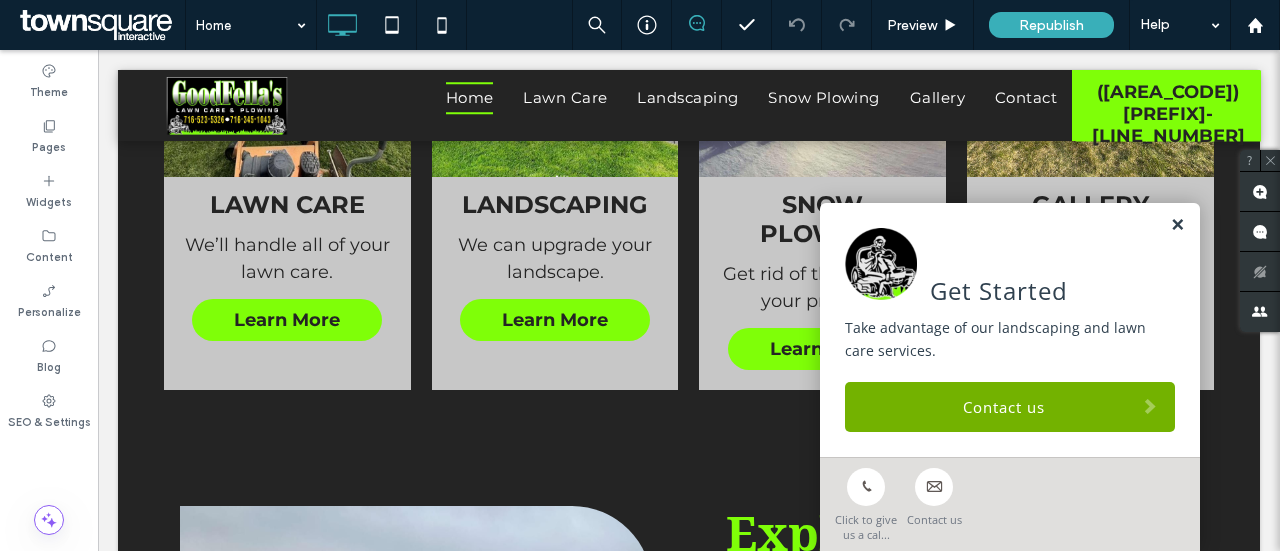 click at bounding box center [1177, 225] 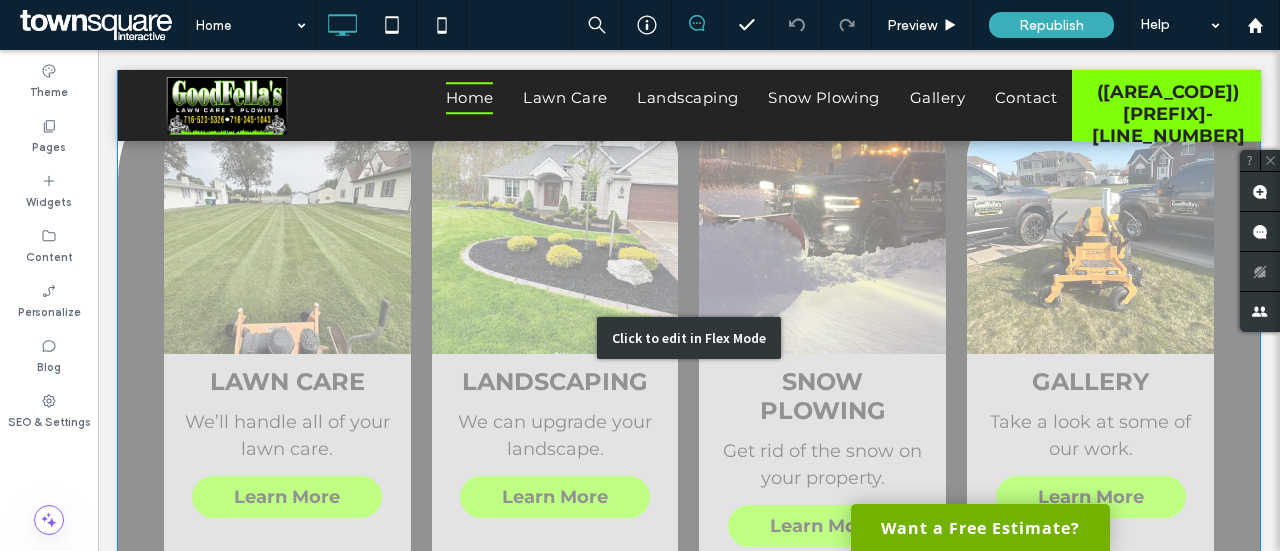 scroll, scrollTop: 1213, scrollLeft: 0, axis: vertical 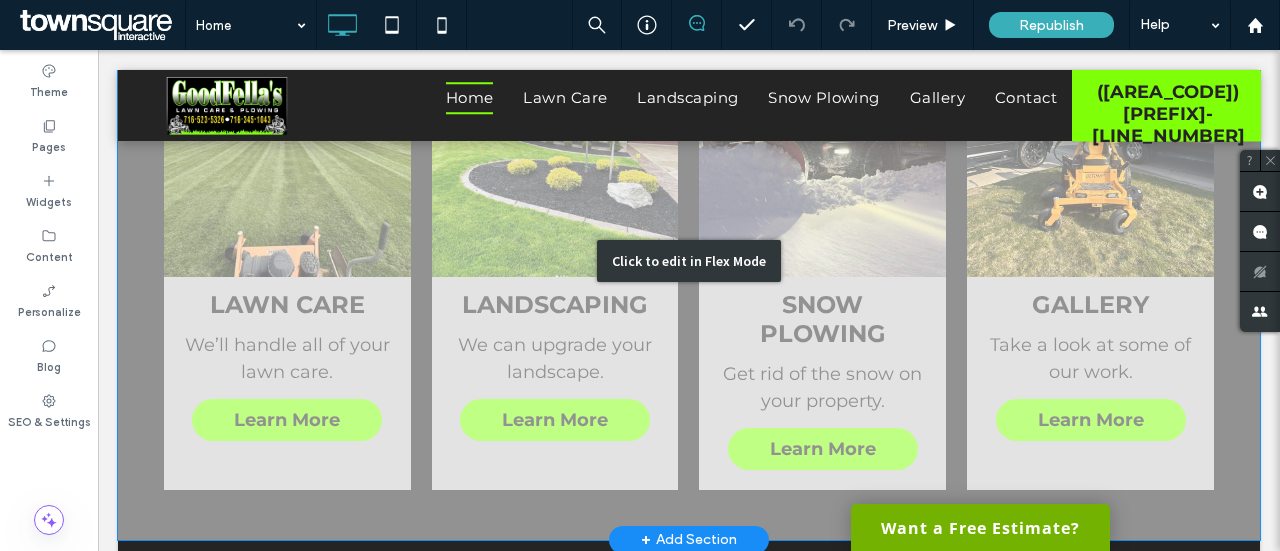 click on "Click to edit in Flex Mode" at bounding box center [689, 261] 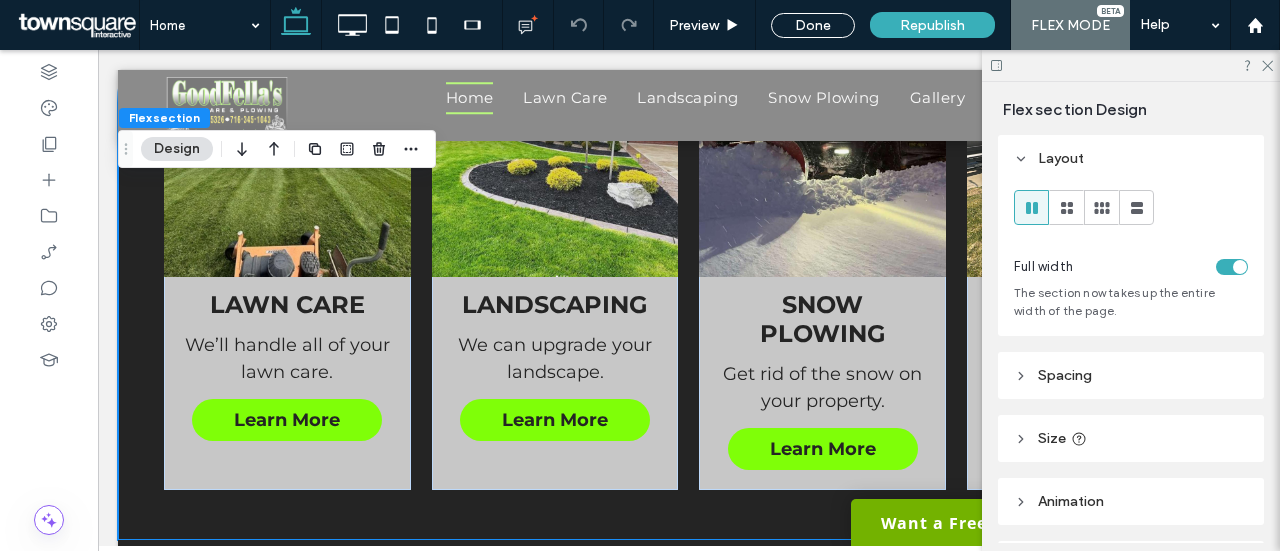 click at bounding box center [363, 149] 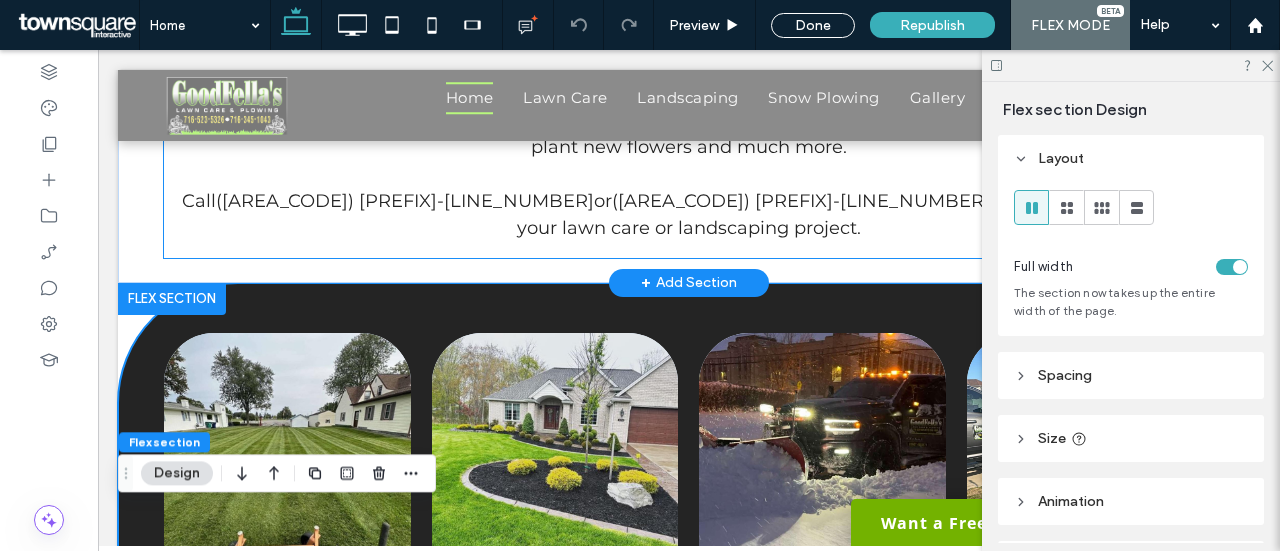 scroll, scrollTop: 613, scrollLeft: 0, axis: vertical 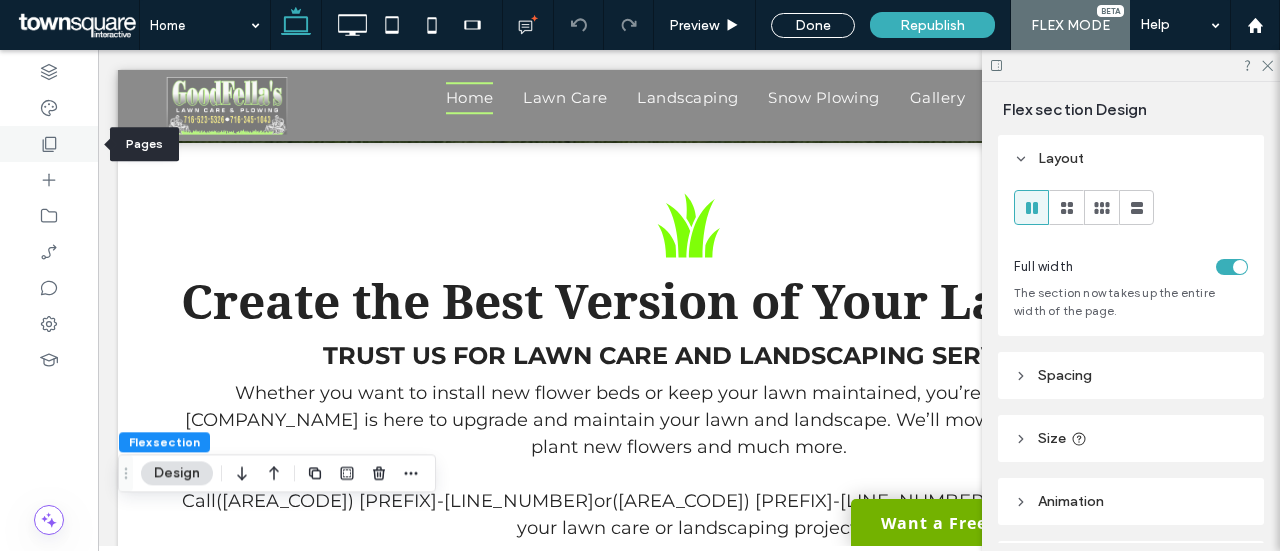 click 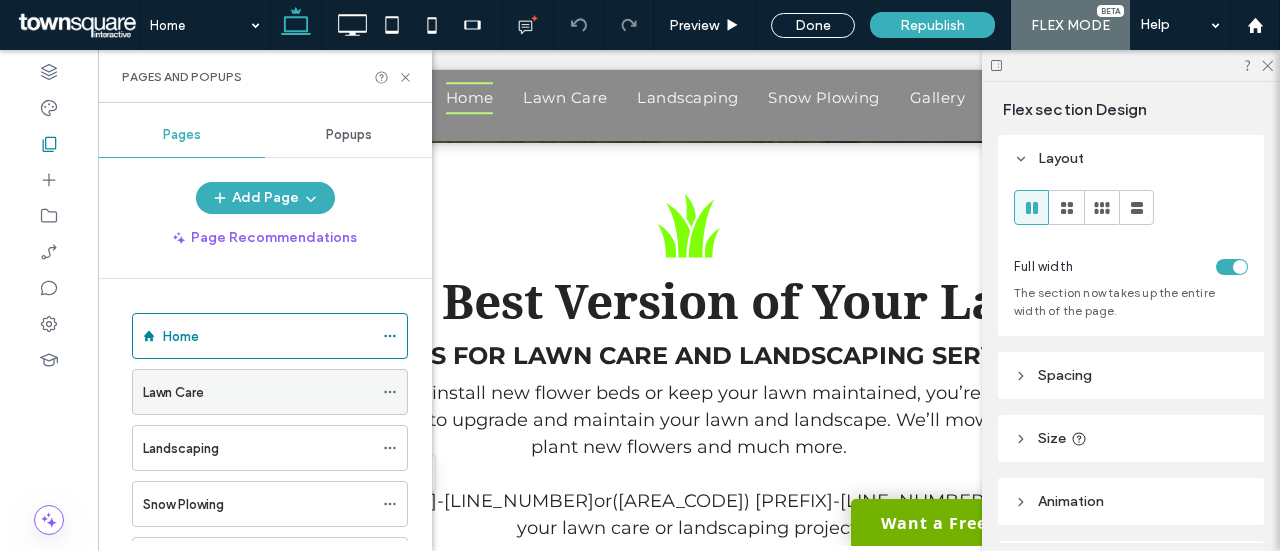 click on "Lawn Care" at bounding box center (173, 392) 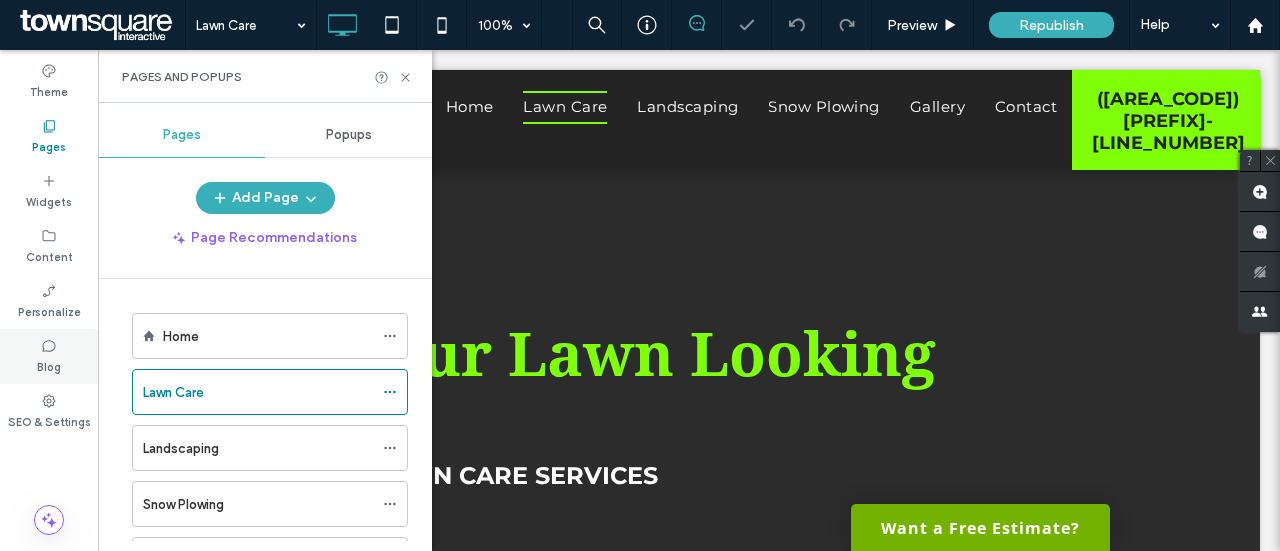 scroll, scrollTop: 0, scrollLeft: 0, axis: both 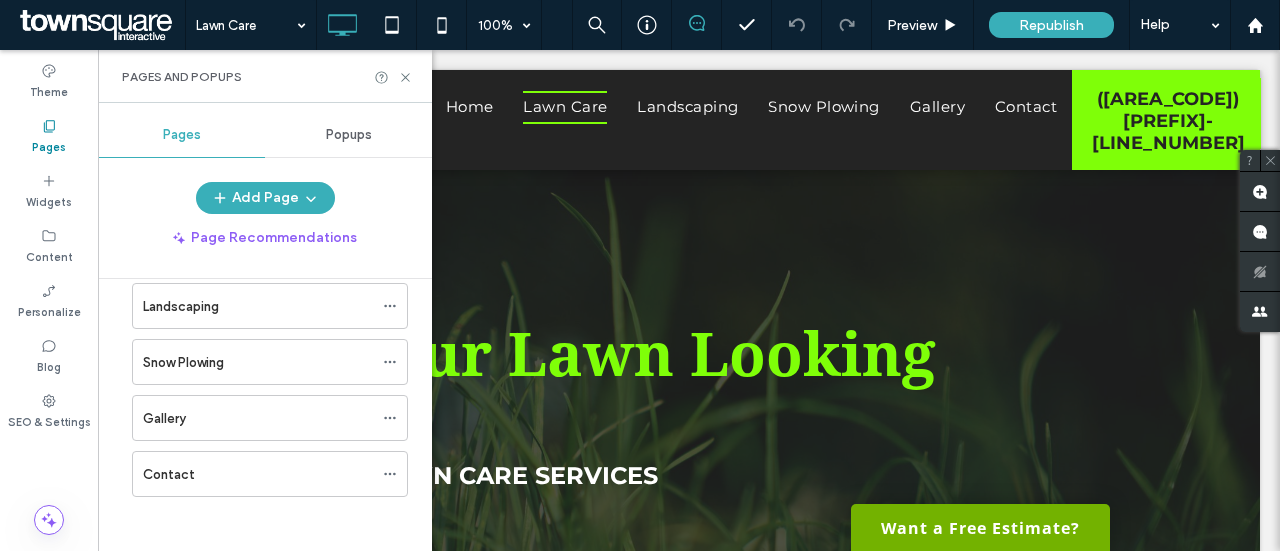 click on "Pages and Popups" at bounding box center [265, 77] 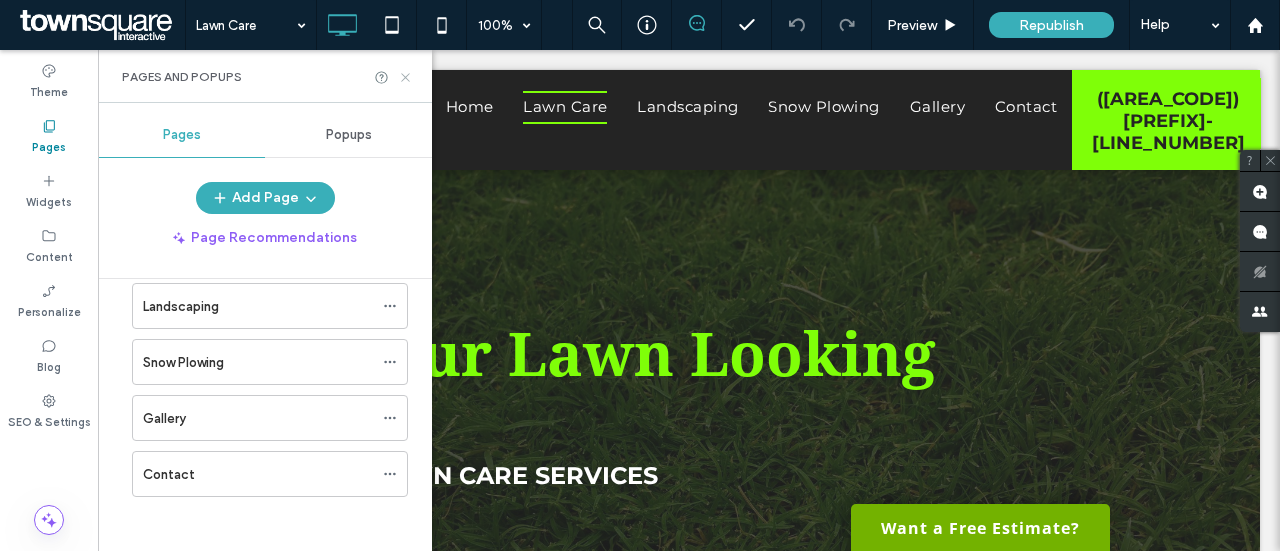 click 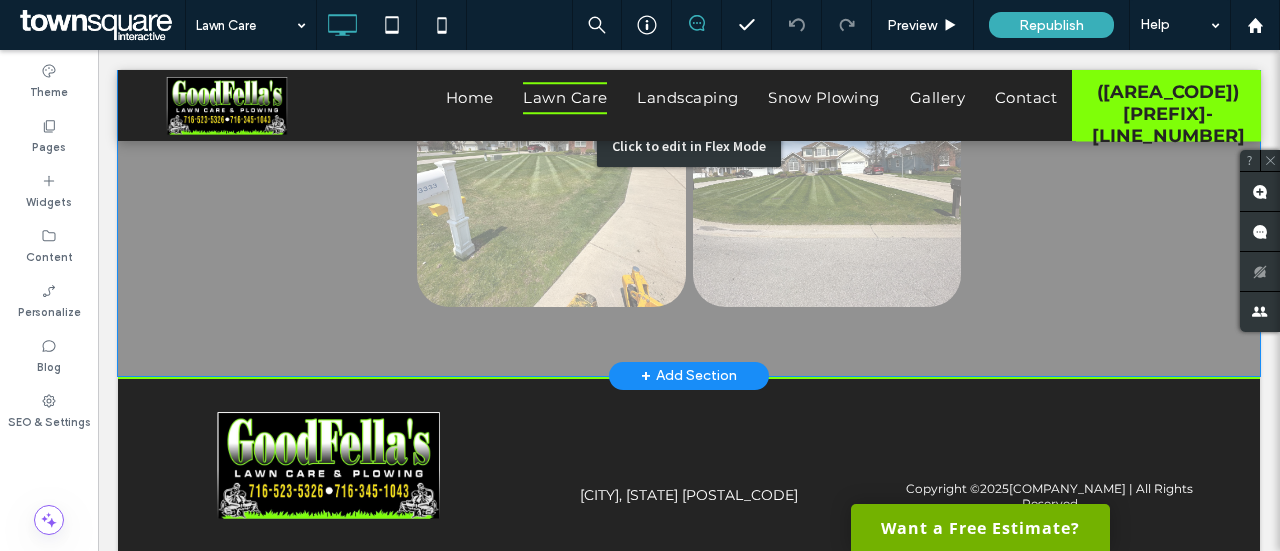 scroll, scrollTop: 1842, scrollLeft: 0, axis: vertical 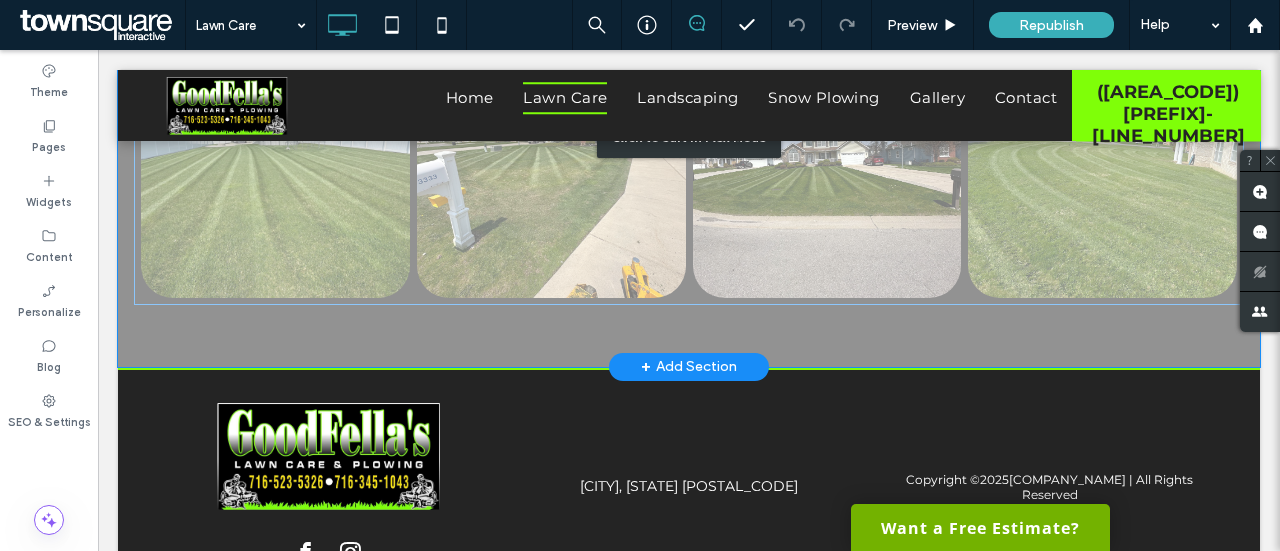 click on "Click to edit in Flex Mode" at bounding box center (689, 137) 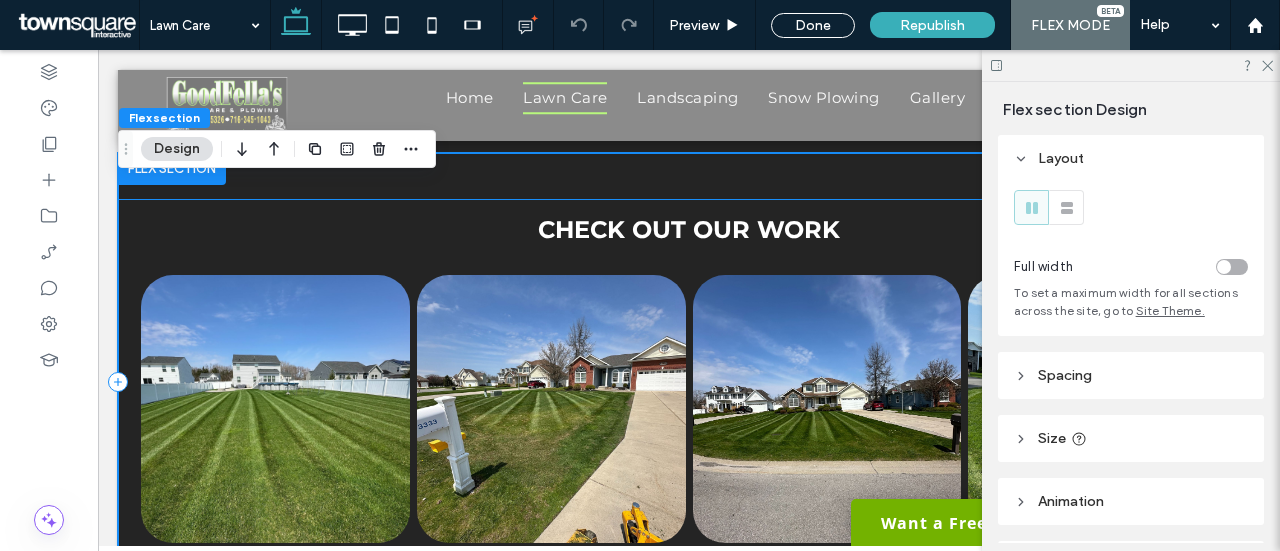 scroll, scrollTop: 1642, scrollLeft: 0, axis: vertical 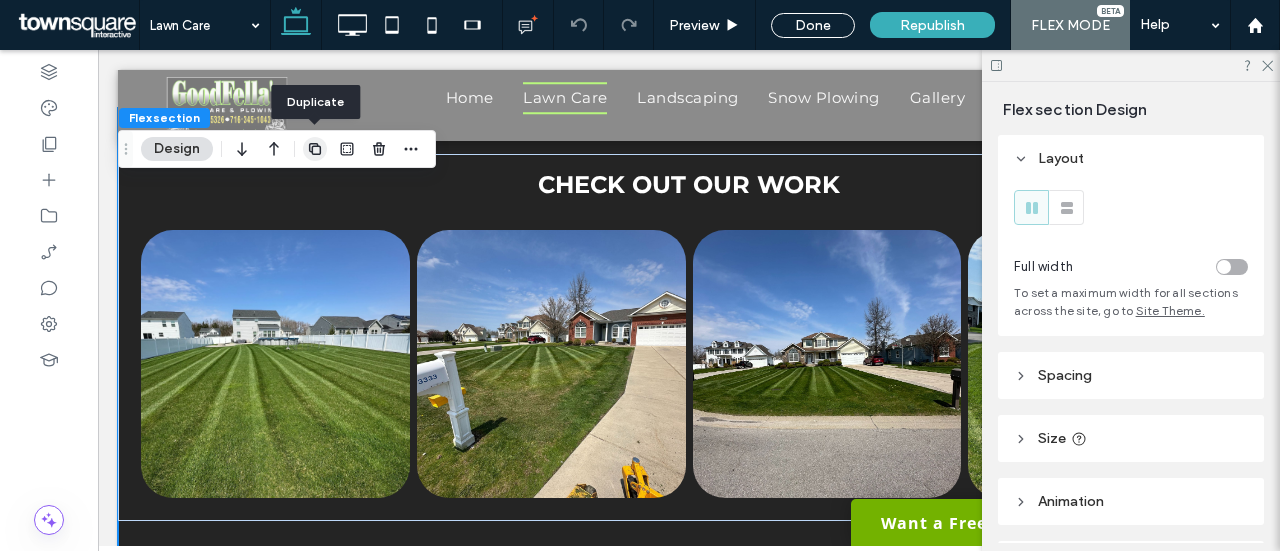 click 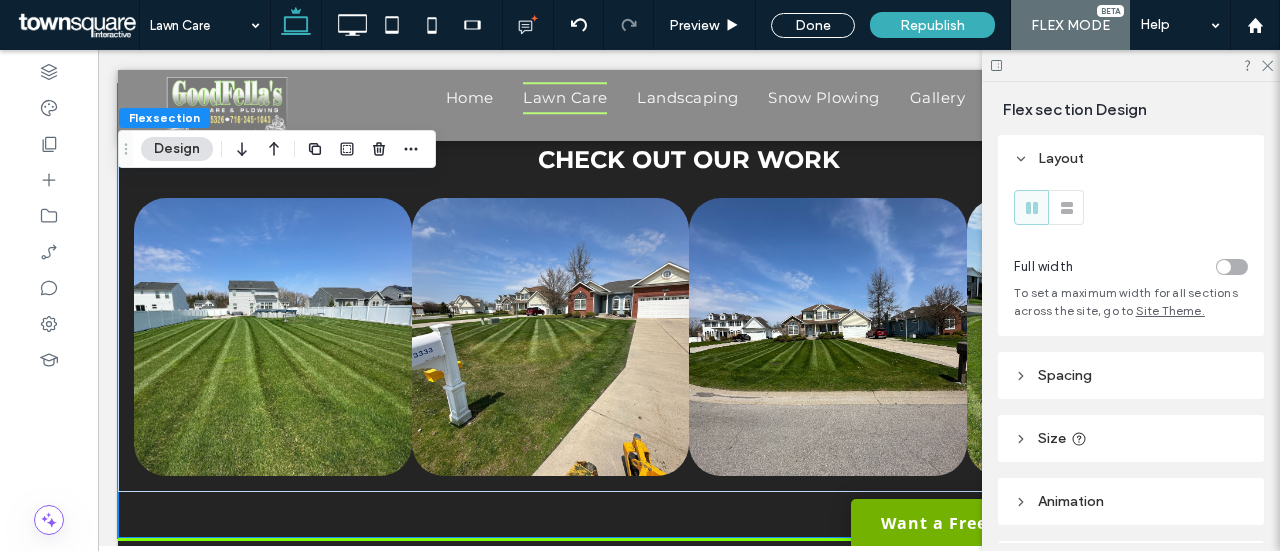 scroll, scrollTop: 2133, scrollLeft: 0, axis: vertical 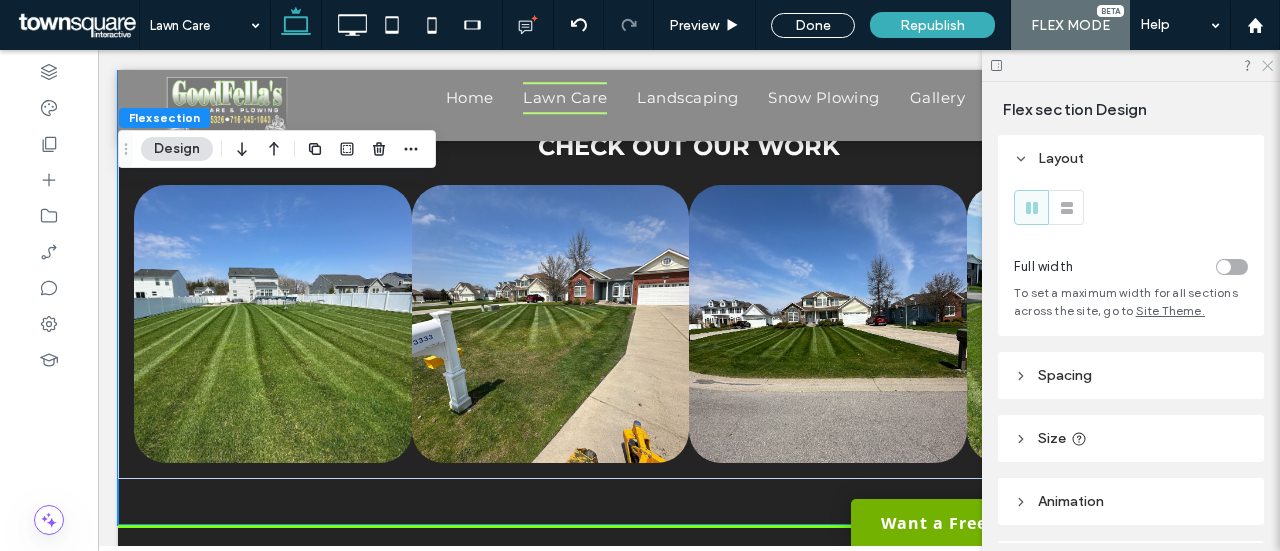 click 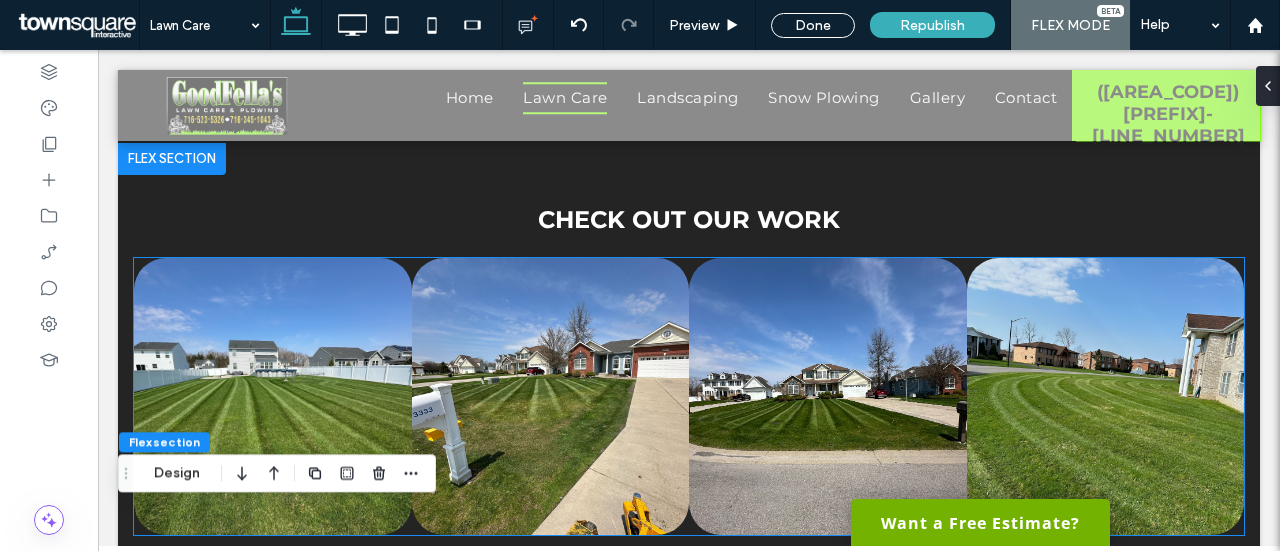 scroll, scrollTop: 1533, scrollLeft: 0, axis: vertical 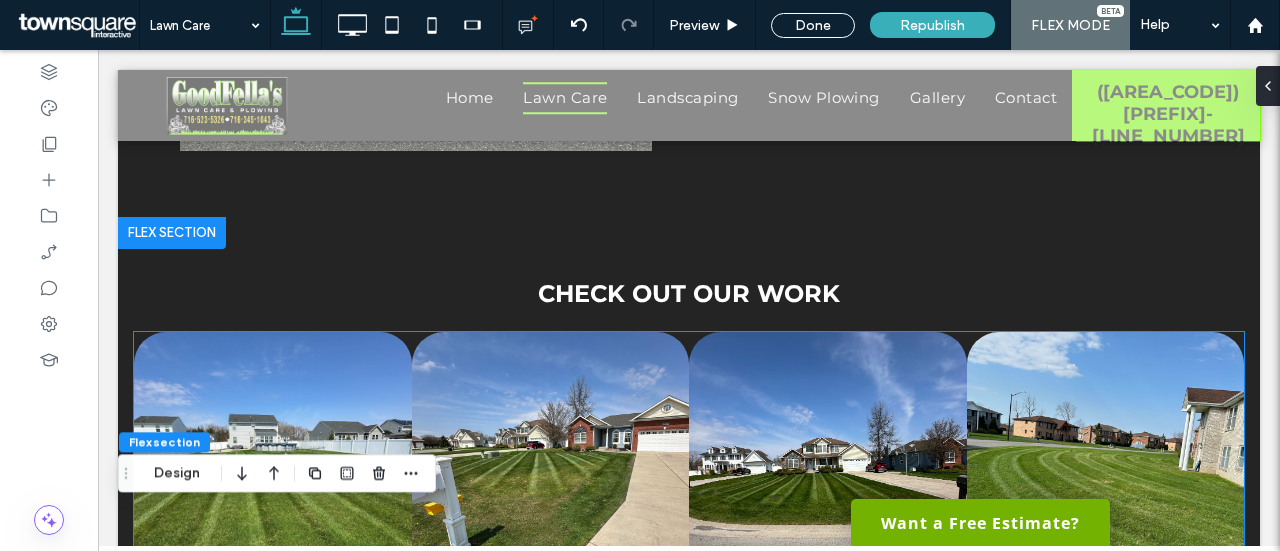 click at bounding box center [273, 471] 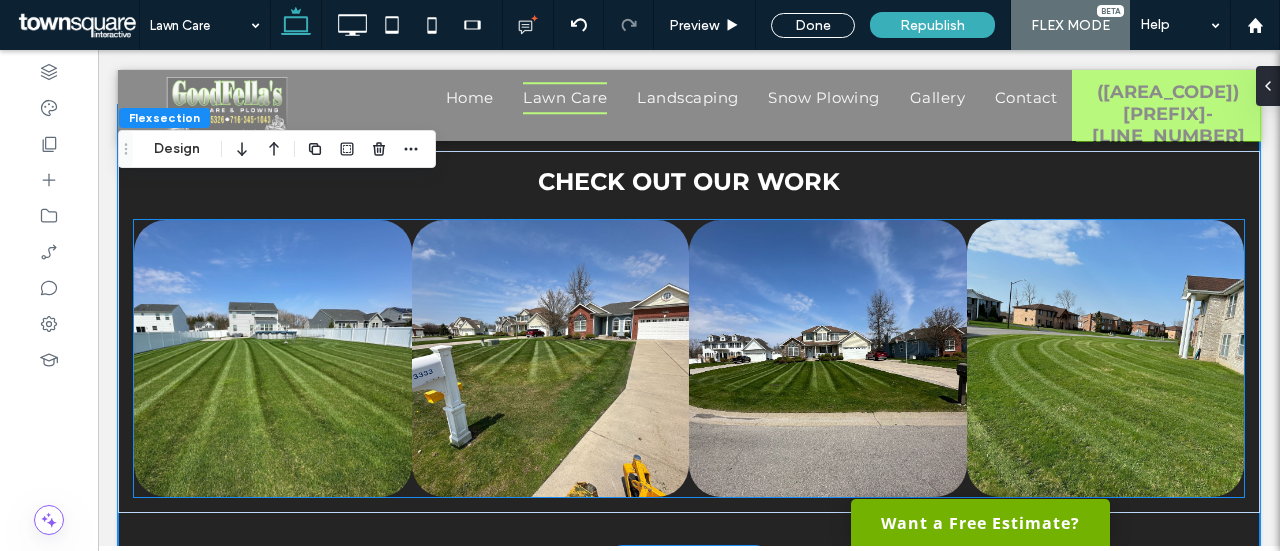 scroll, scrollTop: 1652, scrollLeft: 0, axis: vertical 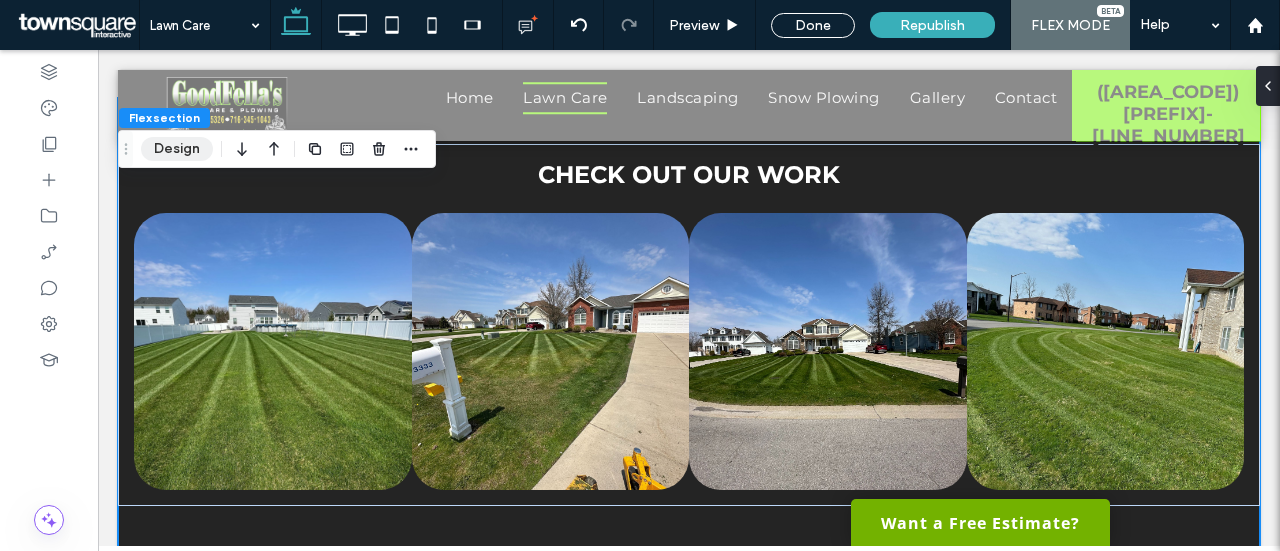 drag, startPoint x: 178, startPoint y: 160, endPoint x: 427, endPoint y: 133, distance: 250.45958 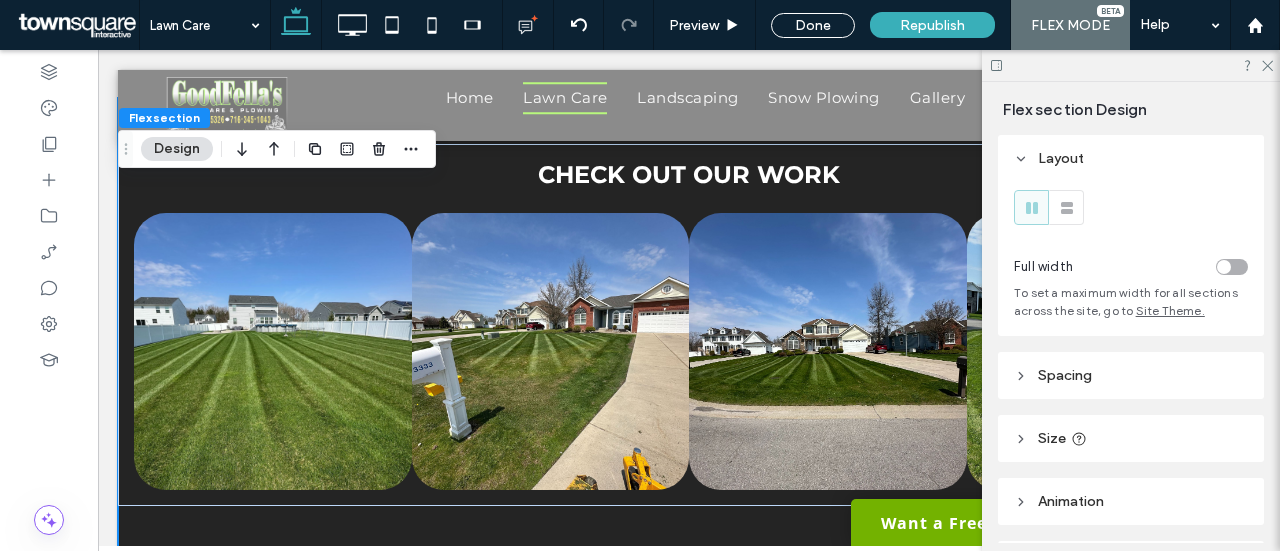 click 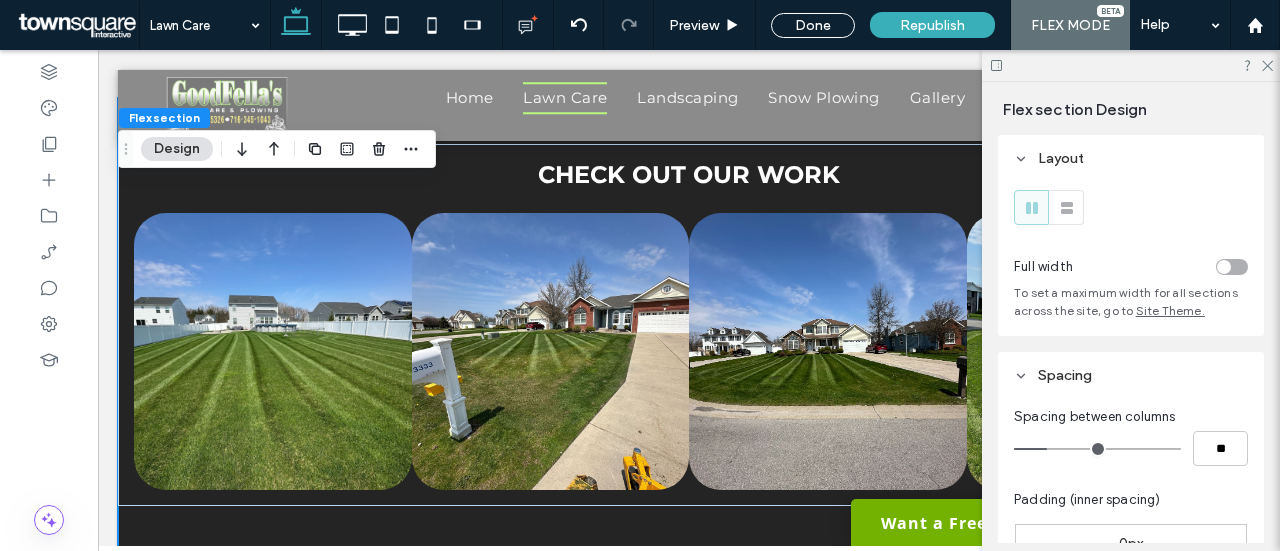 click 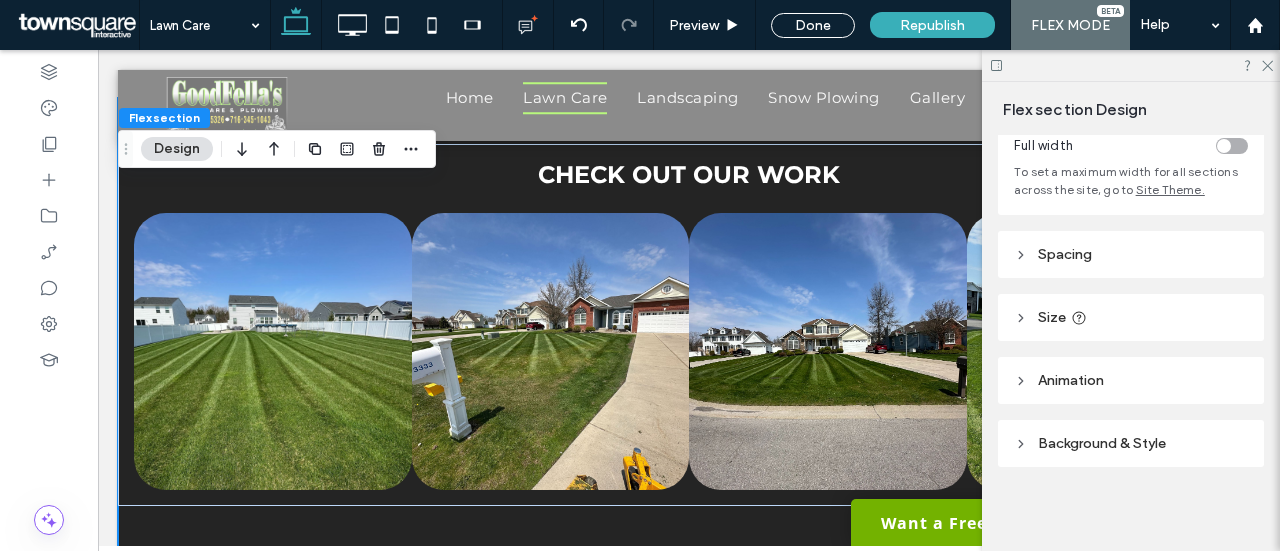 scroll, scrollTop: 124, scrollLeft: 0, axis: vertical 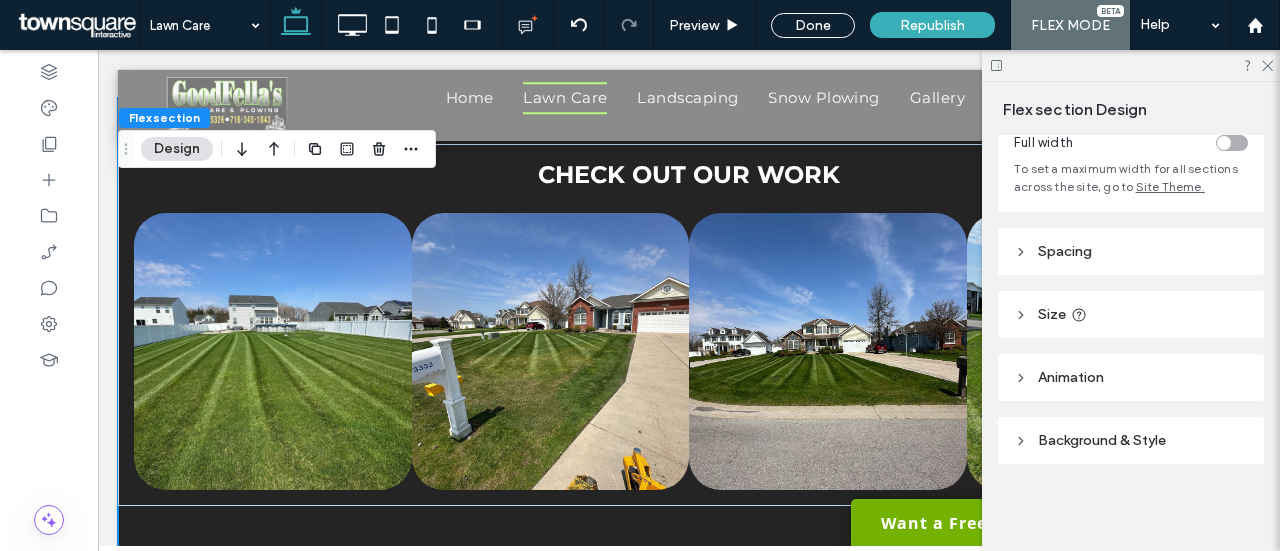 click 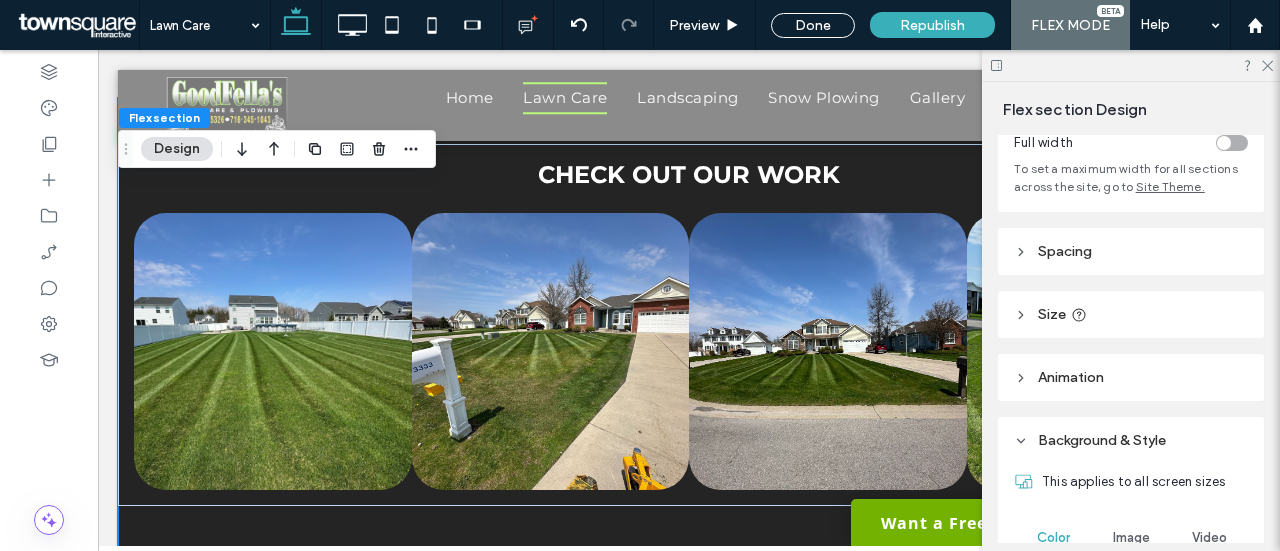 click 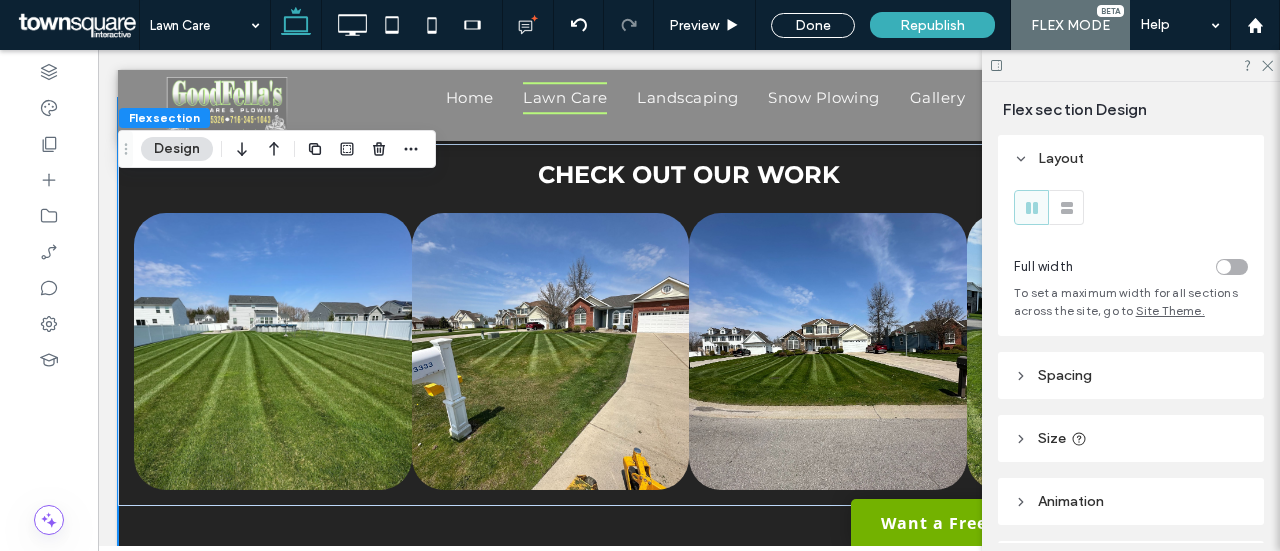 scroll, scrollTop: 0, scrollLeft: 0, axis: both 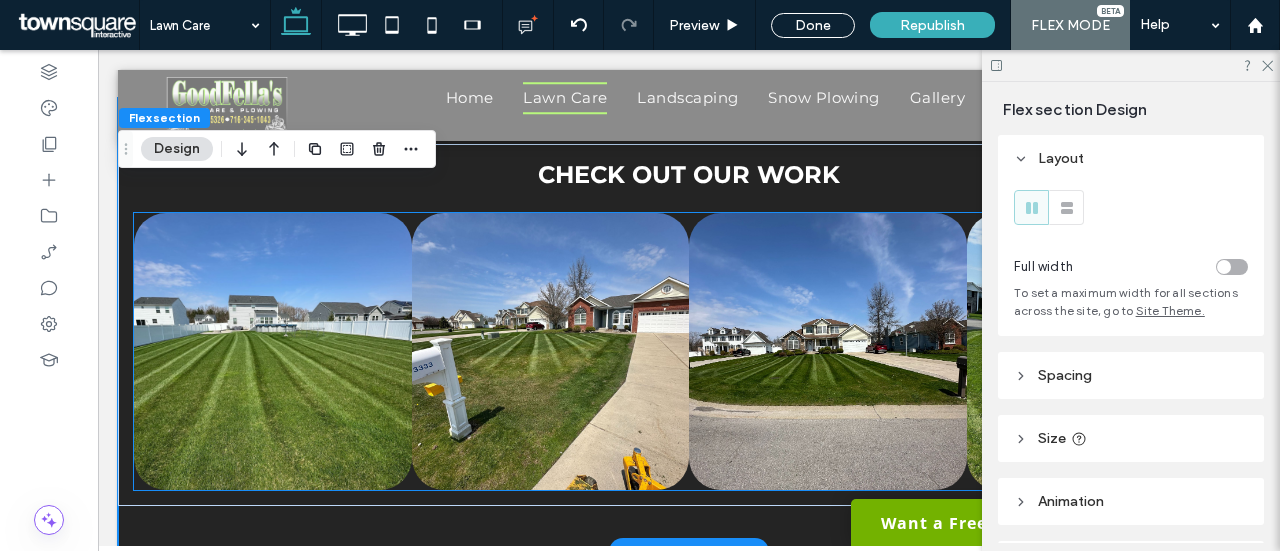 click at bounding box center [551, 352] 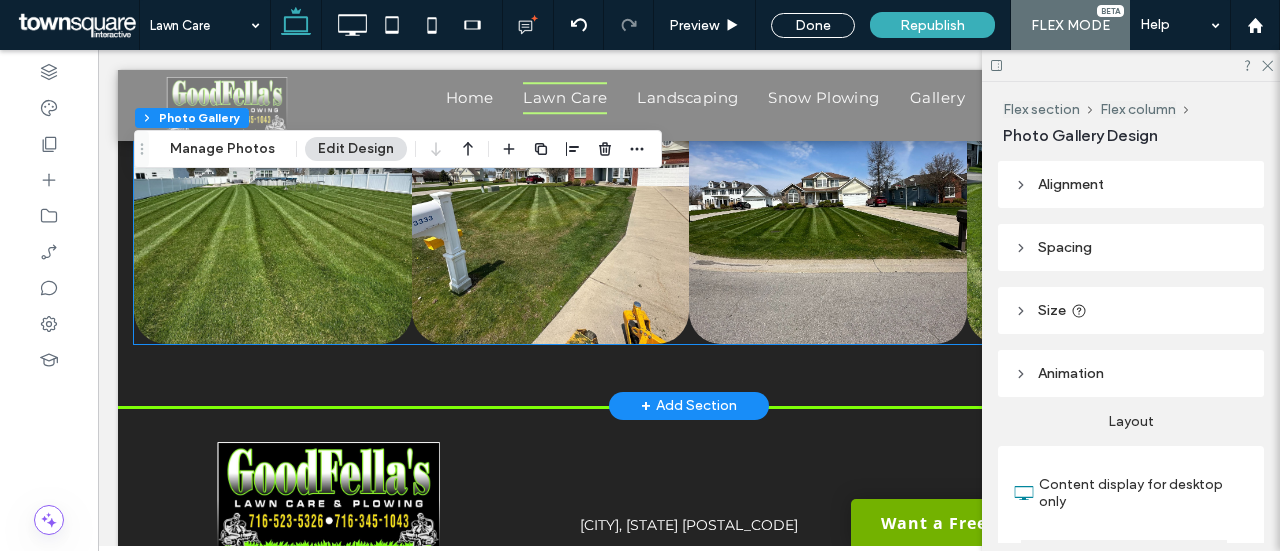 click at bounding box center (551, 205) 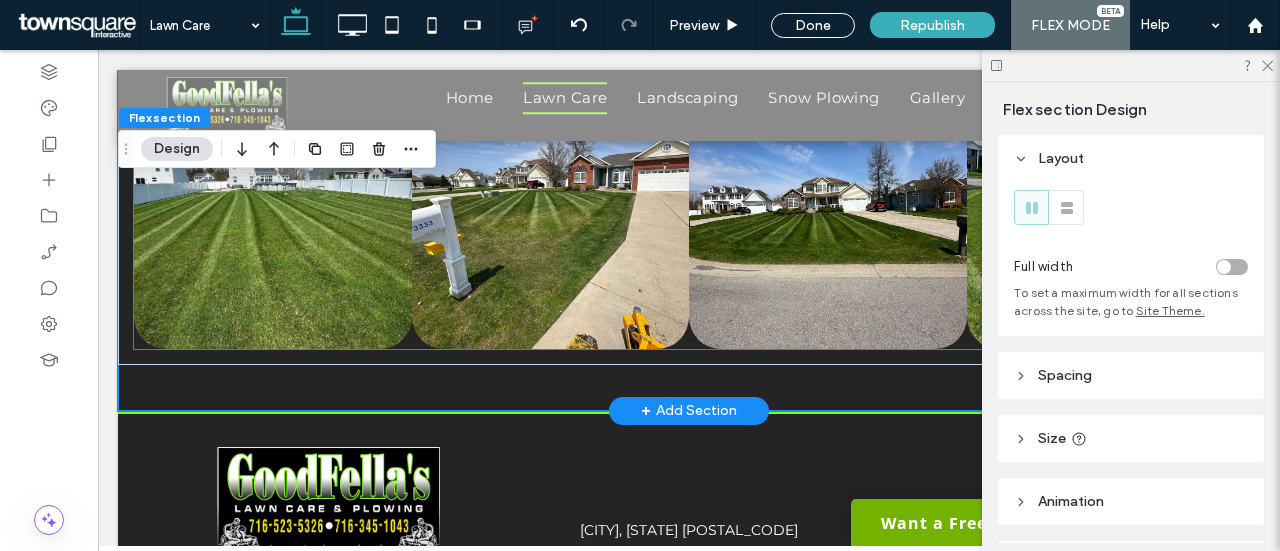 scroll, scrollTop: 2149, scrollLeft: 0, axis: vertical 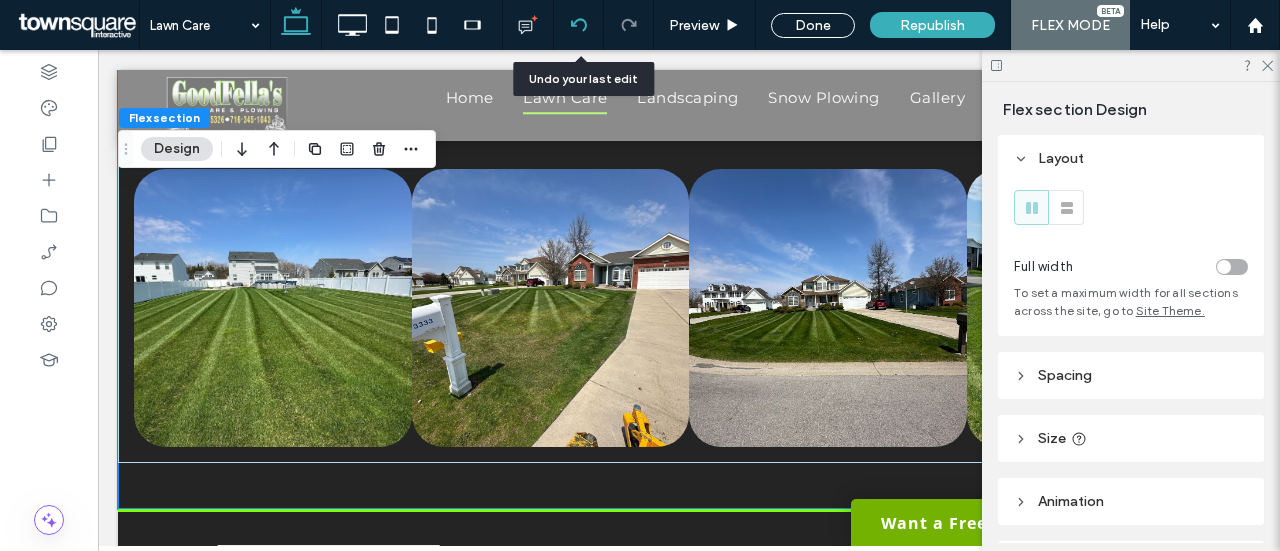 click 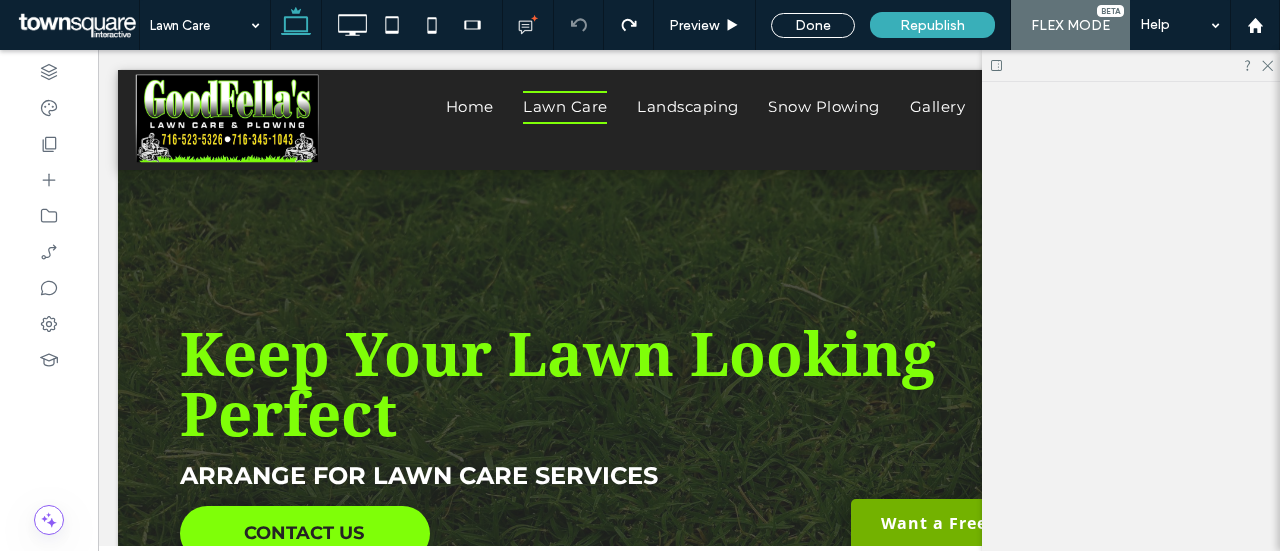 scroll, scrollTop: 0, scrollLeft: 0, axis: both 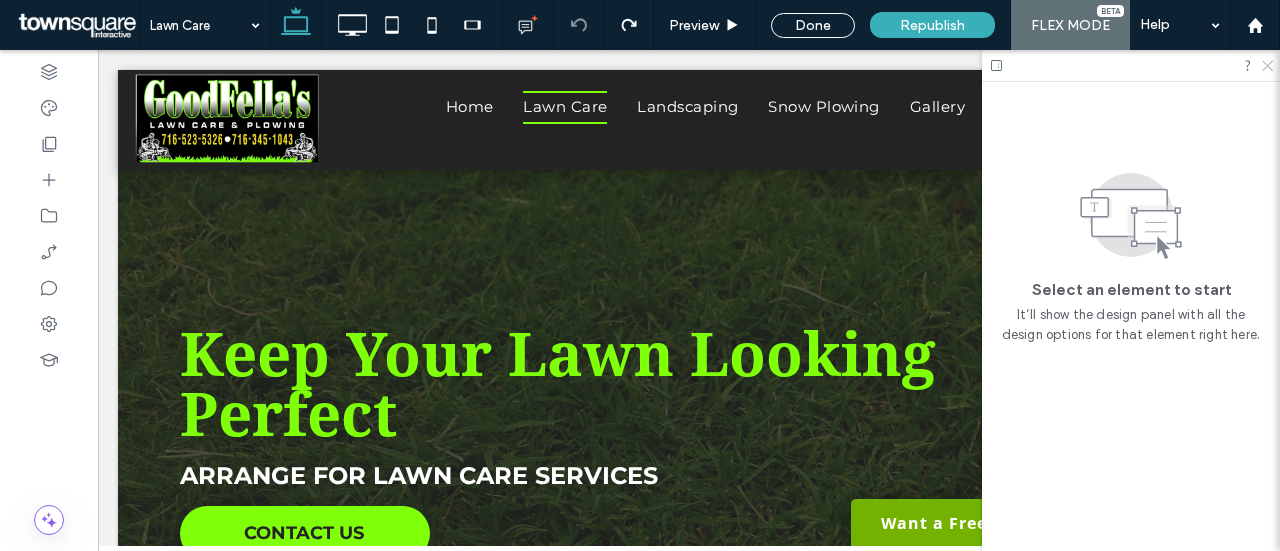click 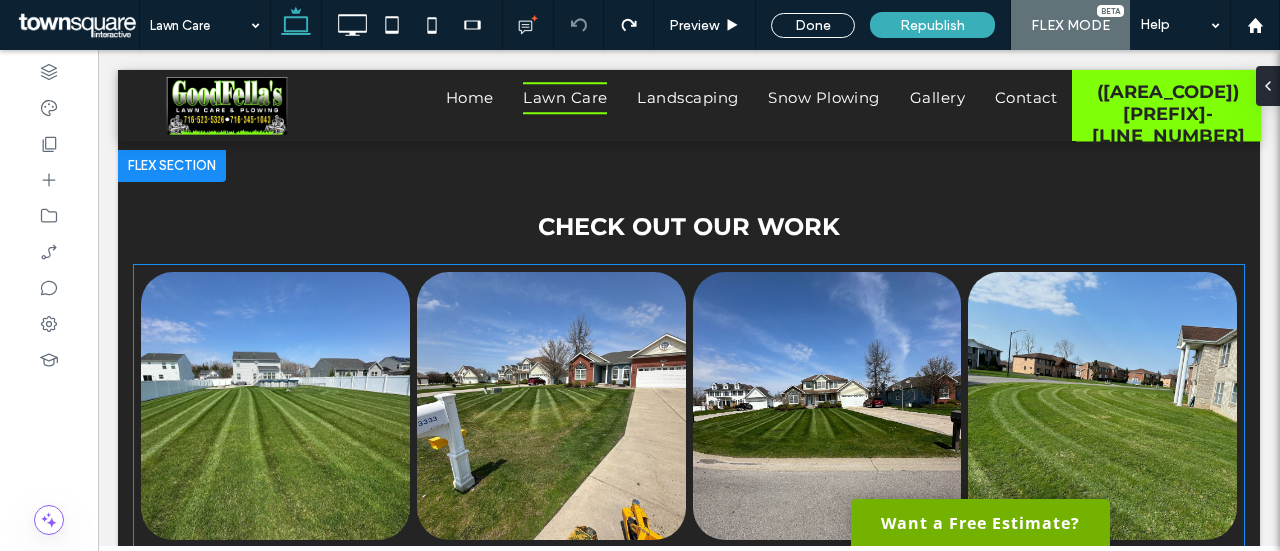 click at bounding box center (551, 406) 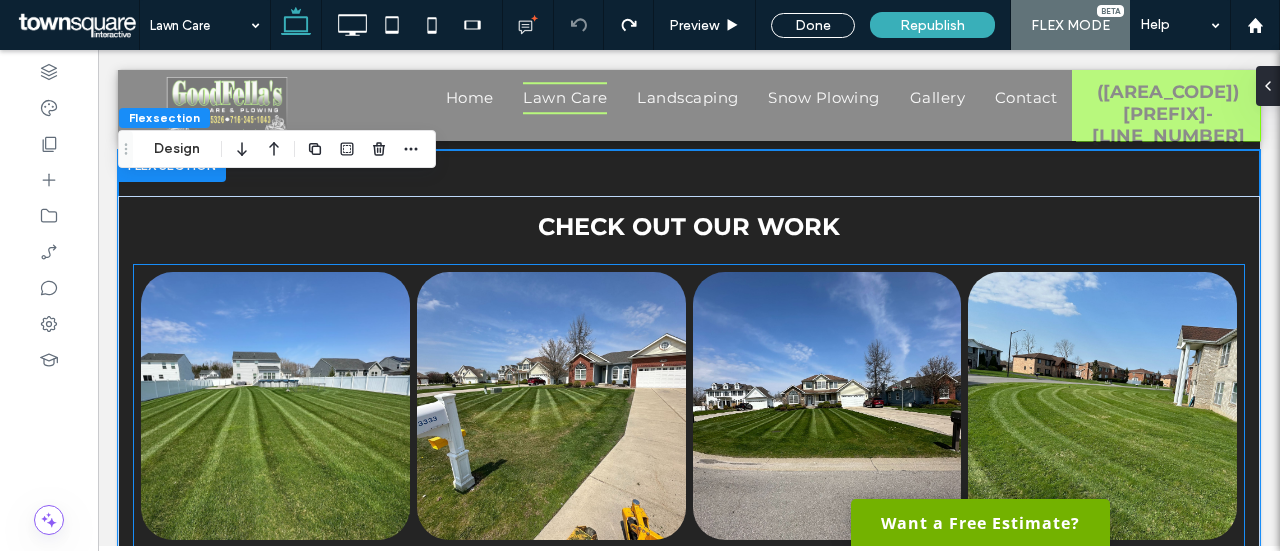 scroll, scrollTop: 1658, scrollLeft: 0, axis: vertical 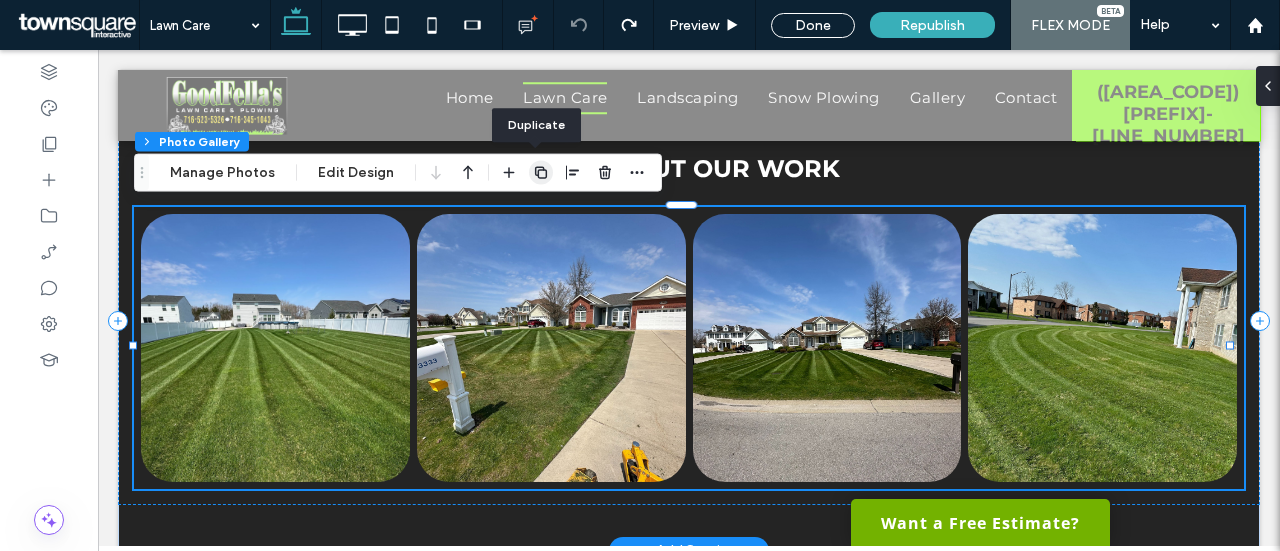 click 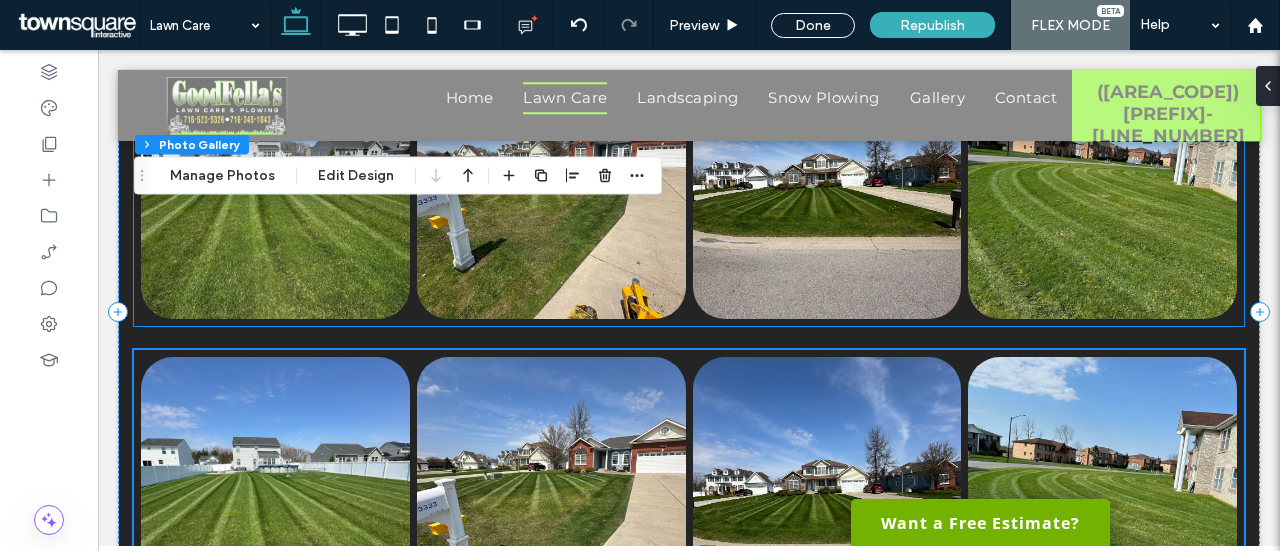scroll, scrollTop: 1958, scrollLeft: 0, axis: vertical 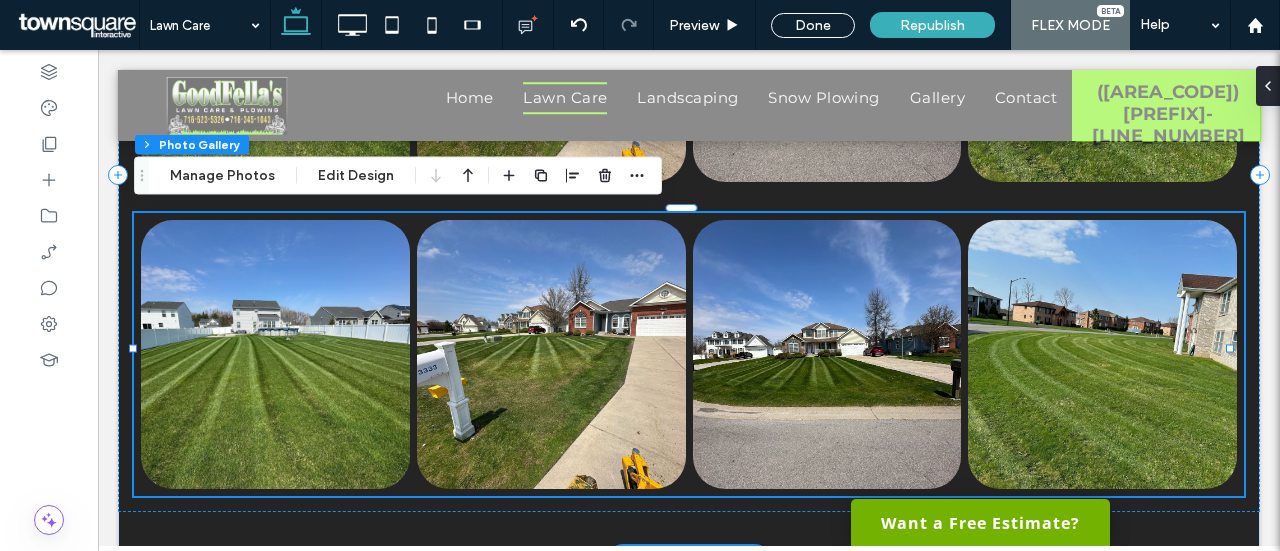 click at bounding box center [275, 354] 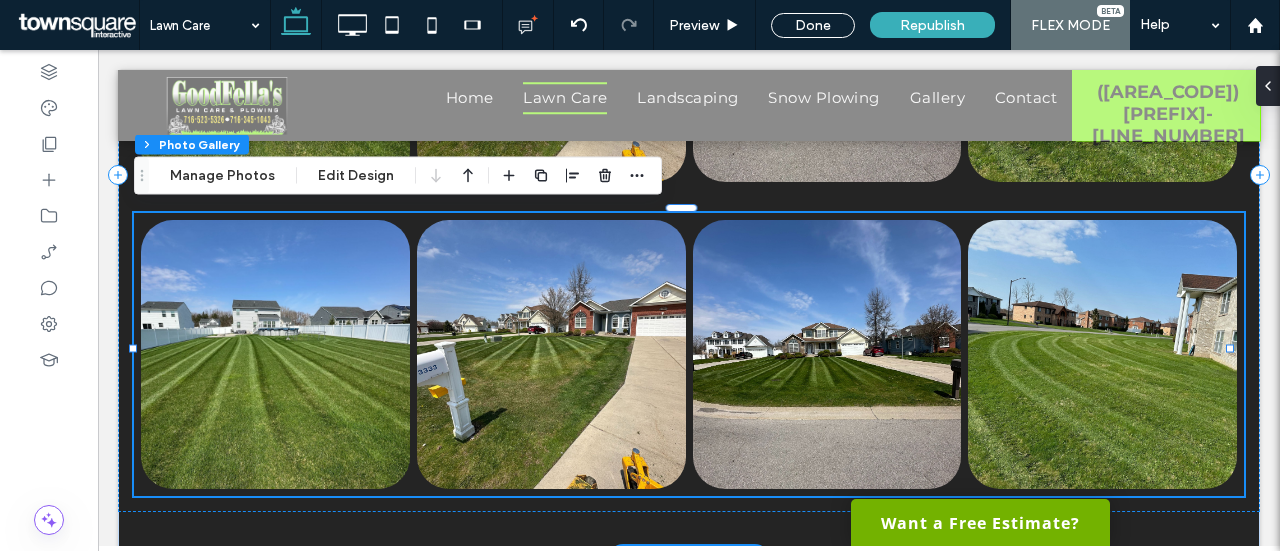 click at bounding box center (275, 354) 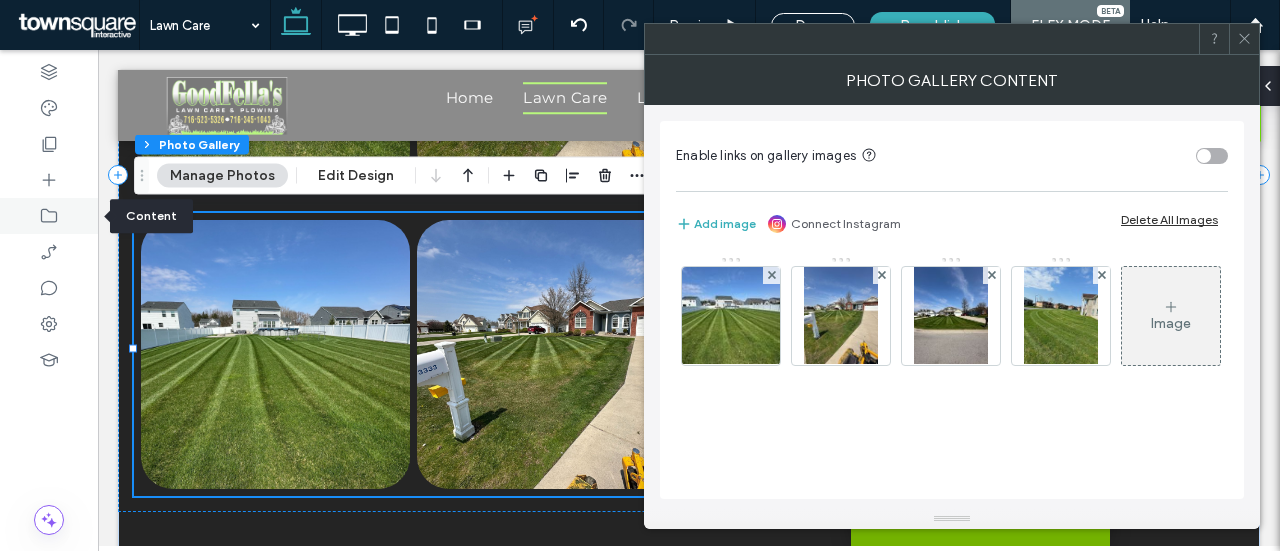 click 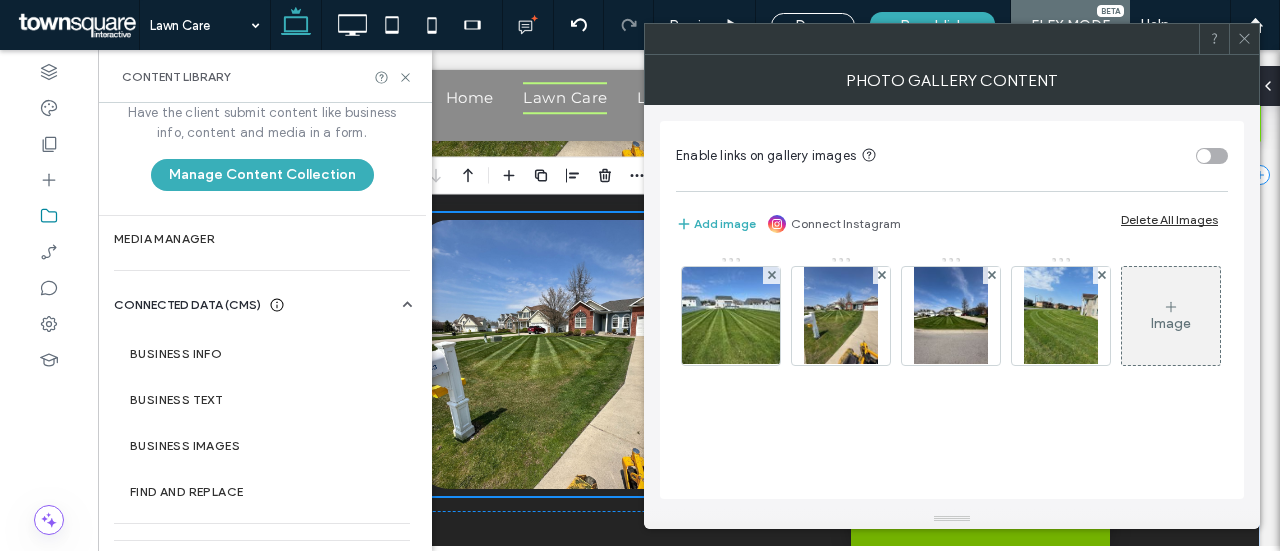 scroll, scrollTop: 0, scrollLeft: 0, axis: both 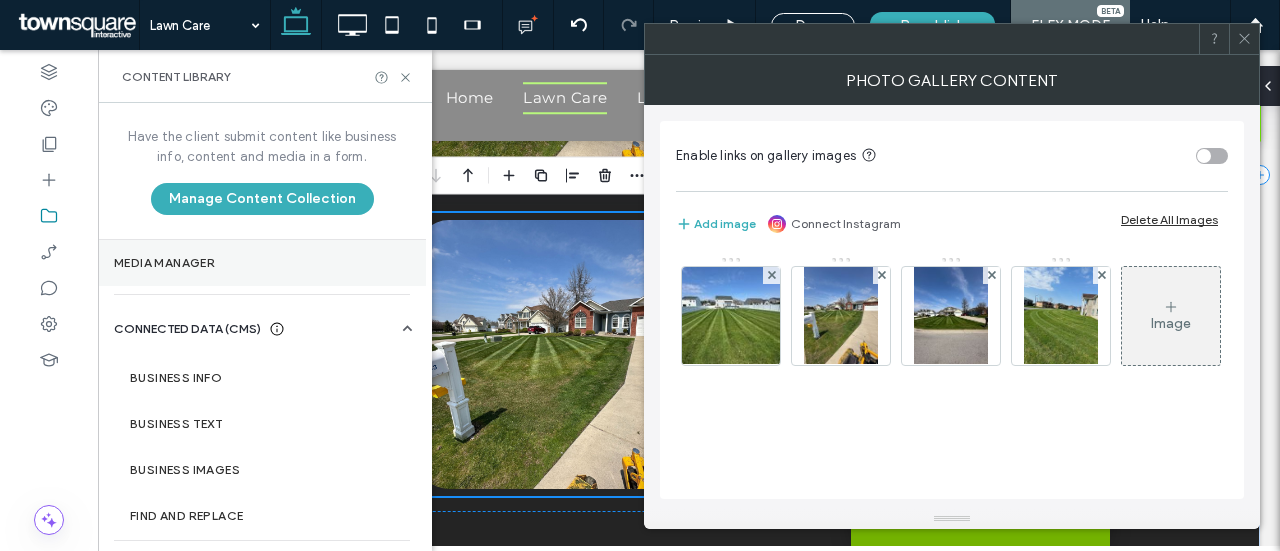 click on "Media Manager" at bounding box center [262, 263] 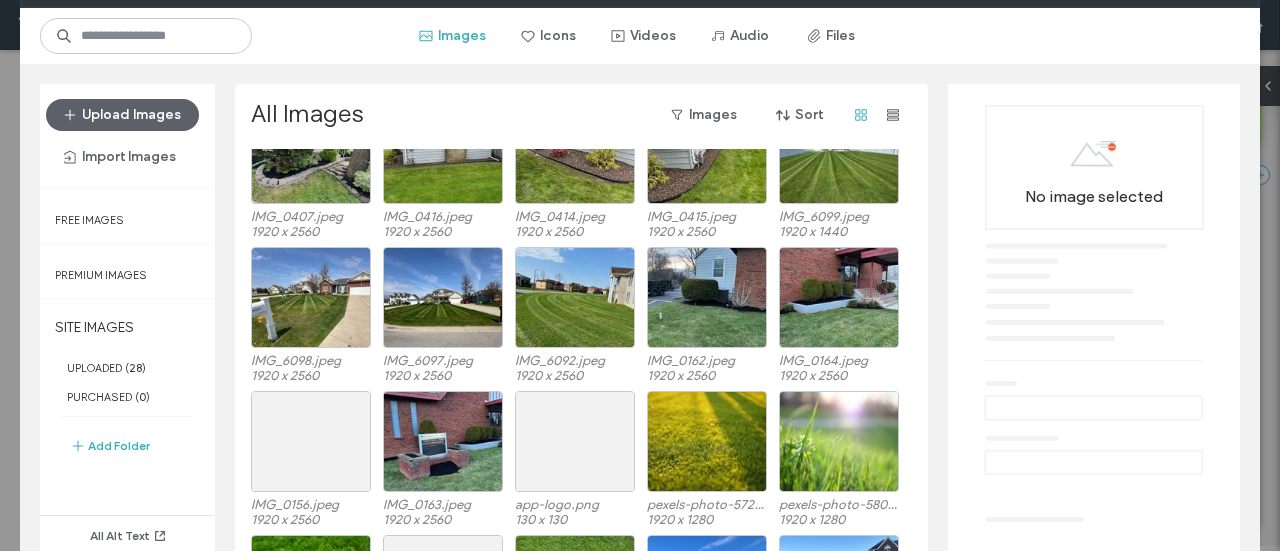 scroll, scrollTop: 0, scrollLeft: 0, axis: both 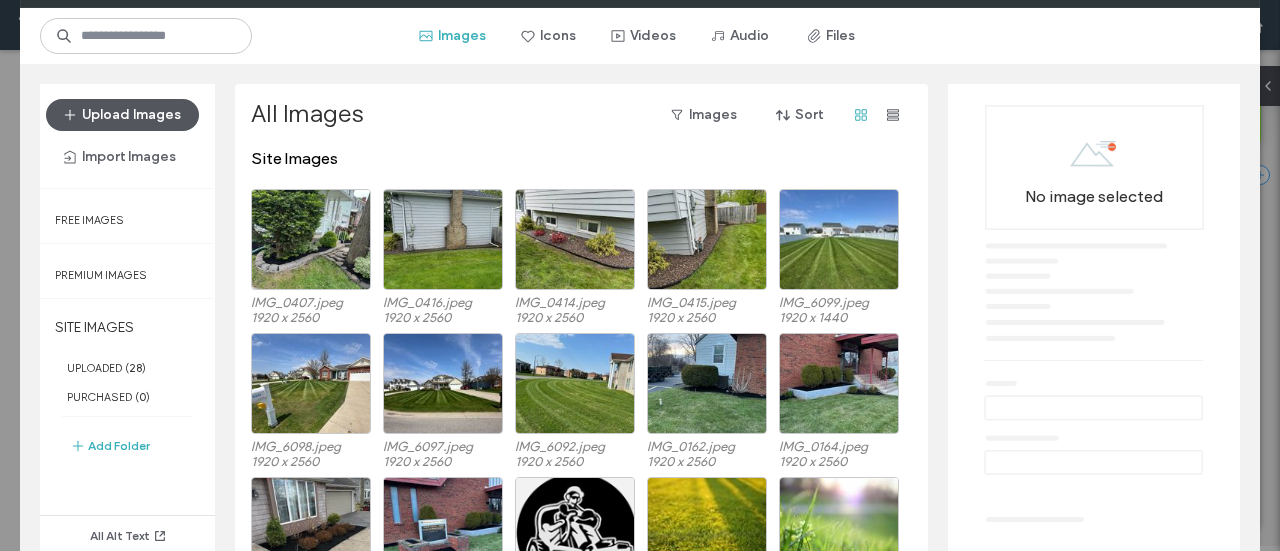 click 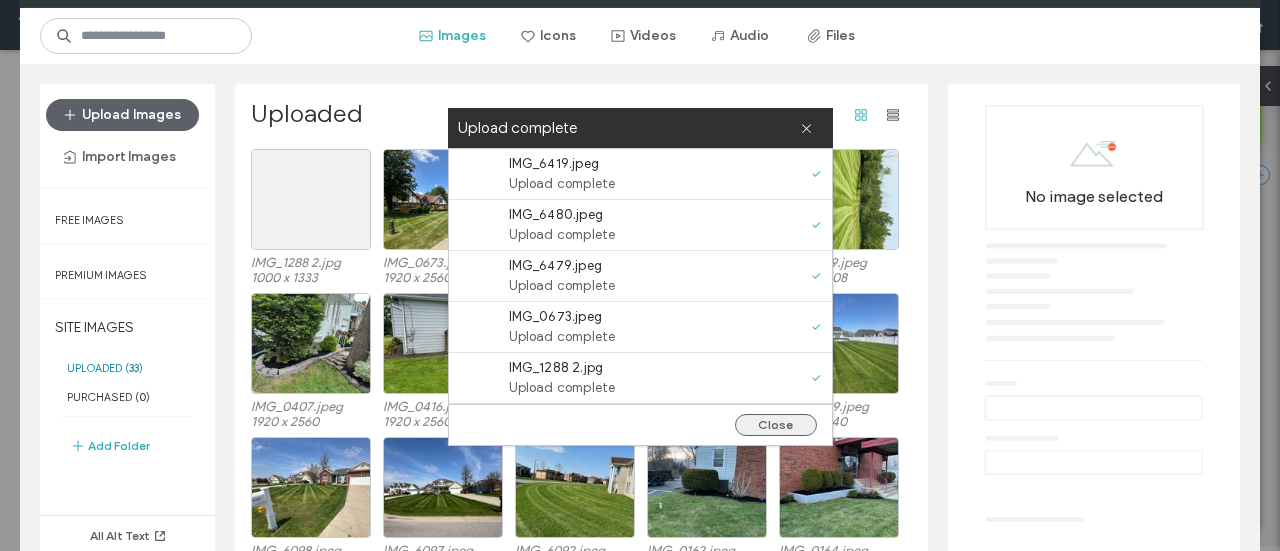 click on "Close" at bounding box center [776, 425] 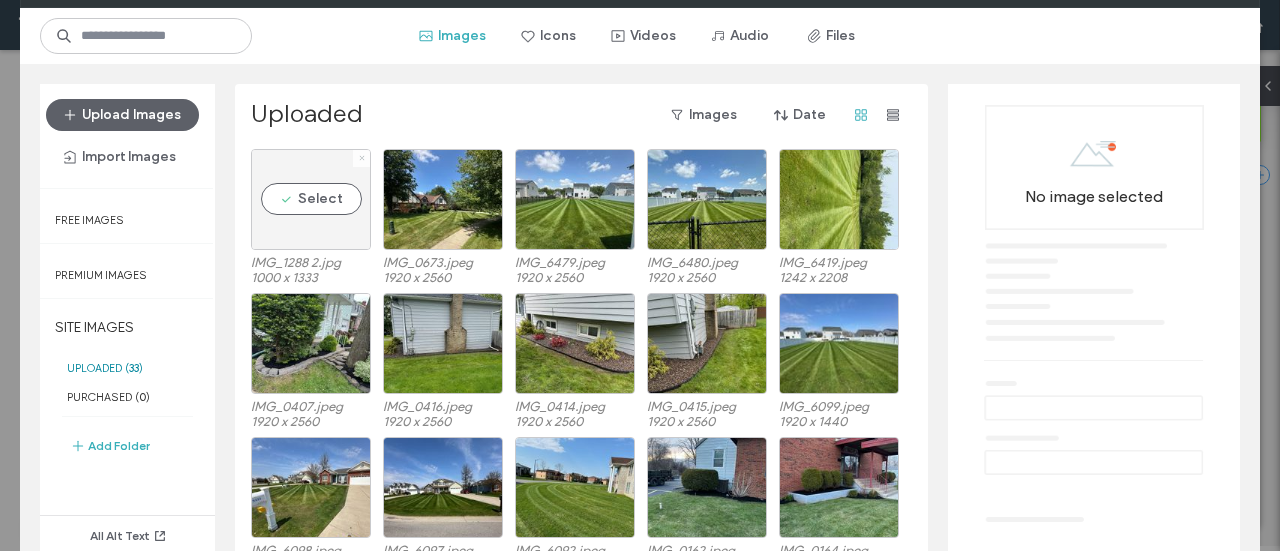 click 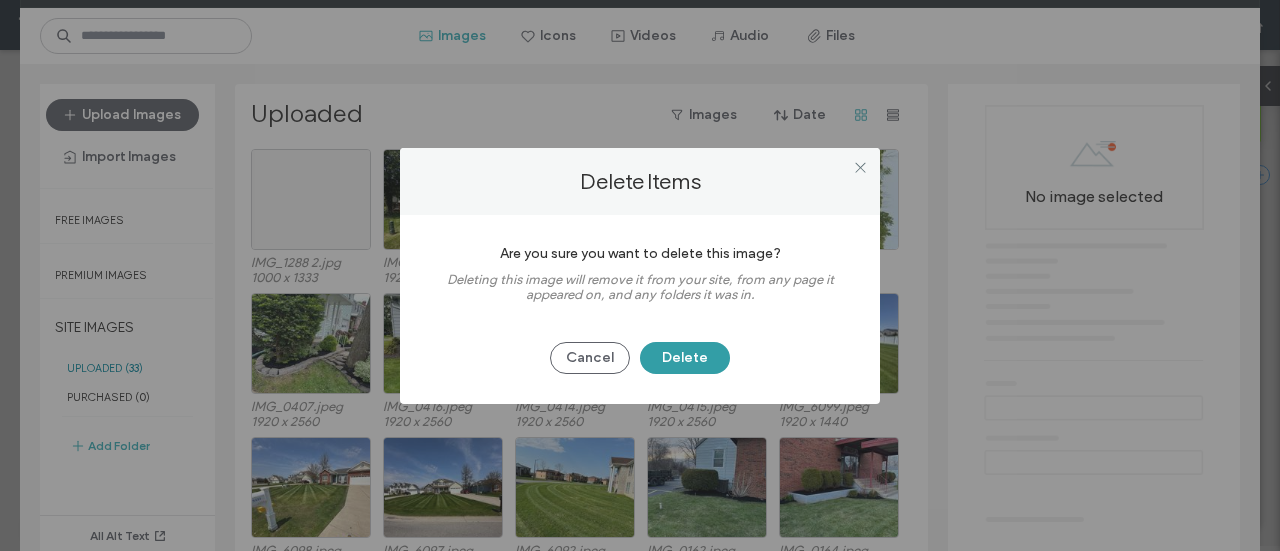 click on "Delete" at bounding box center (685, 358) 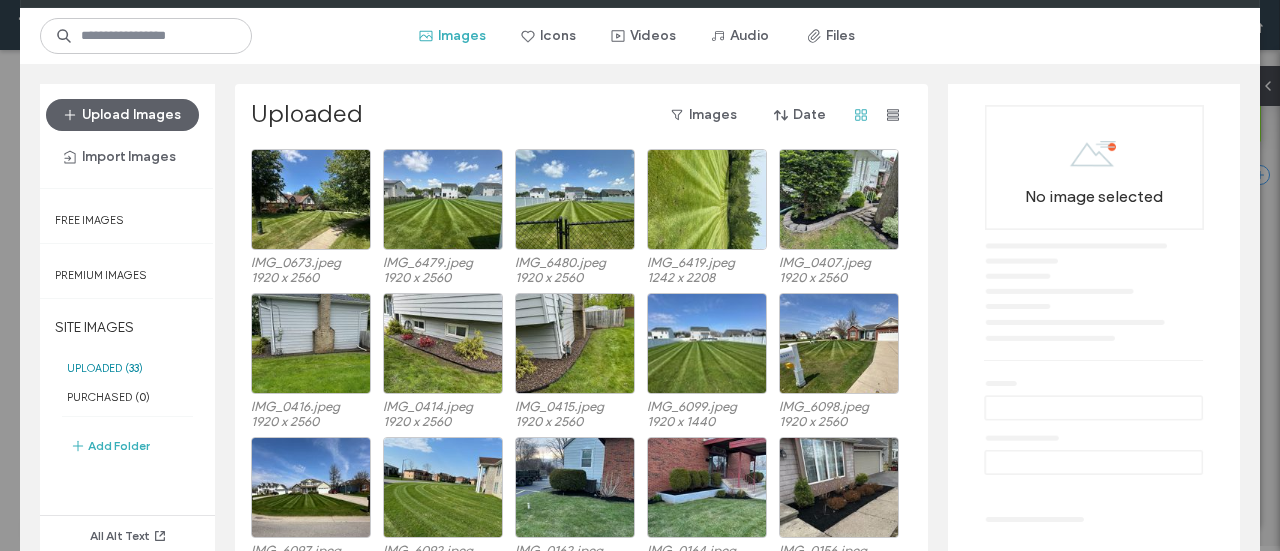 click on "Media Manager Images Icons Videos Audio Files Upload Images Import Images Free Images Premium Images SITE IMAGES UPLOADED ( 33 ) PURCHASED ( 0 ) Add Folder All Alt Text Uploaded Images Date IMG_0673.jpeg 1920 x 2560 IMG_6479.jpeg 1920 x 2560 IMG_6480.jpeg 1920 x 2560 IMG_6419.jpeg 1242 x 2208 IMG_0407.jpeg 1920 x 2560 IMG_0416.jpeg 1920 x 2560 IMG_0414.jpeg 1920 x 2560 IMG_0415.jpeg 1920 x 2560 IMG_6099.jpeg 1920 x 1440 IMG_6098.jpeg 1920 x 2560 IMG_6097.jpeg 1920 x 2560 IMG_6092.jpeg 1920 x 2560 IMG_0162.jpeg 1920 x 2560 IMG_0164.jpeg 1920 x 2560 IMG_0156.jpeg 1920 x 2560 IMG_0163.jpeg 1920 x 2560 app-logo.png 130 x 130 Screenshot 2025-01-17 135627.jpg 1535 x 1900 Screenshot 2025-01-17 135619.jpg 1900 x 1869 Screenshot 2025-01-17 135610.jpg 1900 x 1467 No image selected Drag & drop images or folders here" at bounding box center [640, 275] 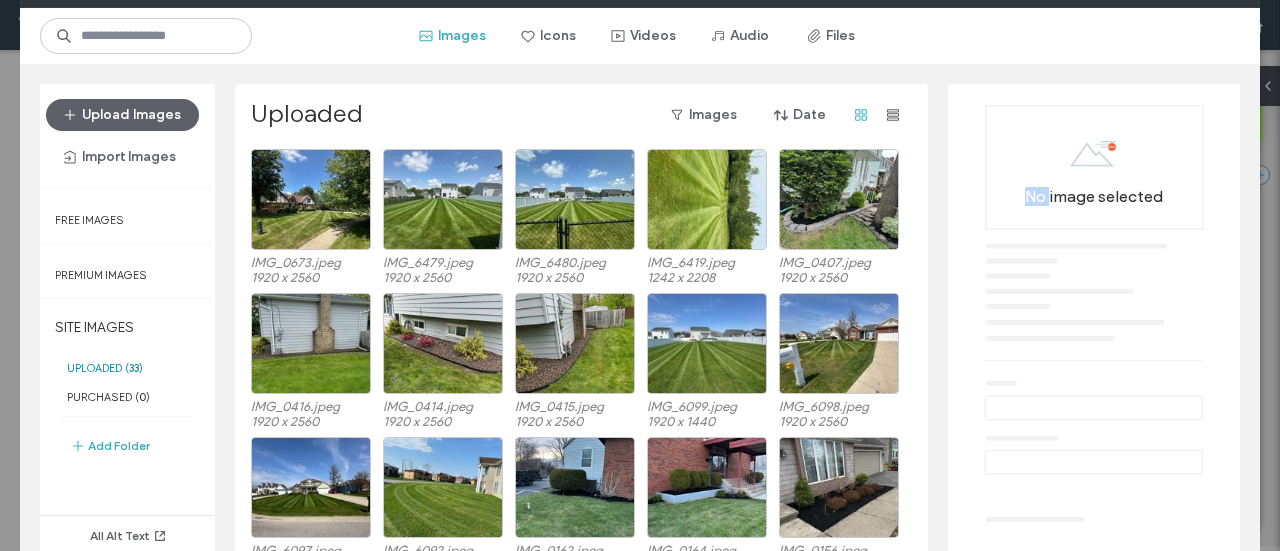 drag, startPoint x: 1271, startPoint y: 168, endPoint x: 1019, endPoint y: 270, distance: 271.86026 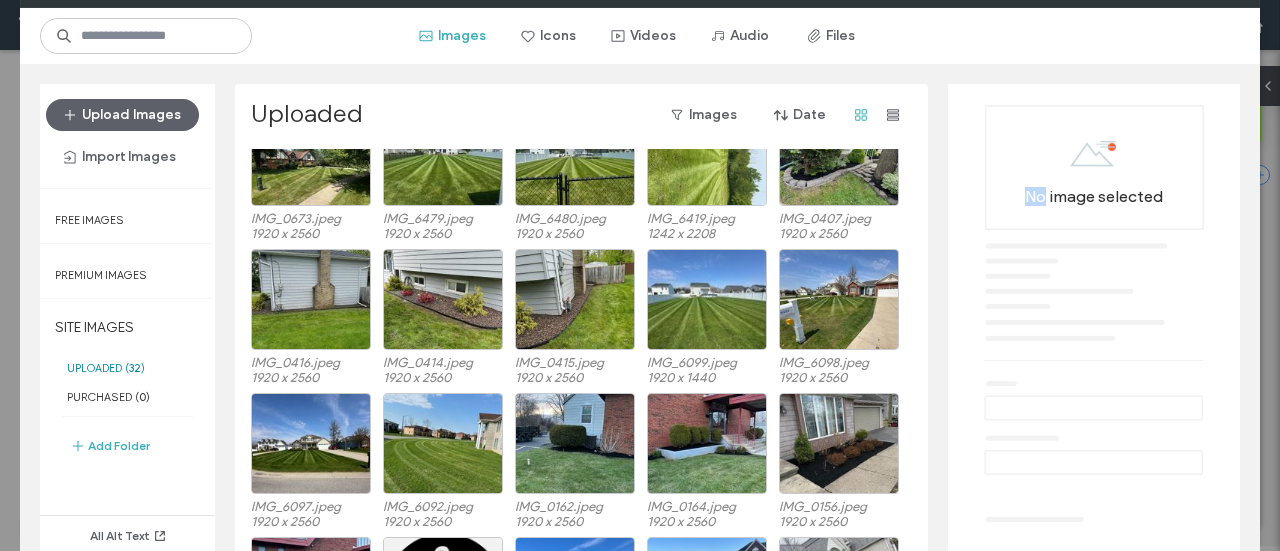 scroll, scrollTop: 0, scrollLeft: 0, axis: both 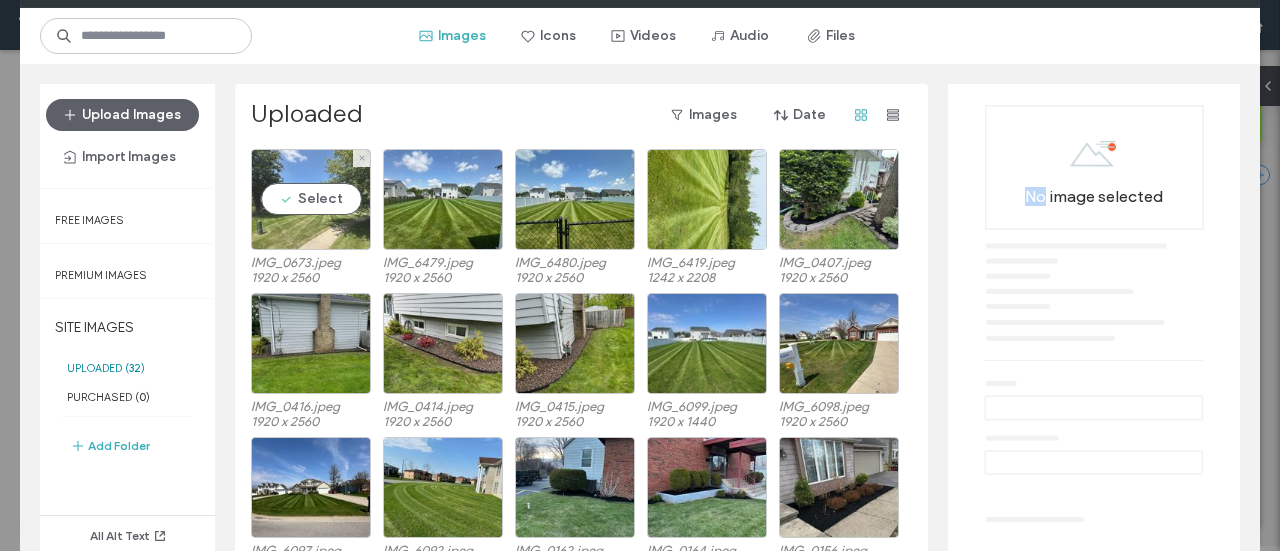 click on "Select" at bounding box center [311, 199] 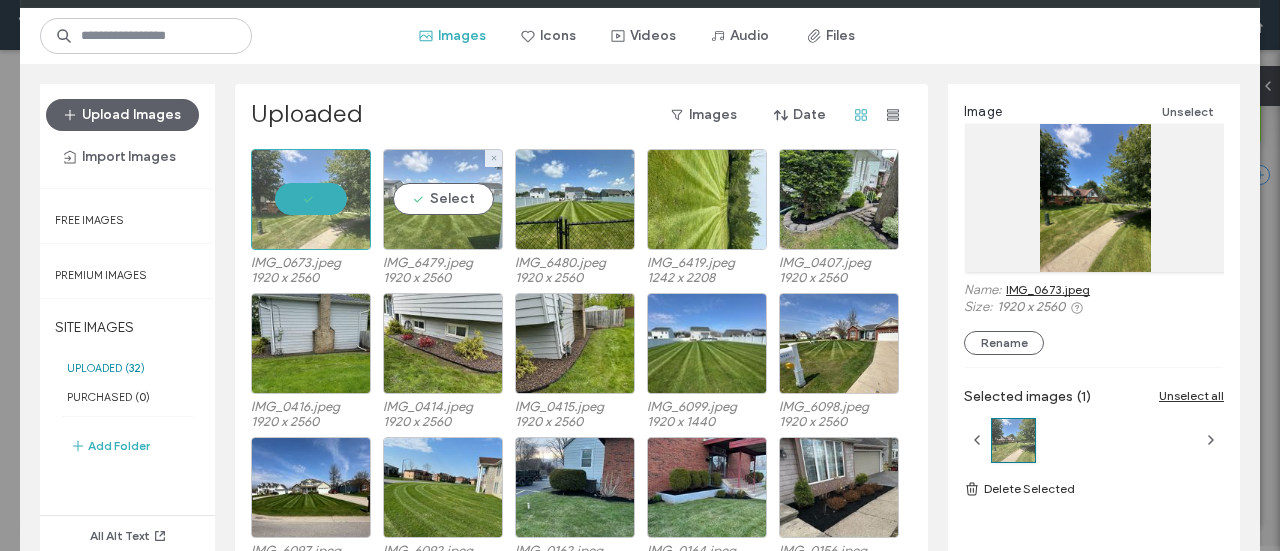 click on "Select" at bounding box center (443, 199) 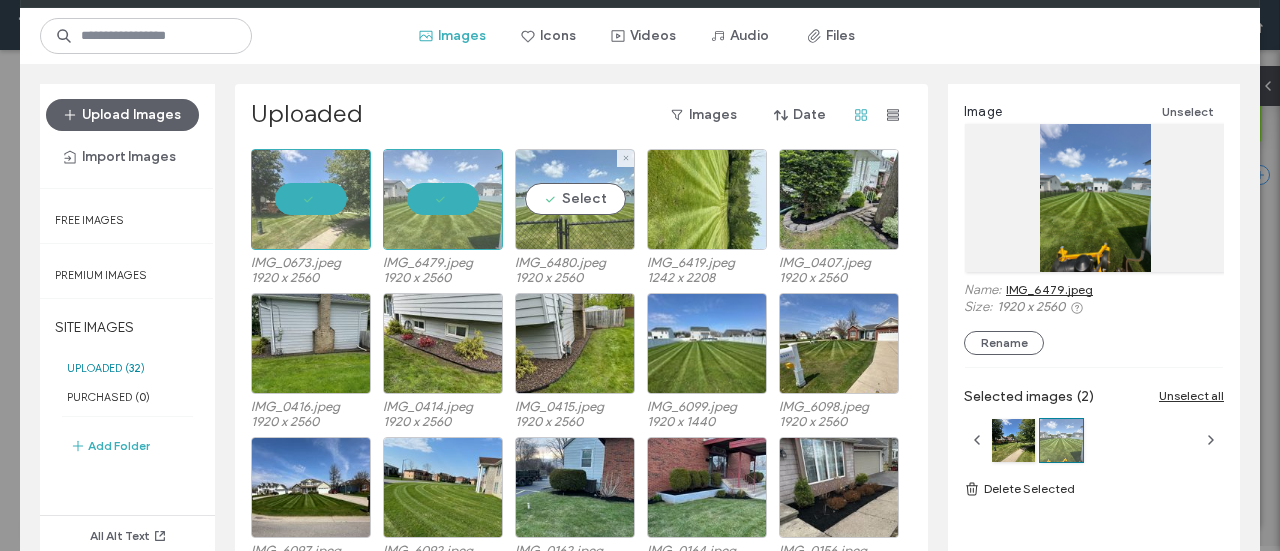 click on "Select" at bounding box center (575, 199) 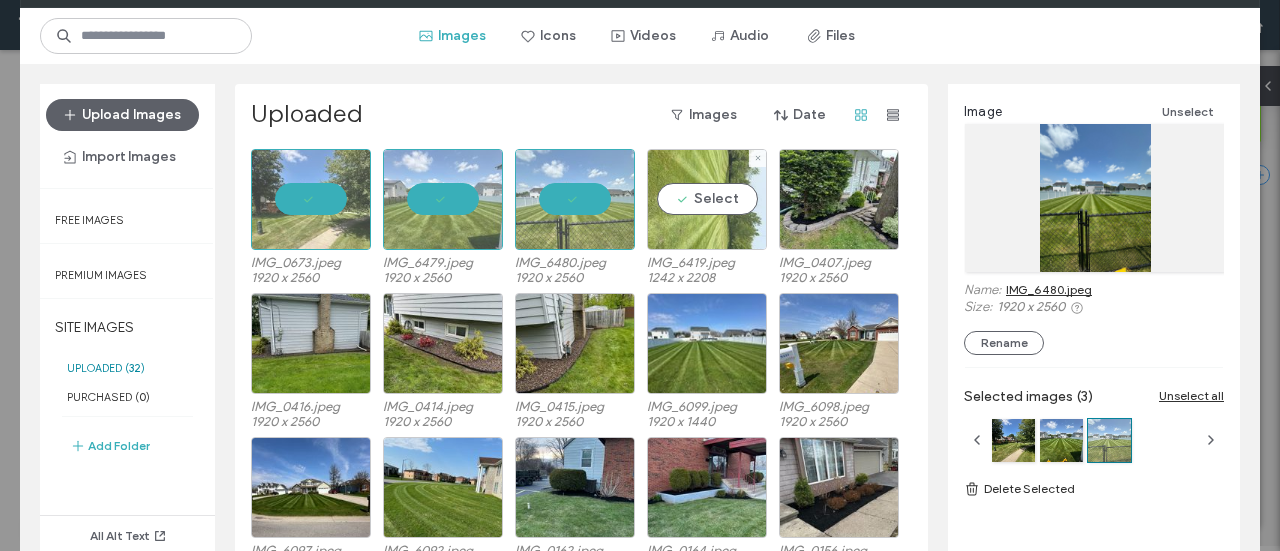 click on "Select" at bounding box center (707, 199) 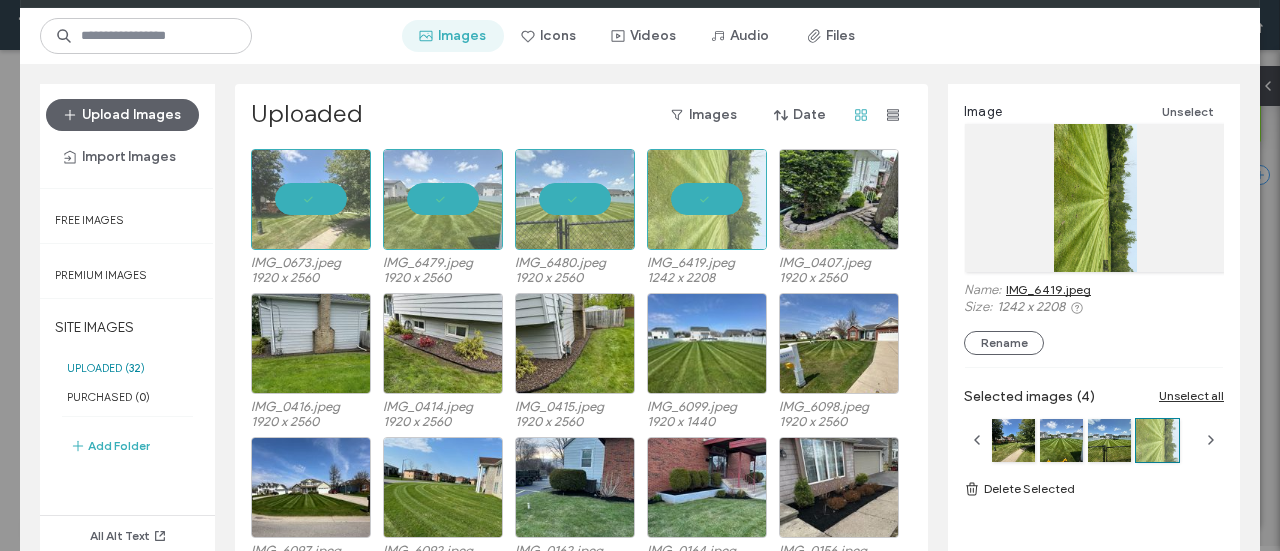 click 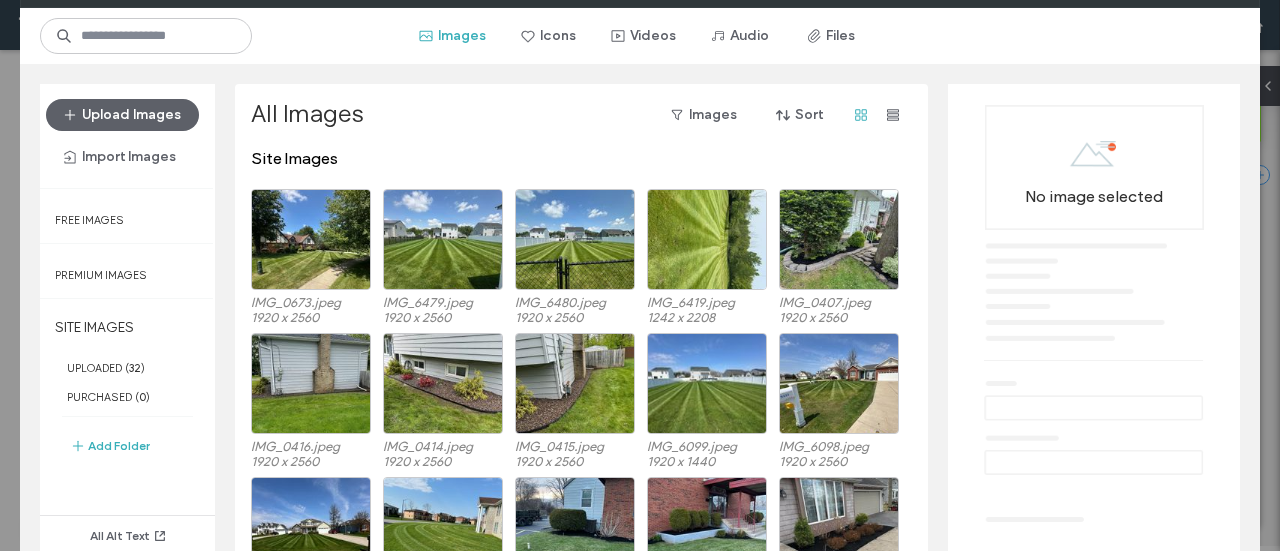 drag, startPoint x: 1252, startPoint y: 1, endPoint x: 26, endPoint y: 103, distance: 1230.2357 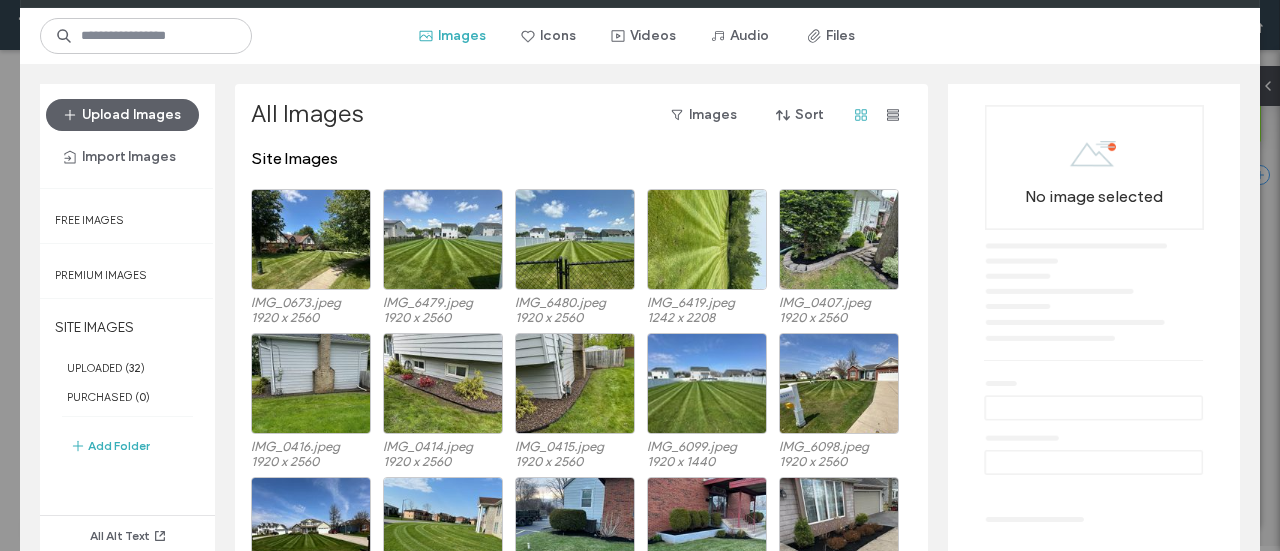 drag, startPoint x: 930, startPoint y: 336, endPoint x: 920, endPoint y: 327, distance: 13.453624 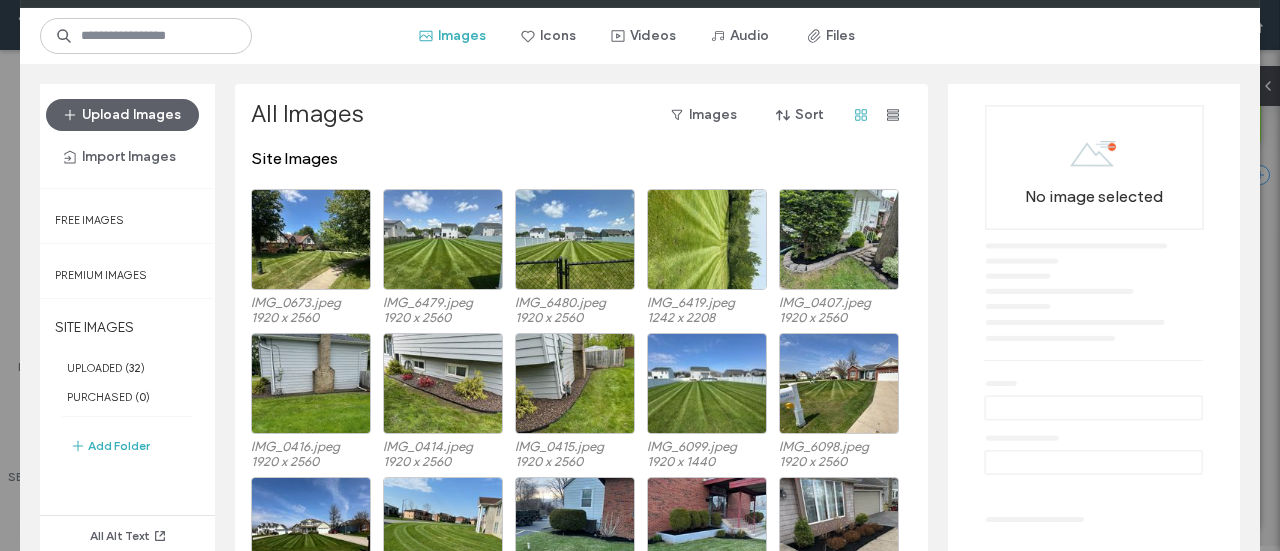 click on "Media Manager Images Icons Videos Audio Files Upload Images Import Images Free Images Premium Images SITE IMAGES UPLOADED ( 32 ) PURCHASED ( 0 ) Add Folder All Alt Text All Images Images Sort Site Images IMG_0673.jpeg 1920 x 2560 IMG_6479.jpeg 1920 x 2560 IMG_6480.jpeg 1920 x 2560 IMG_6419.jpeg 1242 x 2208 IMG_0407.jpeg 1920 x 2560 IMG_0416.jpeg 1920 x 2560 IMG_0414.jpeg 1920 x 2560 IMG_0415.jpeg 1920 x 2560 IMG_6099.jpeg 1920 x 1440 IMG_6098.jpeg 1920 x 2560 IMG_6097.jpeg 1920 x 2560 IMG_6092.jpeg 1920 x 2560 IMG_0162.jpeg 1920 x 2560 IMG_0164.jpeg 1920 x 2560 IMG_0156.jpeg 1920 x 2560 IMG_0163.jpeg 1920 x 2560 app-logo.png 130 x 130 pexels-photo-572007.jpeg 1920 x 1280 pexels-photo-580900.jpeg 1920 x 1280 pexels-photo-186230.jpeg 1920 x 1080 No image selected Drag & drop images or folders here" at bounding box center (640, 275) 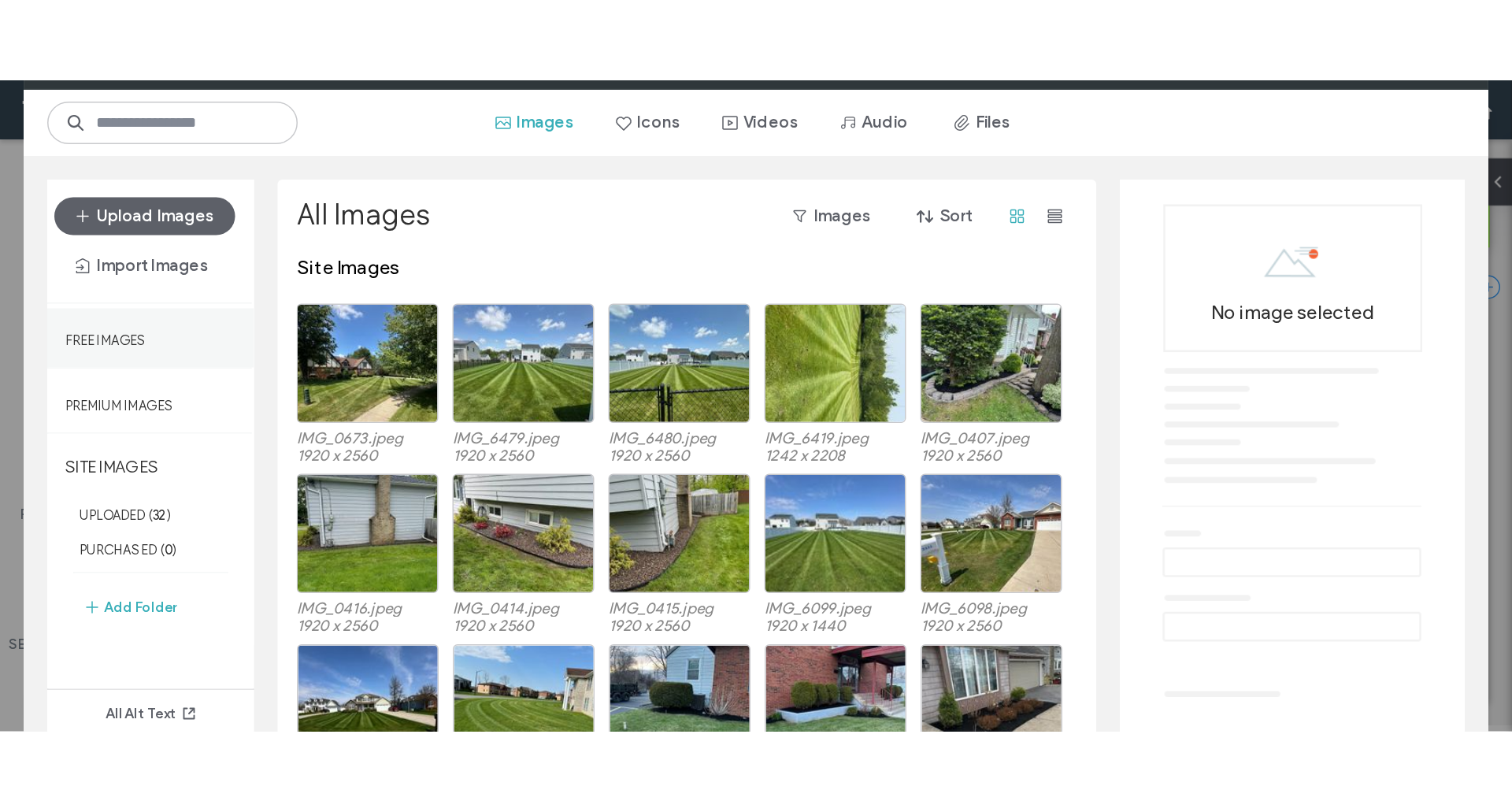 scroll, scrollTop: 1437, scrollLeft: 0, axis: vertical 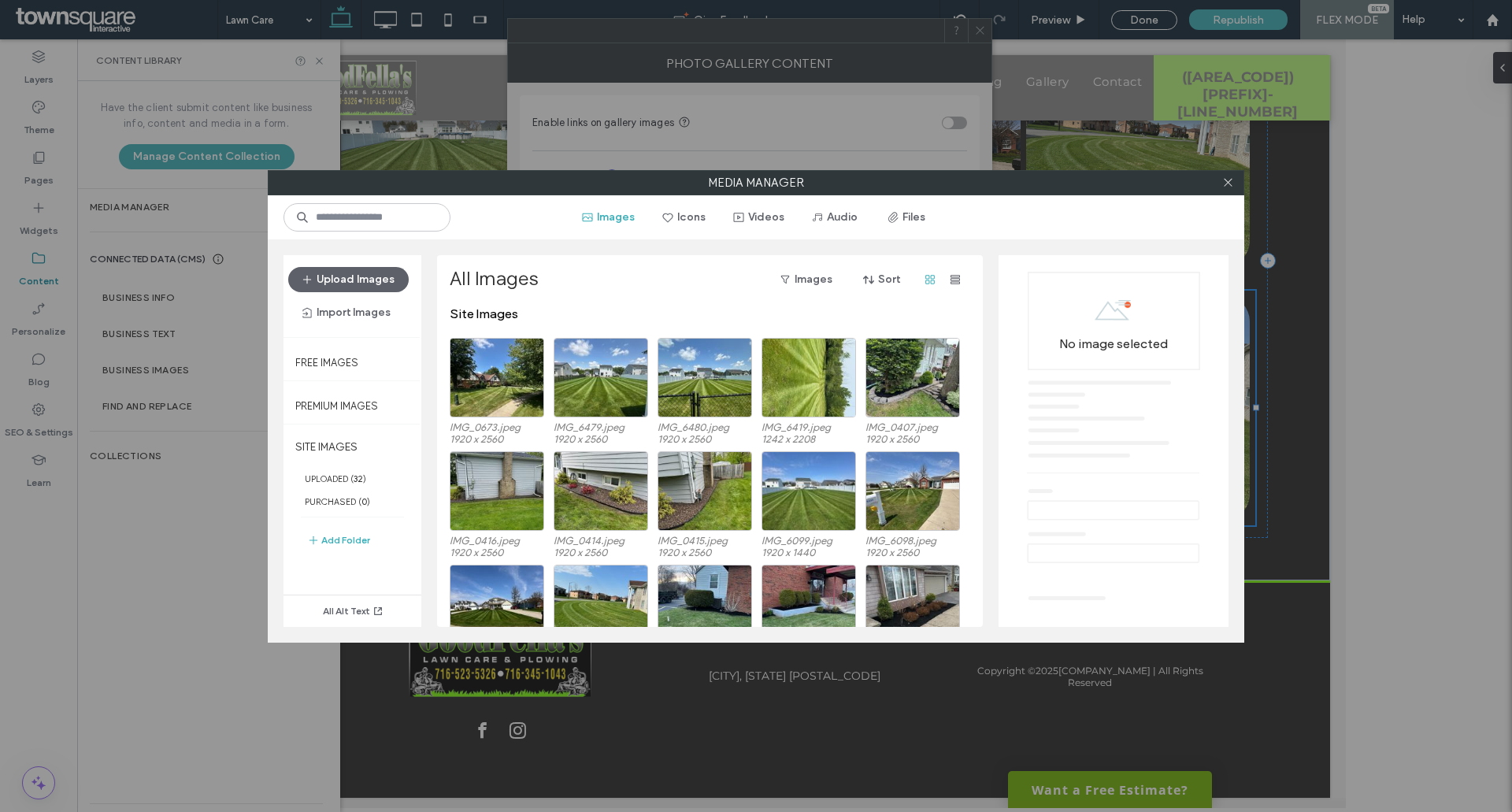 drag, startPoint x: 1222, startPoint y: 178, endPoint x: 1216, endPoint y: 187, distance: 10.816654 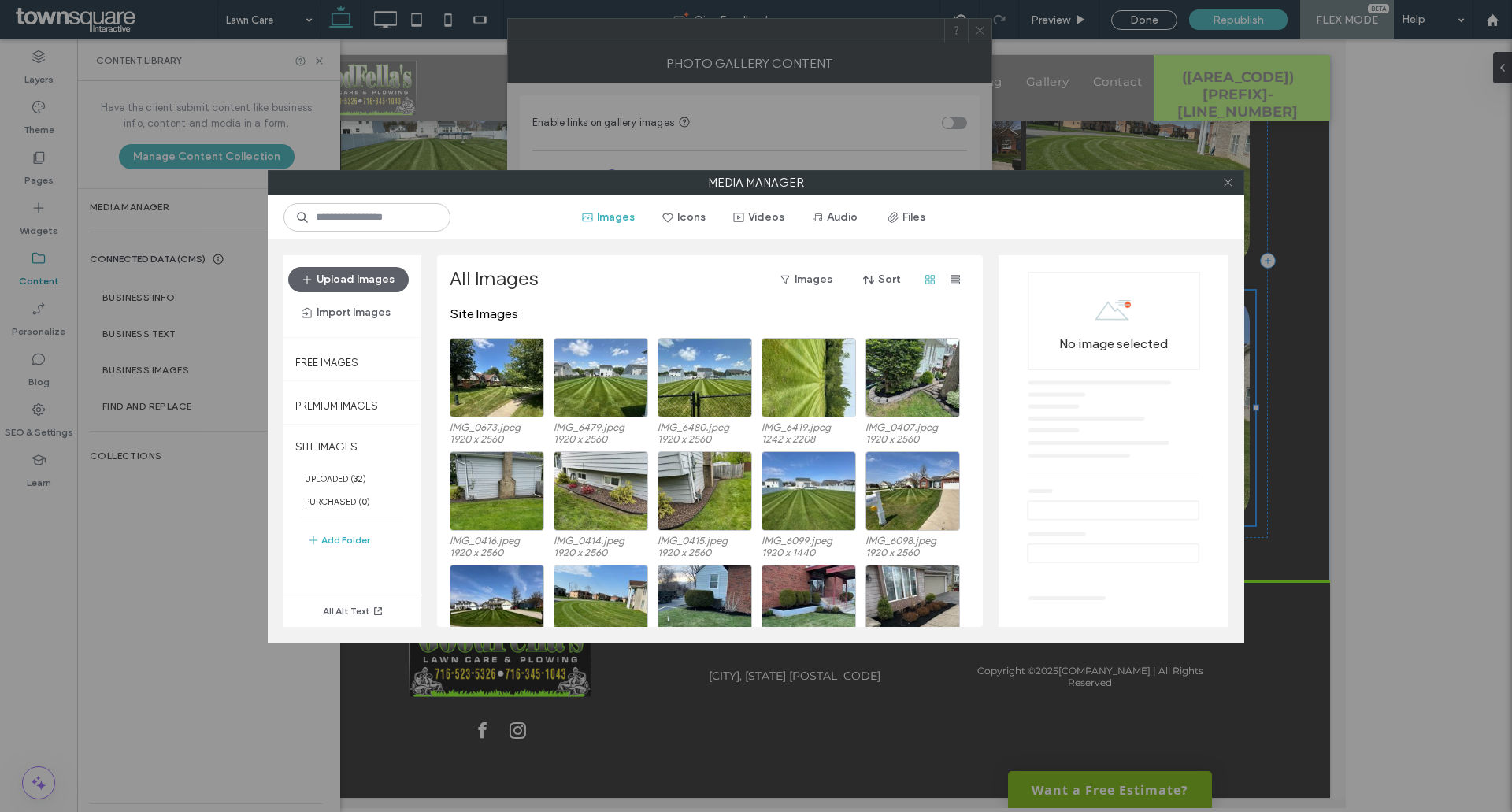 click 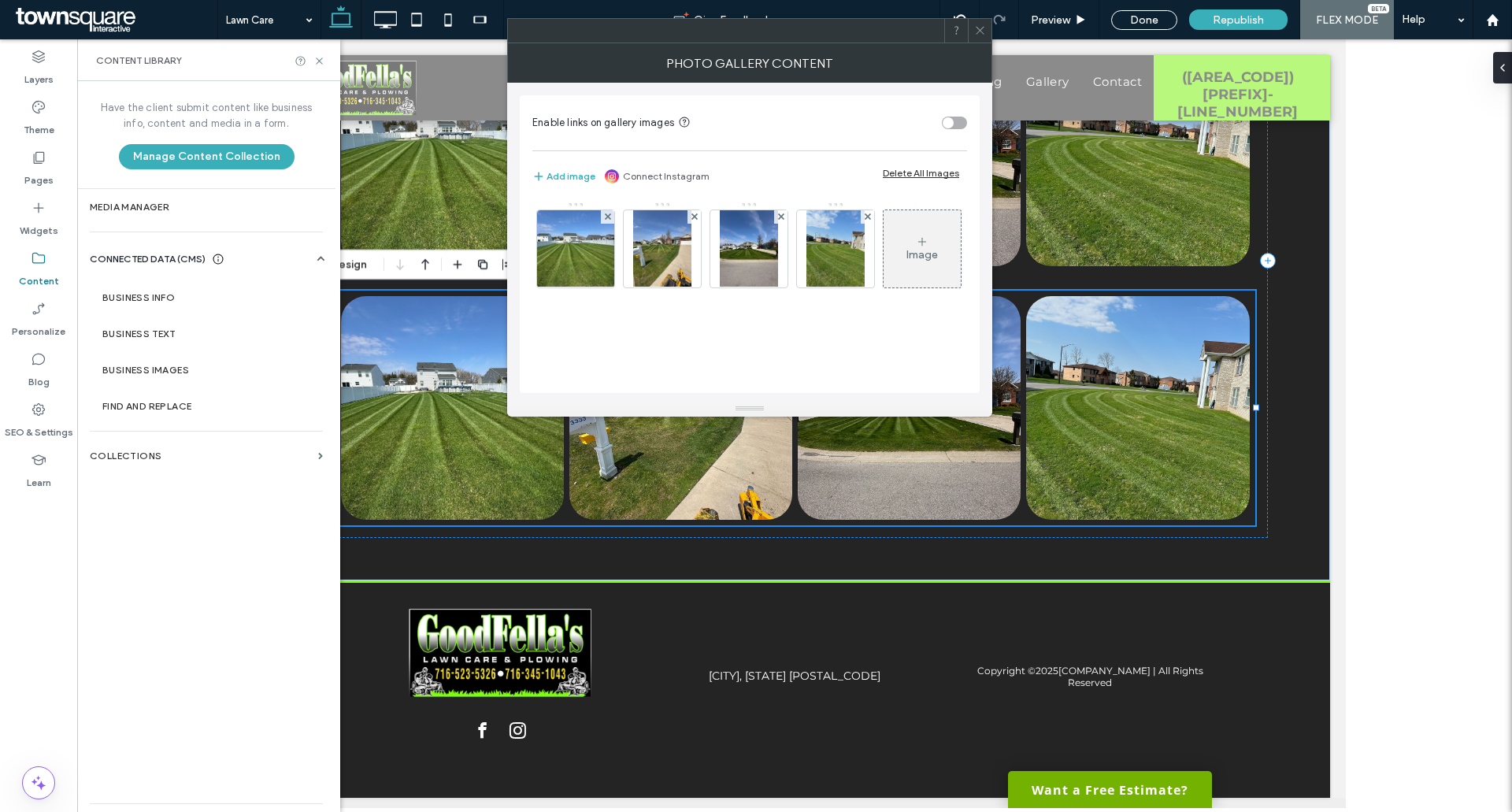 click 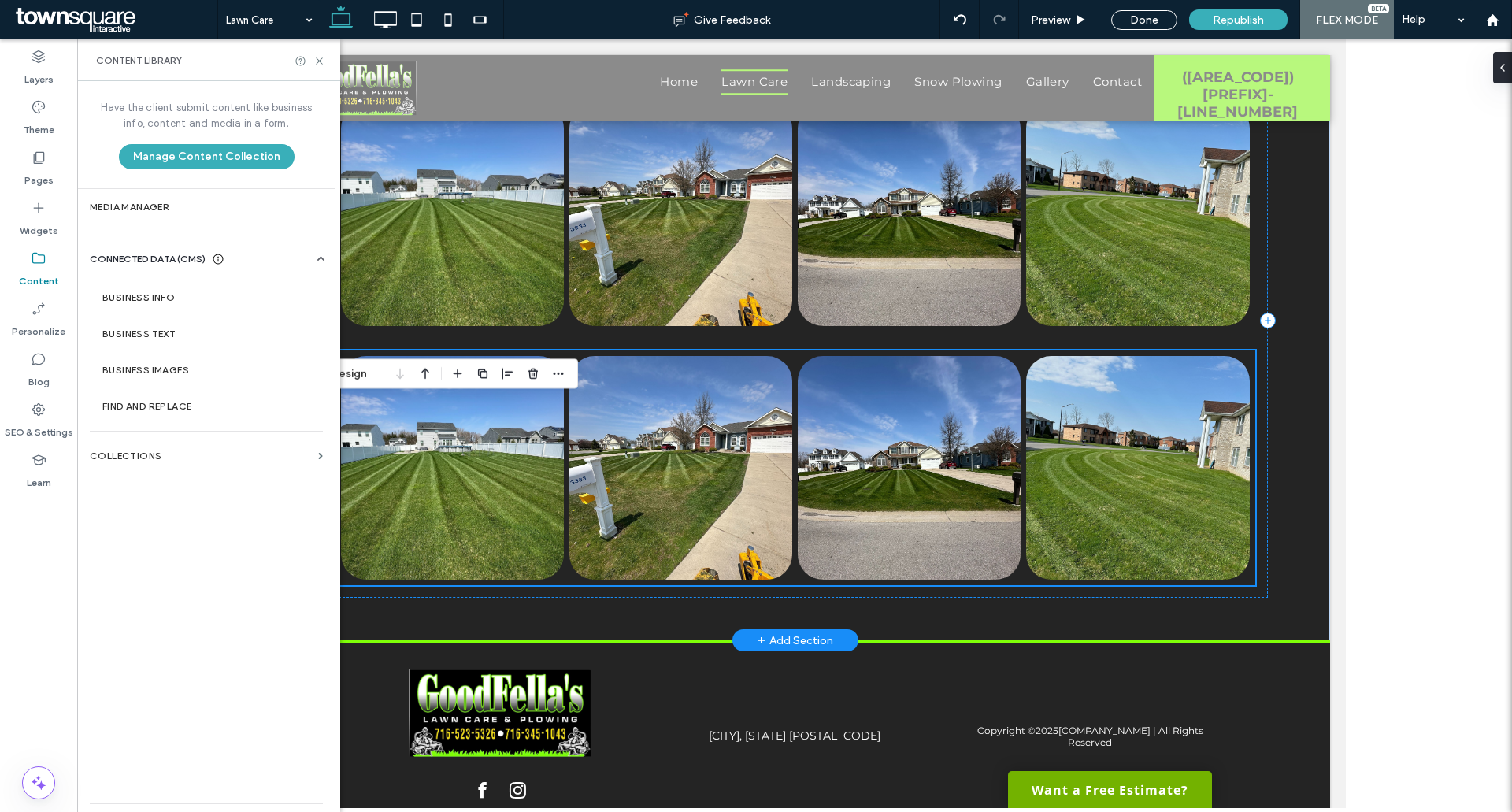 scroll, scrollTop: 1437, scrollLeft: 0, axis: vertical 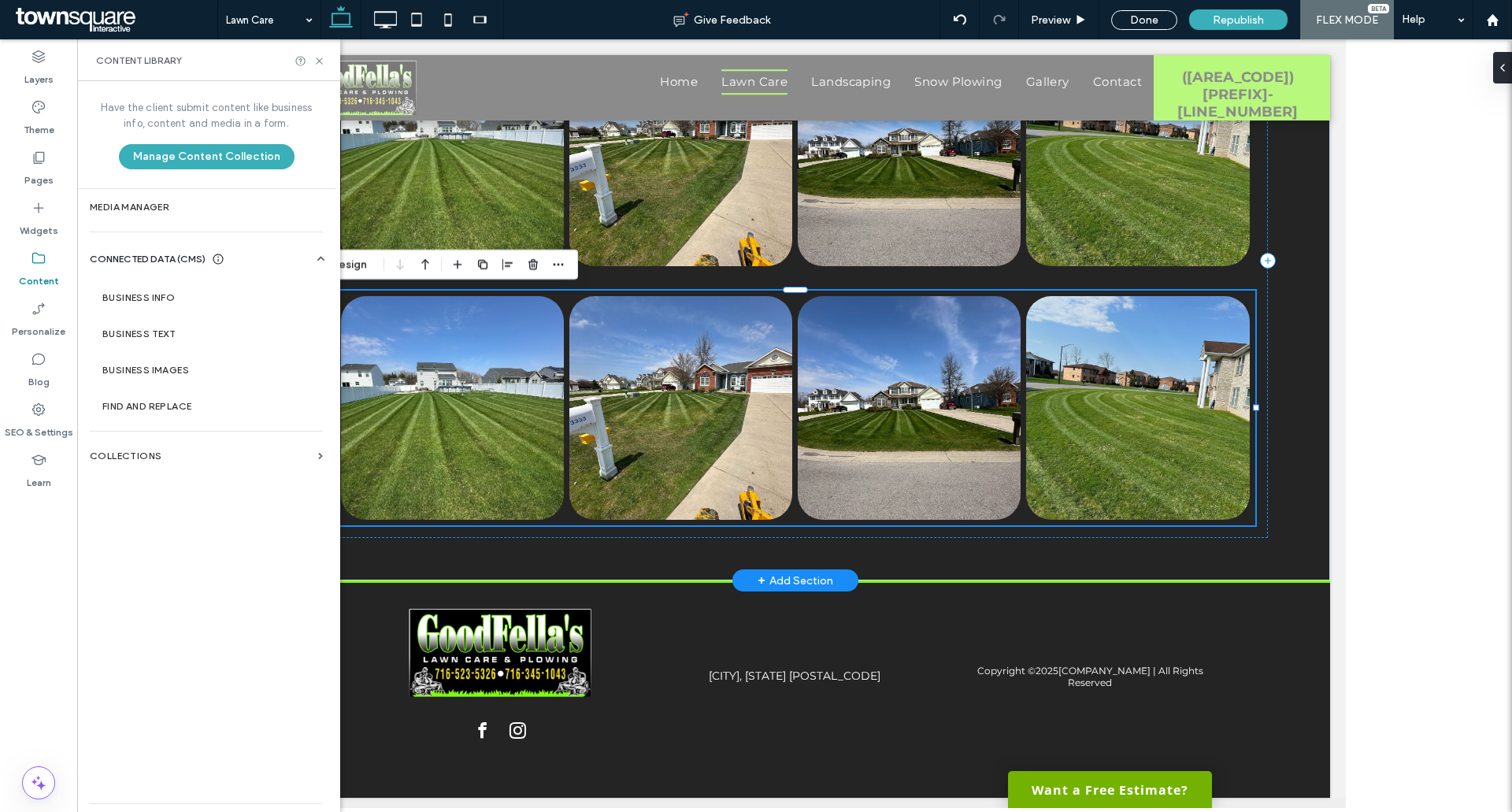 click at bounding box center (451, 407) 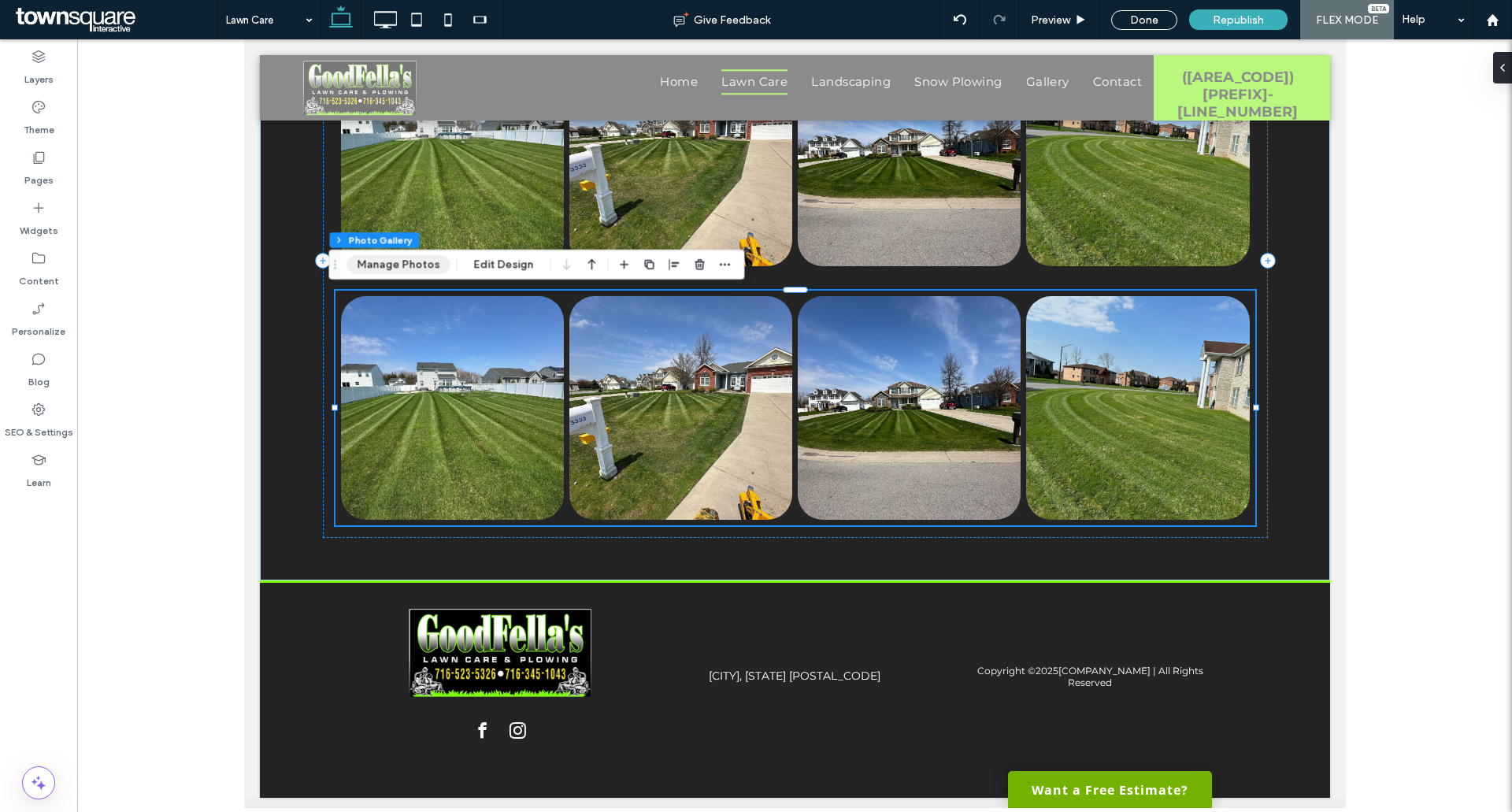 click on "Manage Photos" at bounding box center [398, 265] 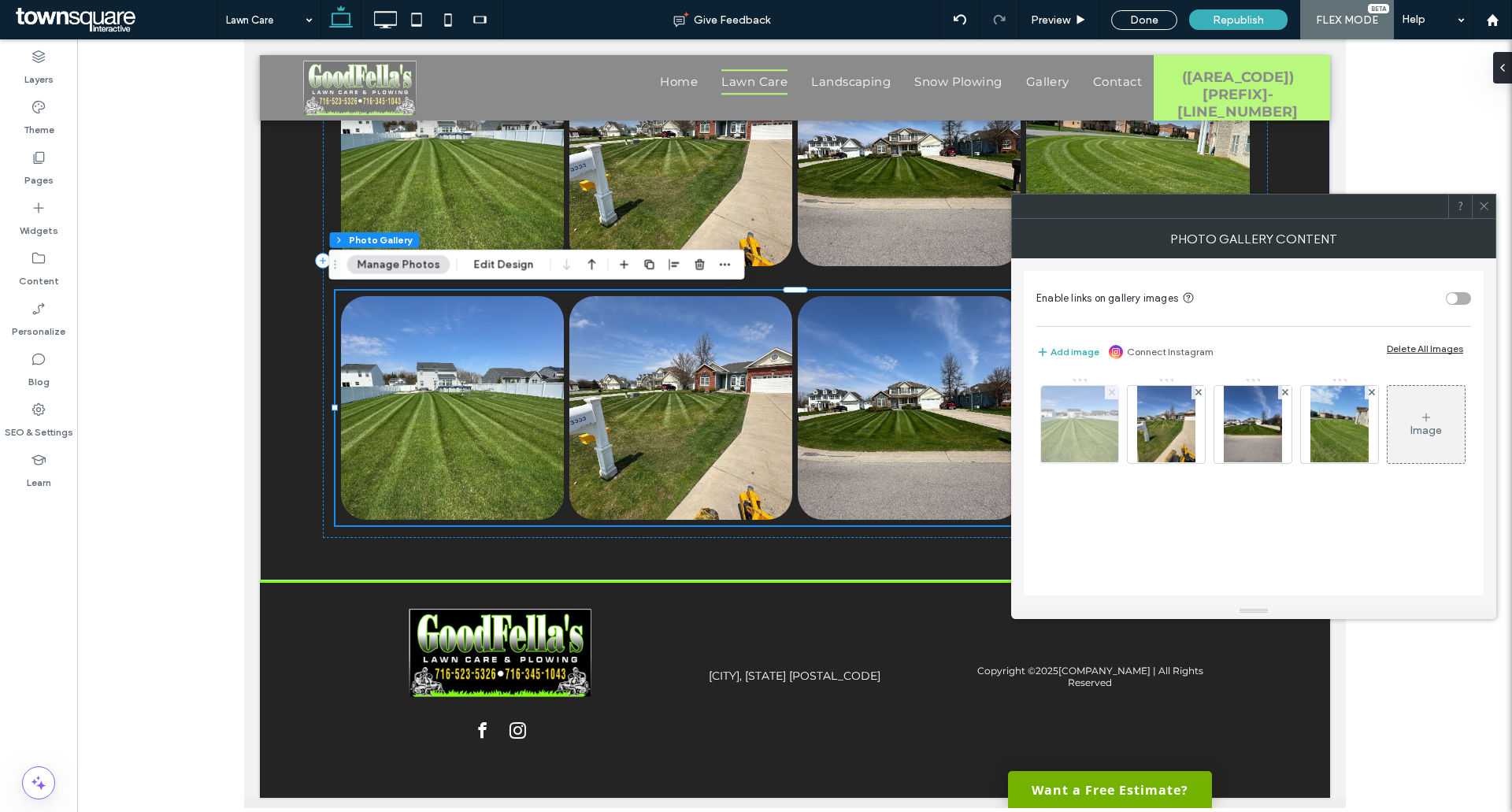 click 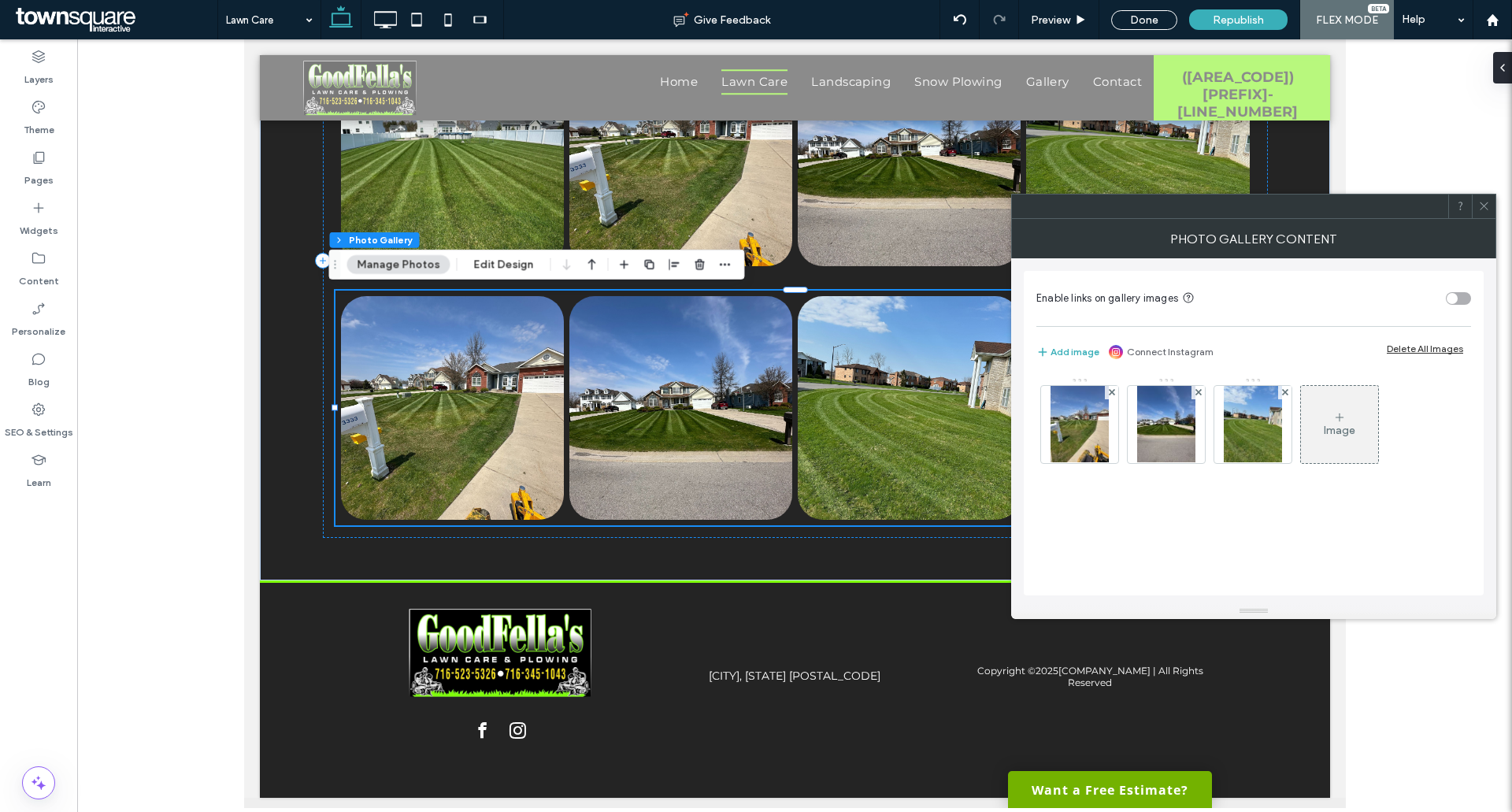 click 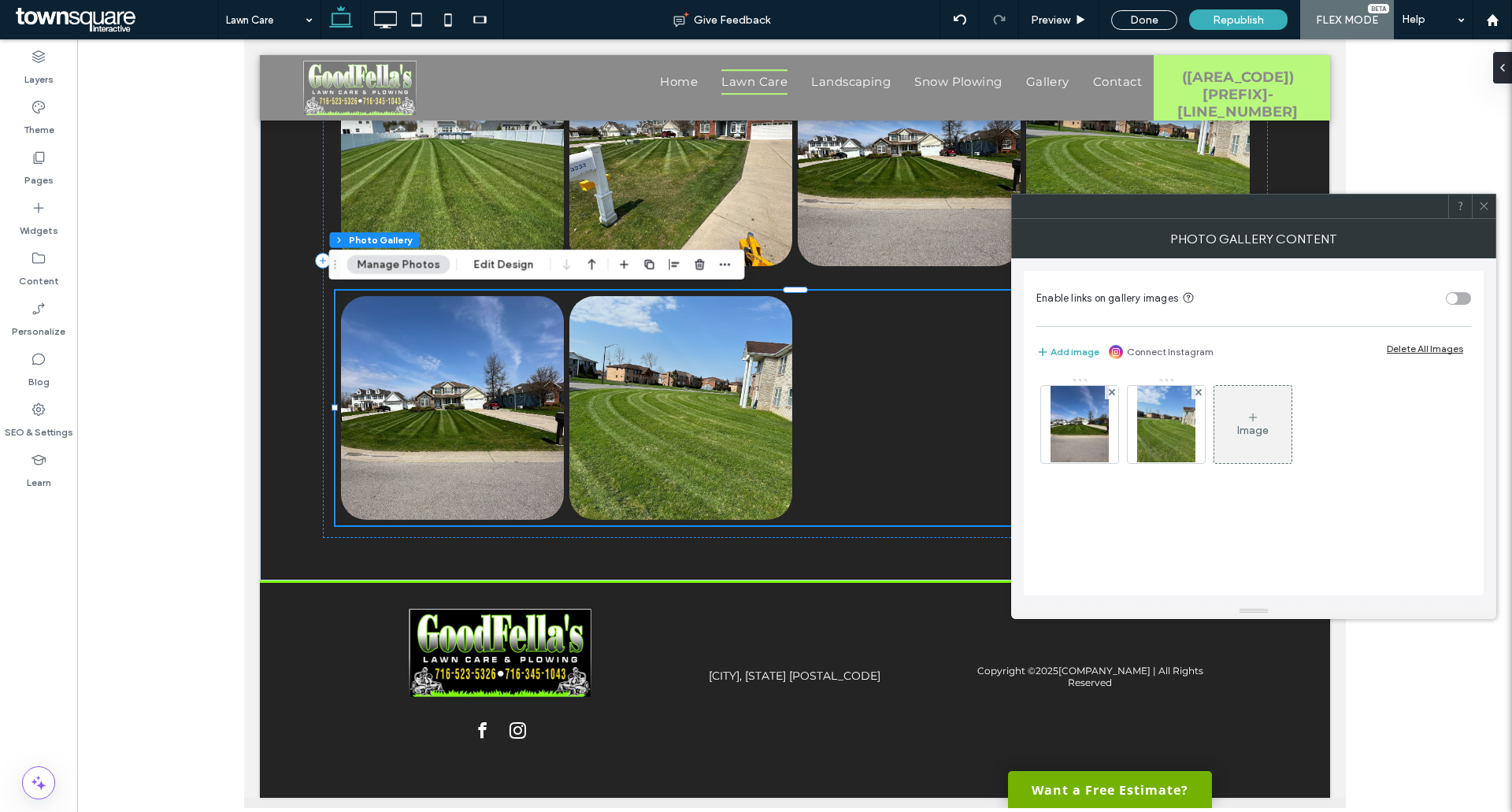 click 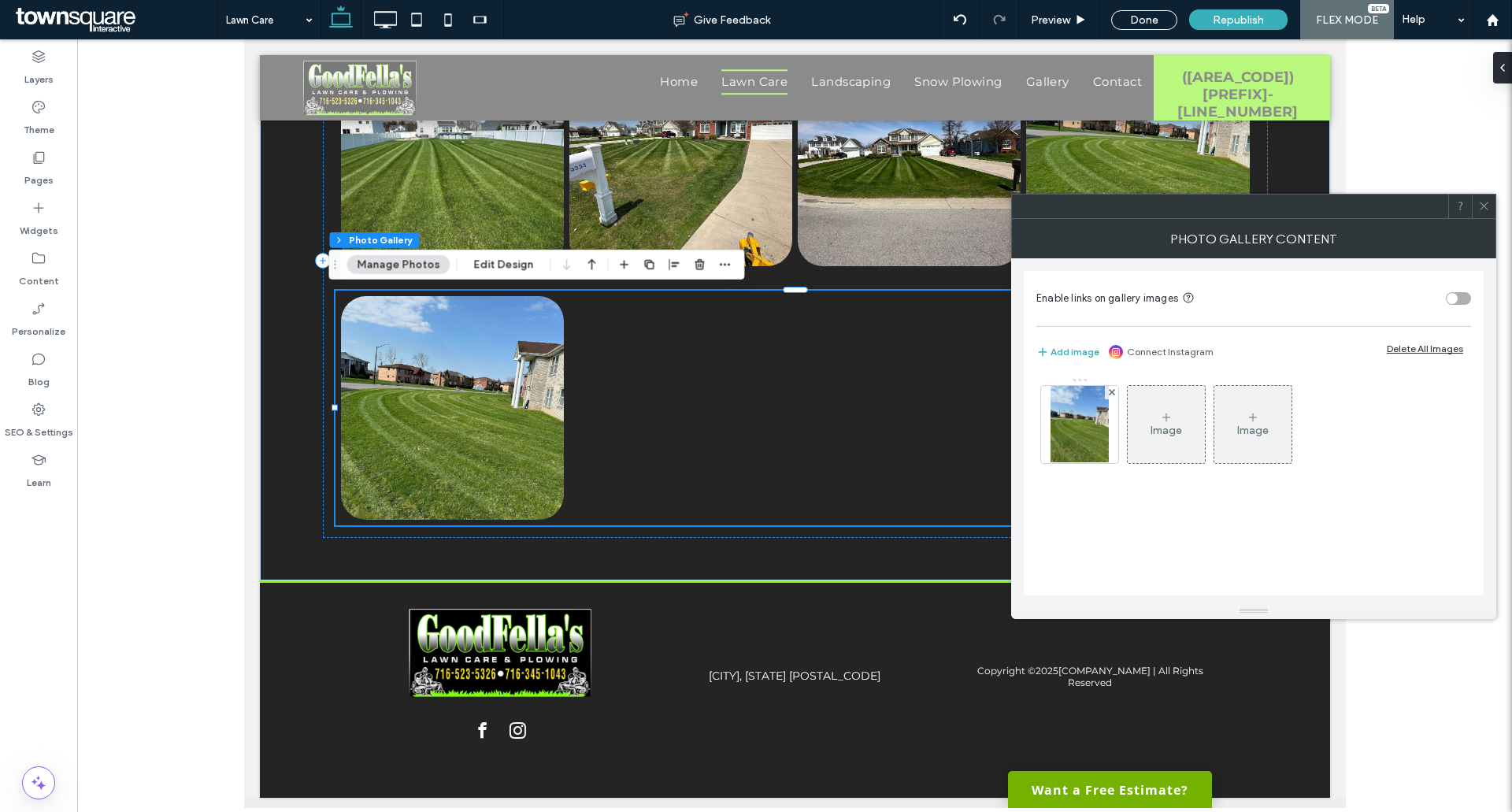 click 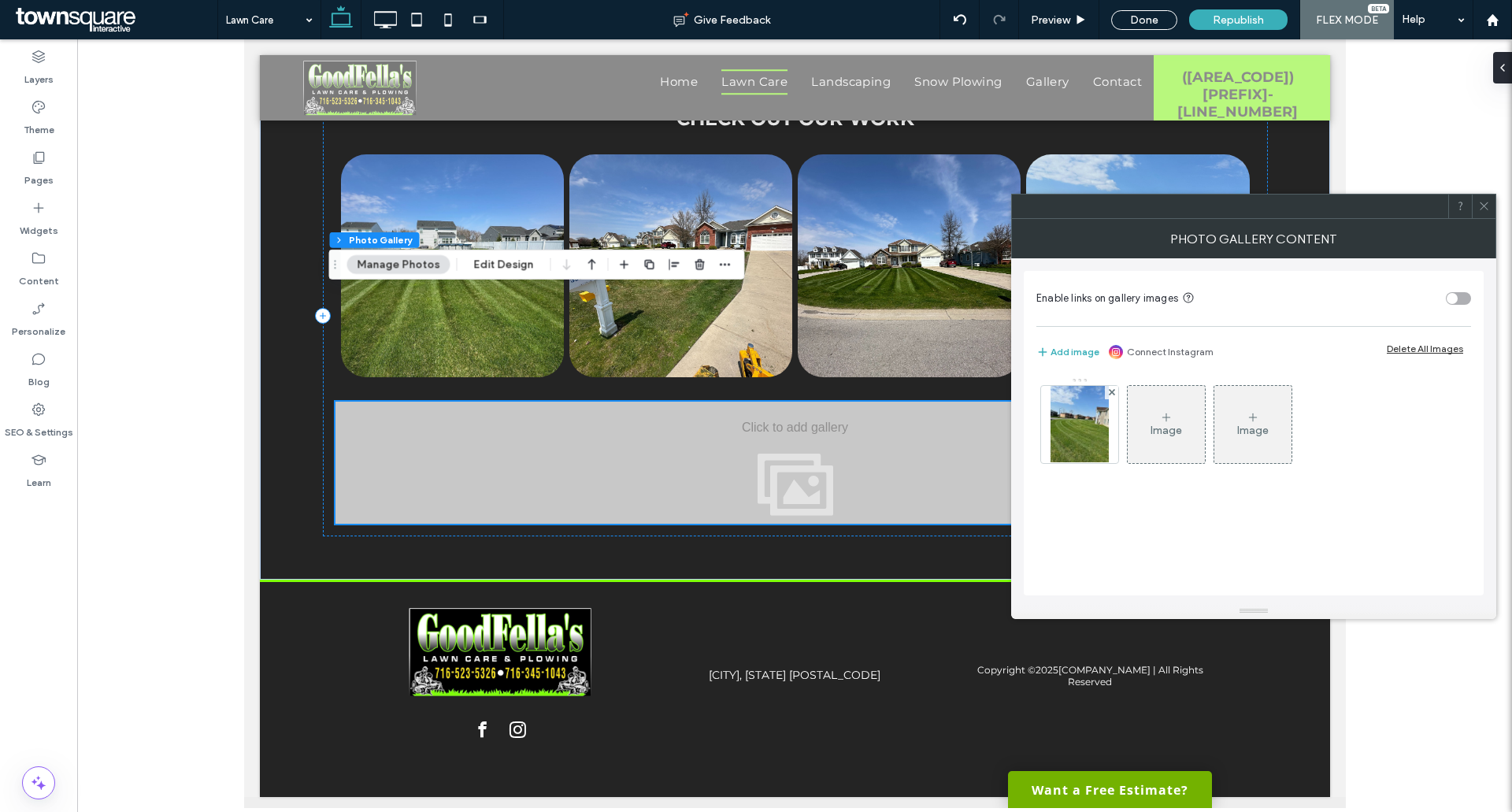 scroll, scrollTop: 1326, scrollLeft: 0, axis: vertical 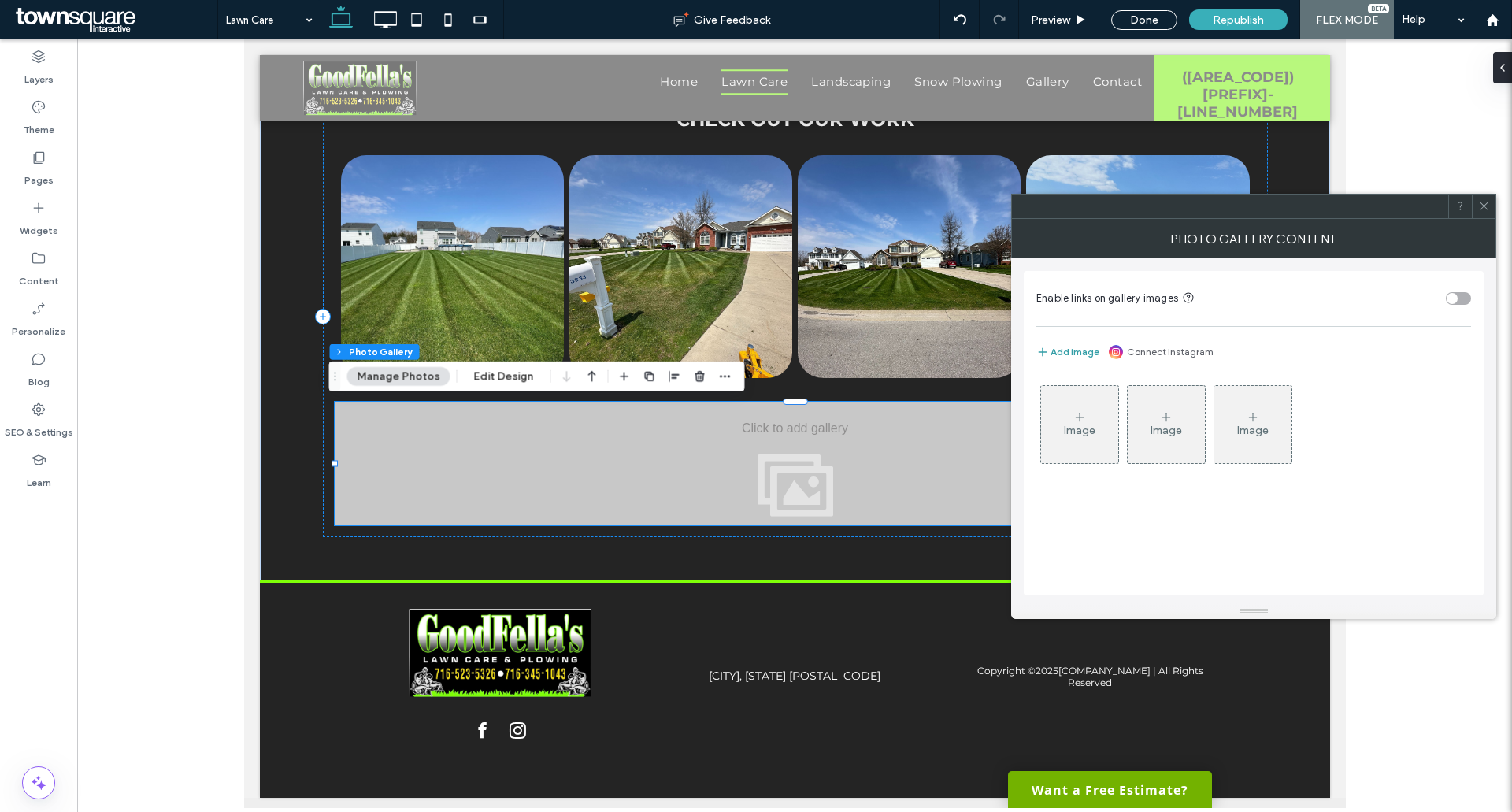 click 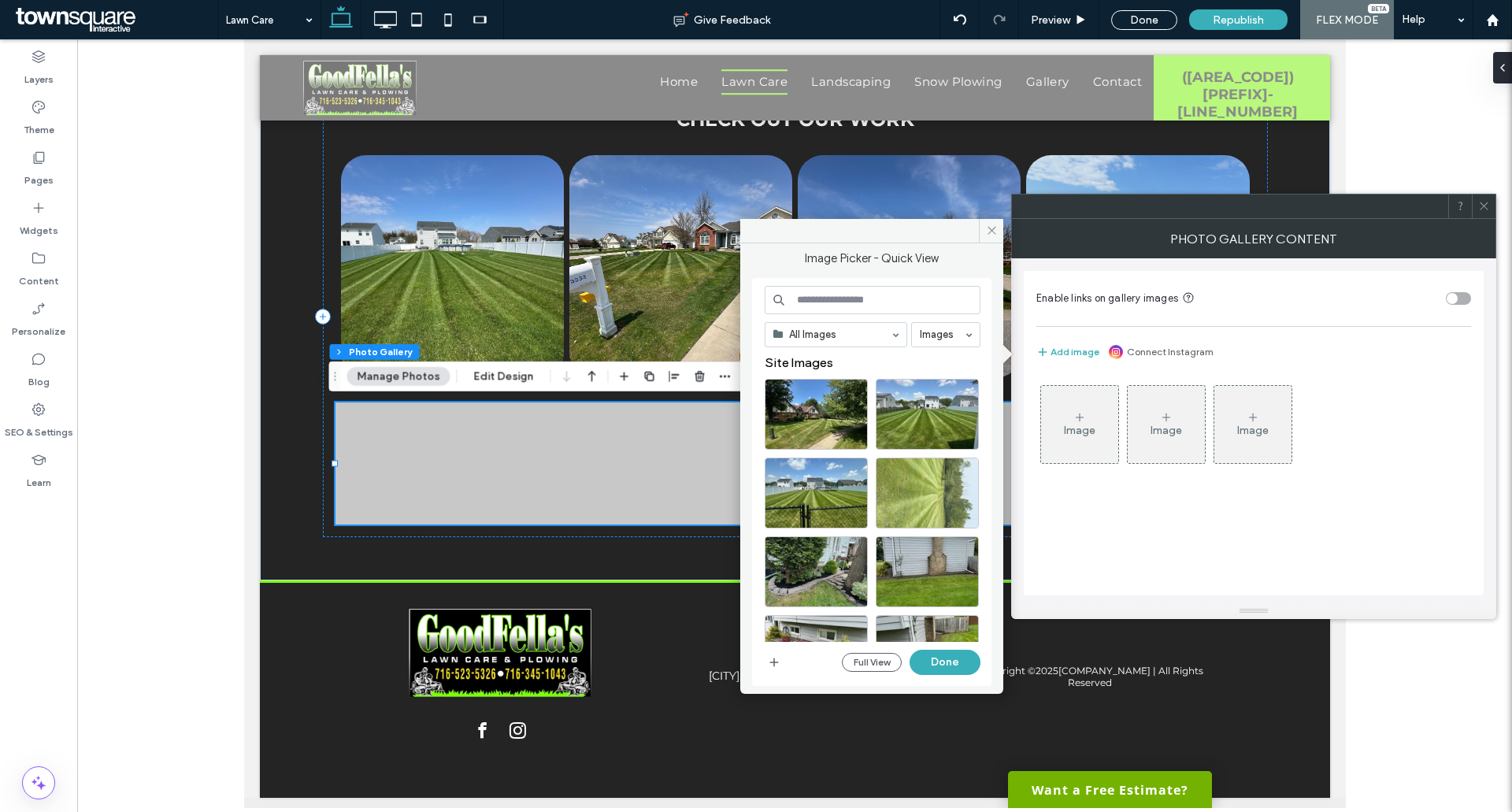 type 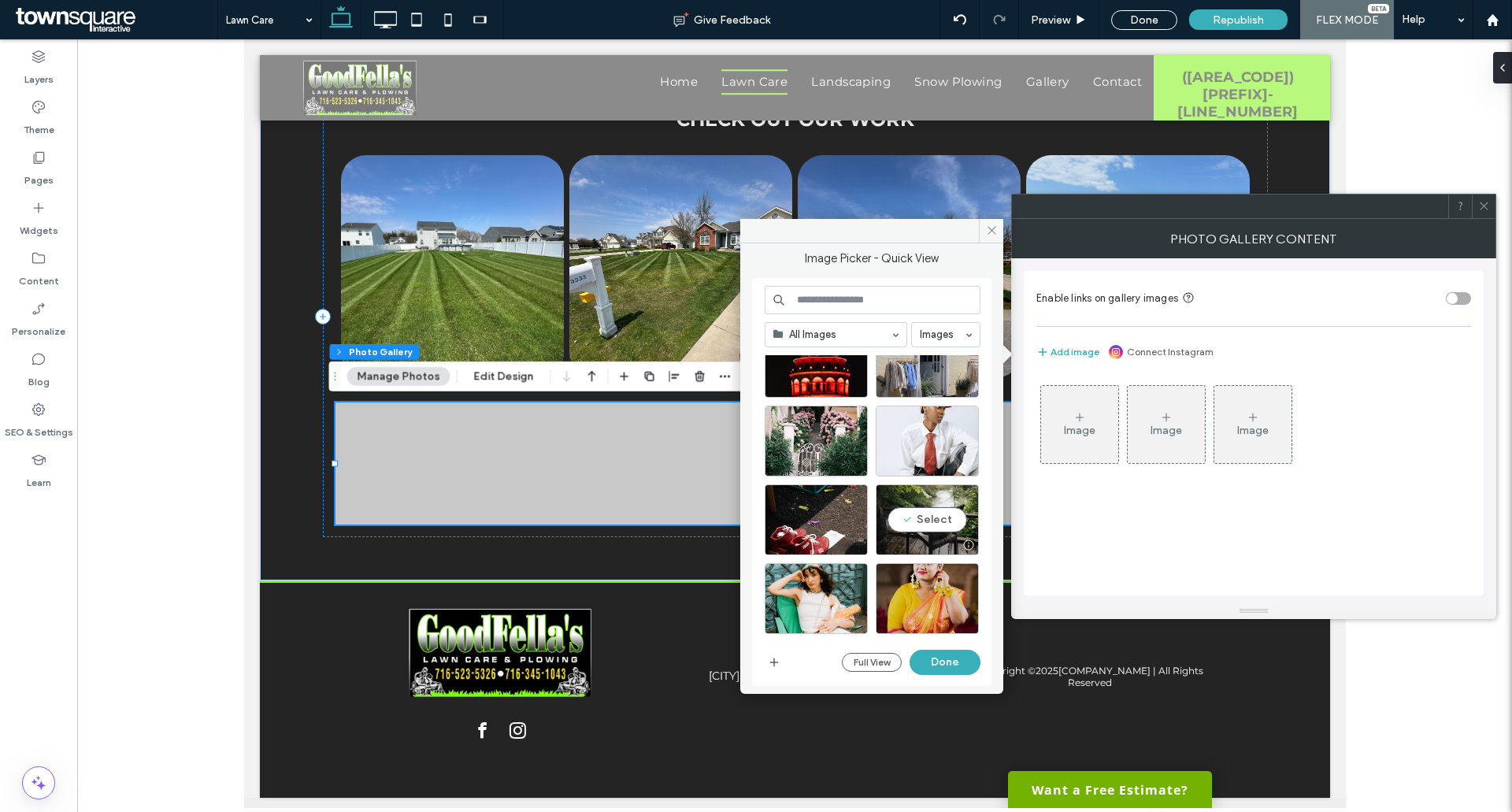 scroll, scrollTop: 0, scrollLeft: 0, axis: both 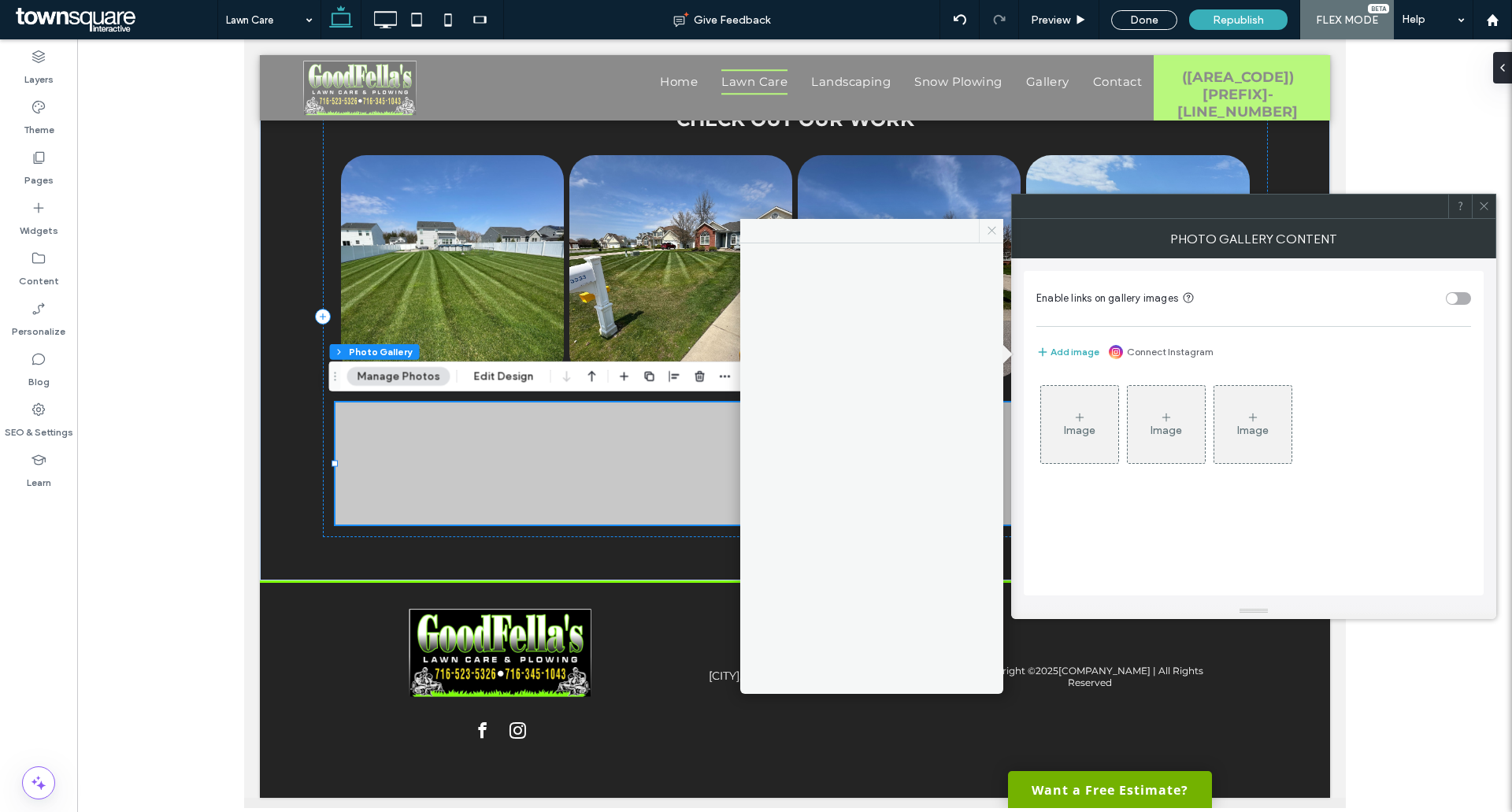 click 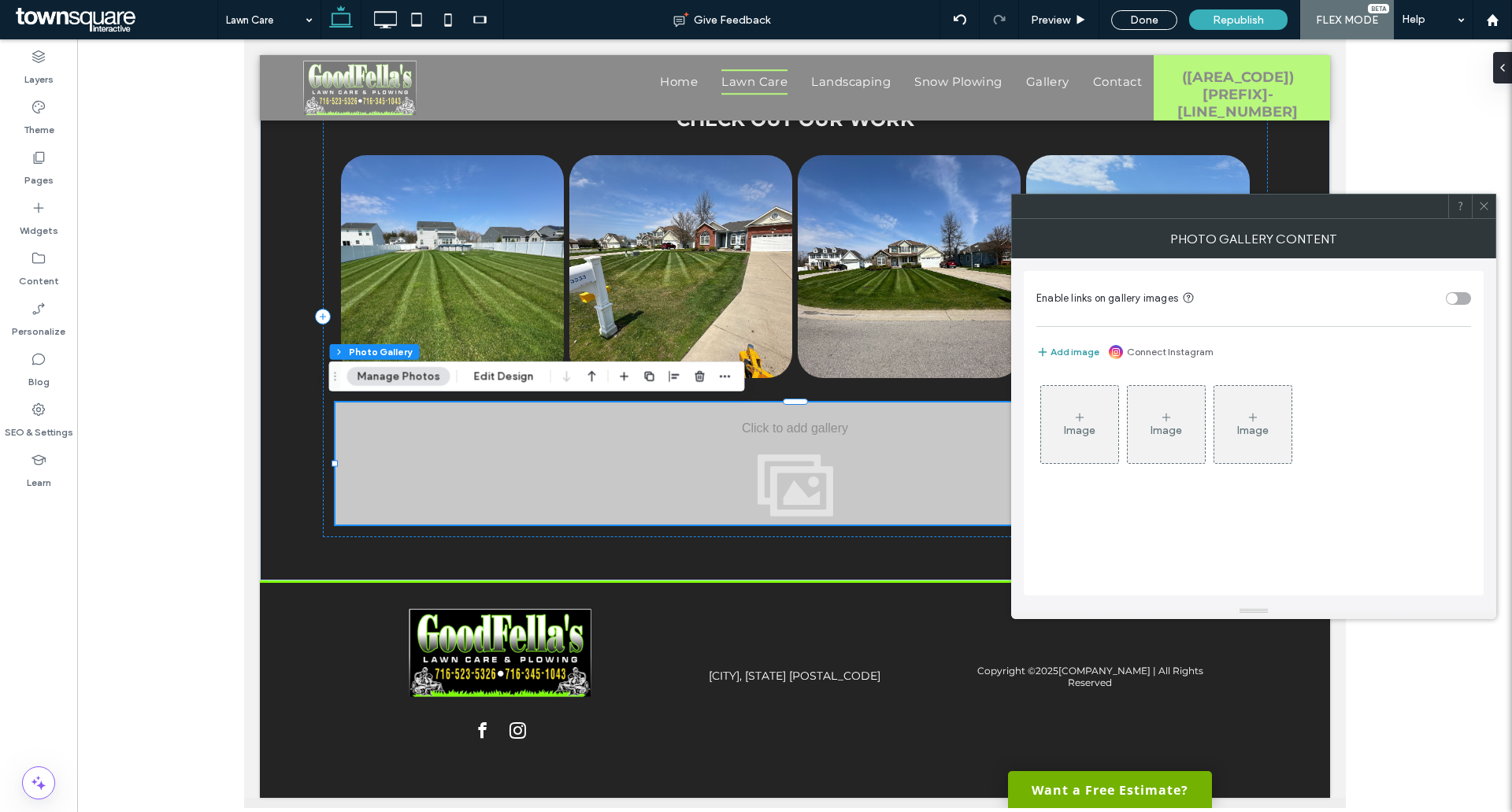 click on "Add image" at bounding box center [1068, 352] 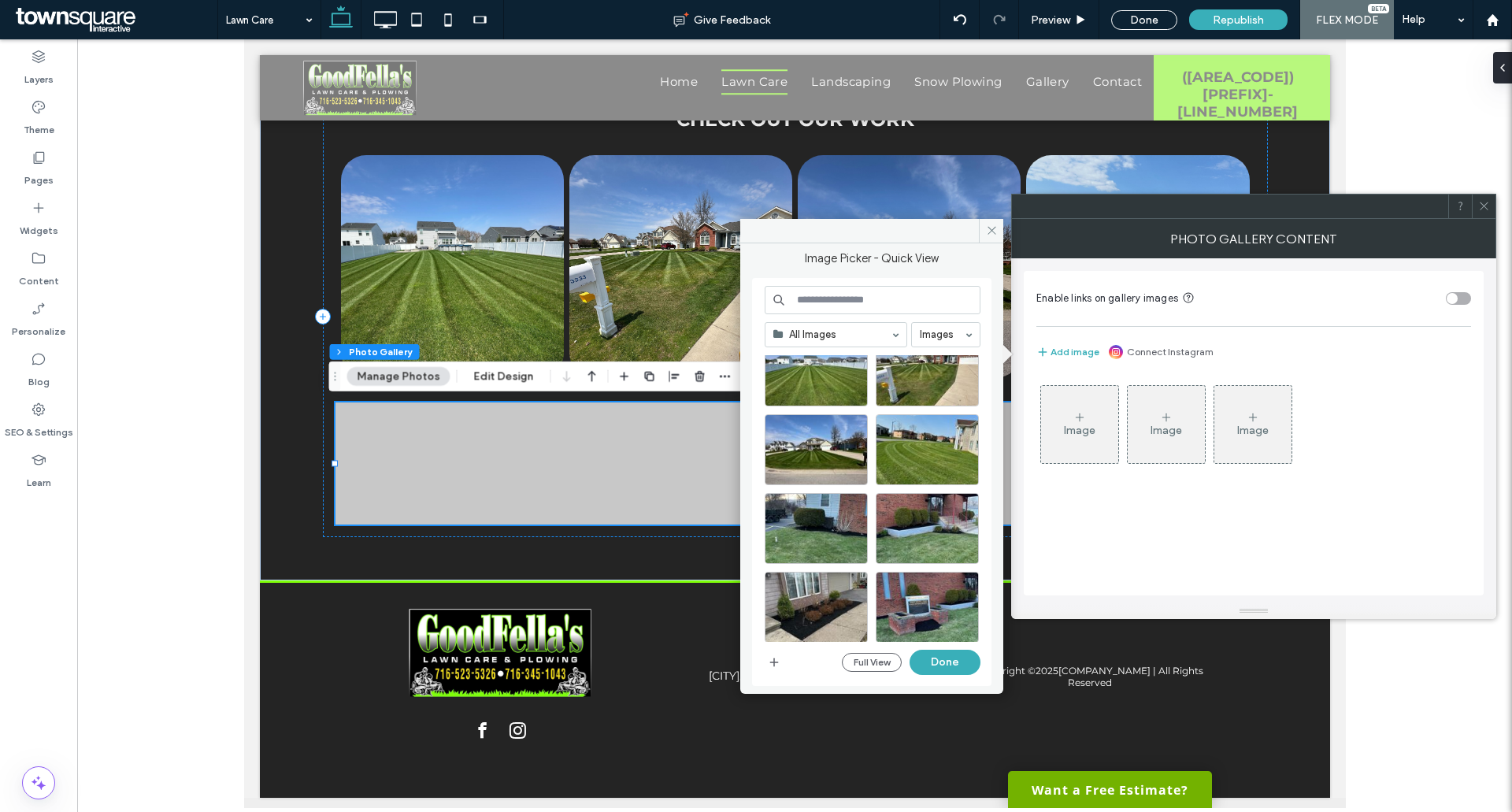 scroll, scrollTop: 315, scrollLeft: 0, axis: vertical 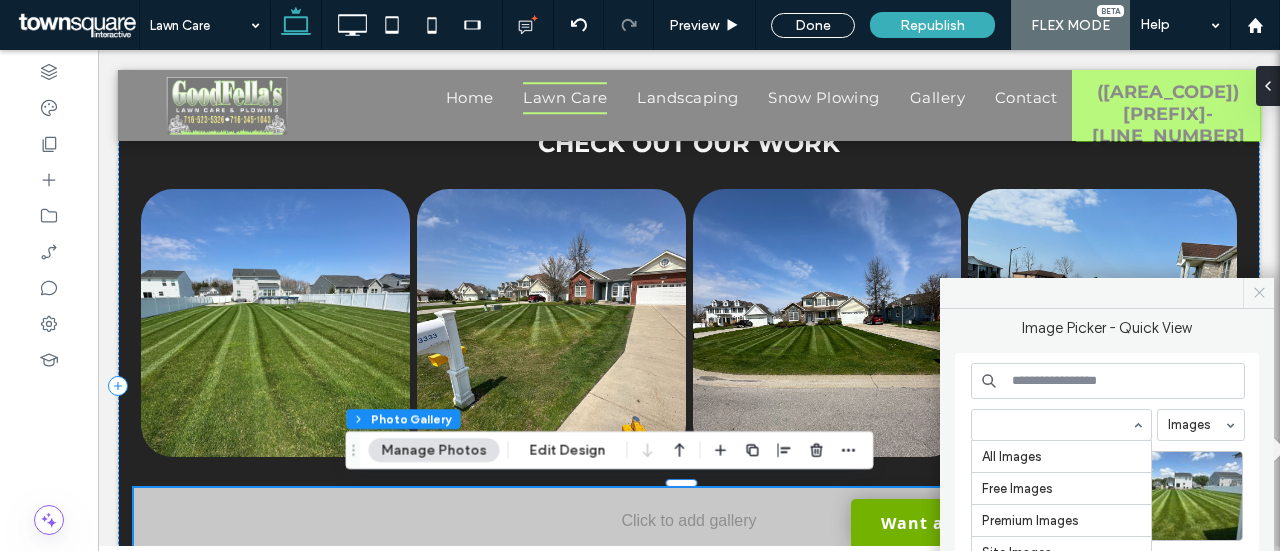 click 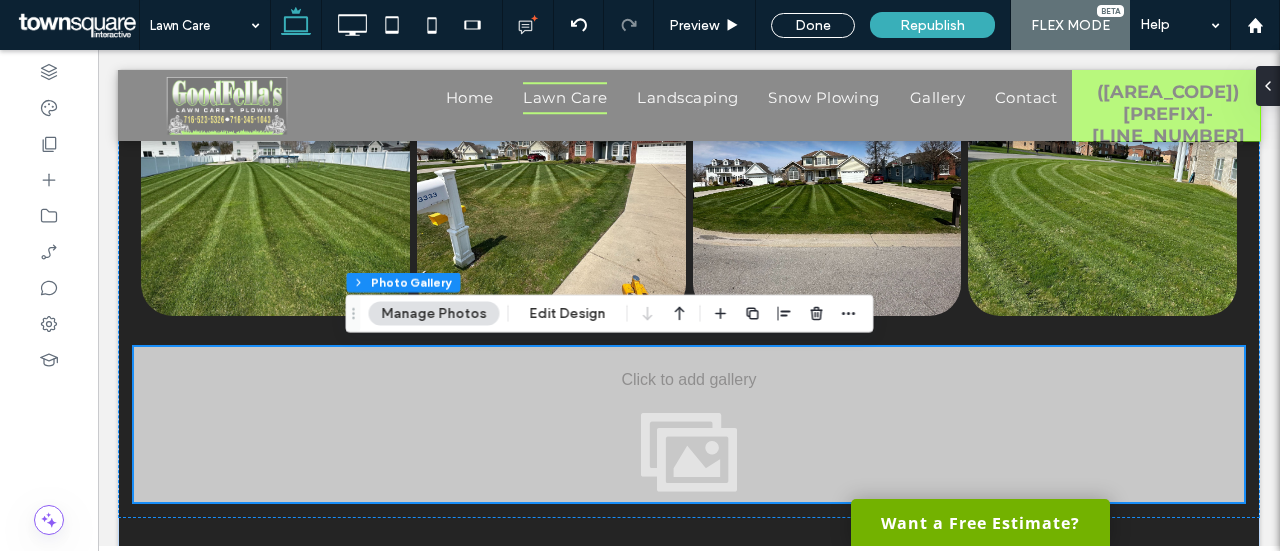scroll, scrollTop: 1820, scrollLeft: 0, axis: vertical 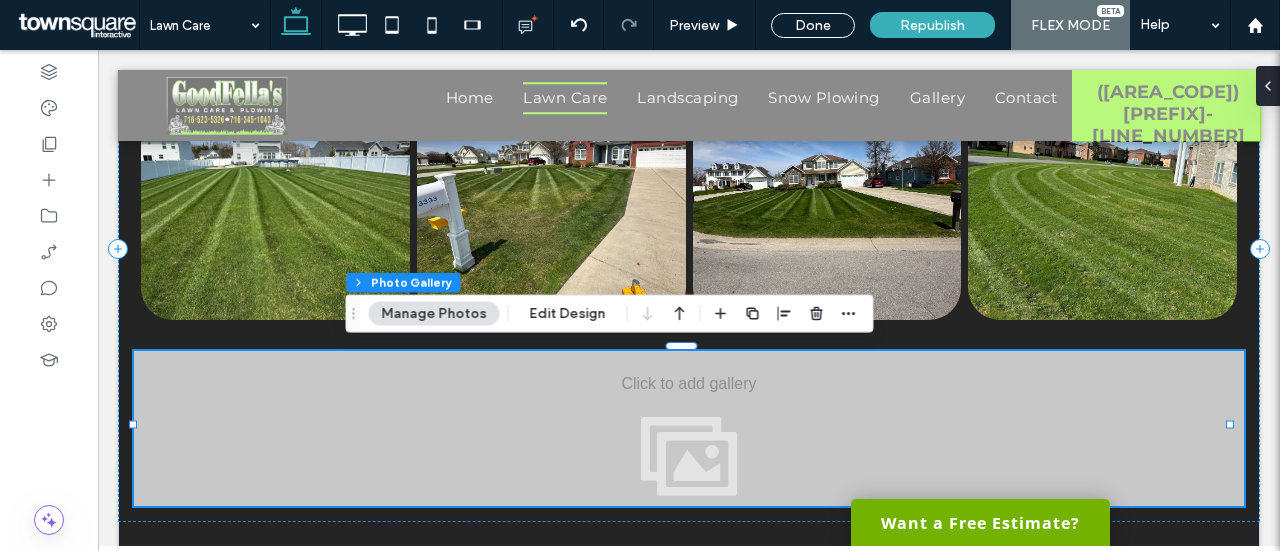 click at bounding box center [689, 428] 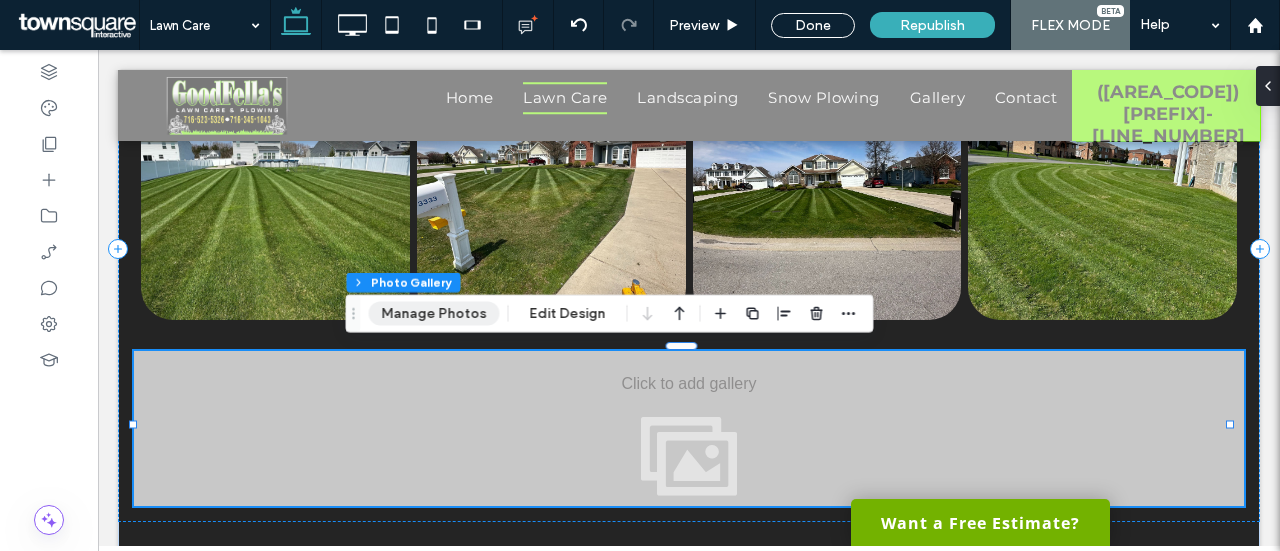 click on "Manage Photos" at bounding box center [434, 314] 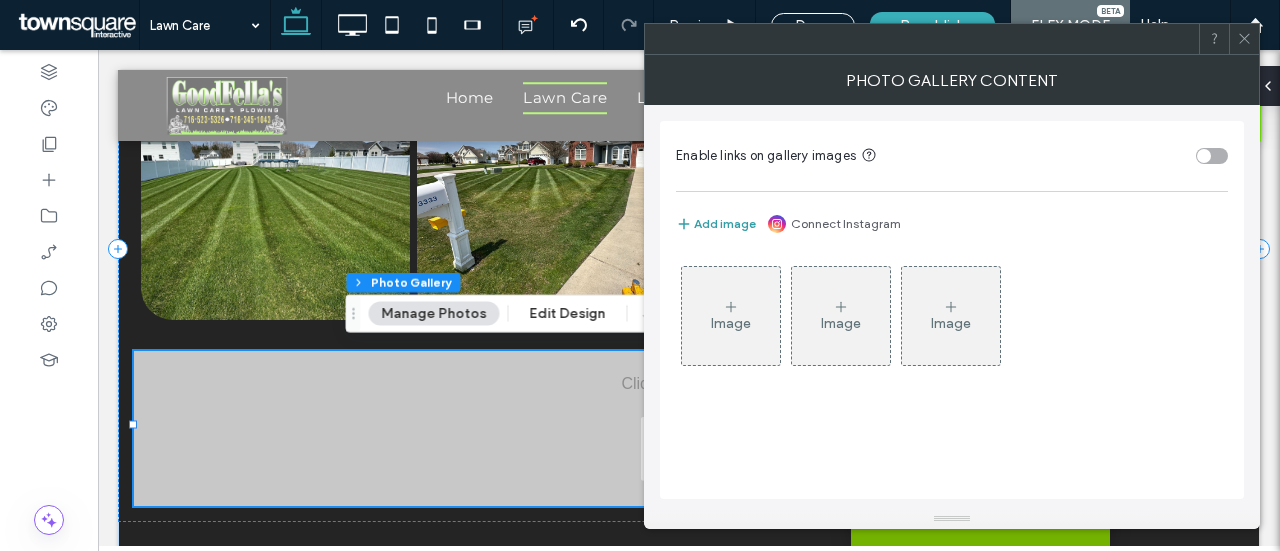 click 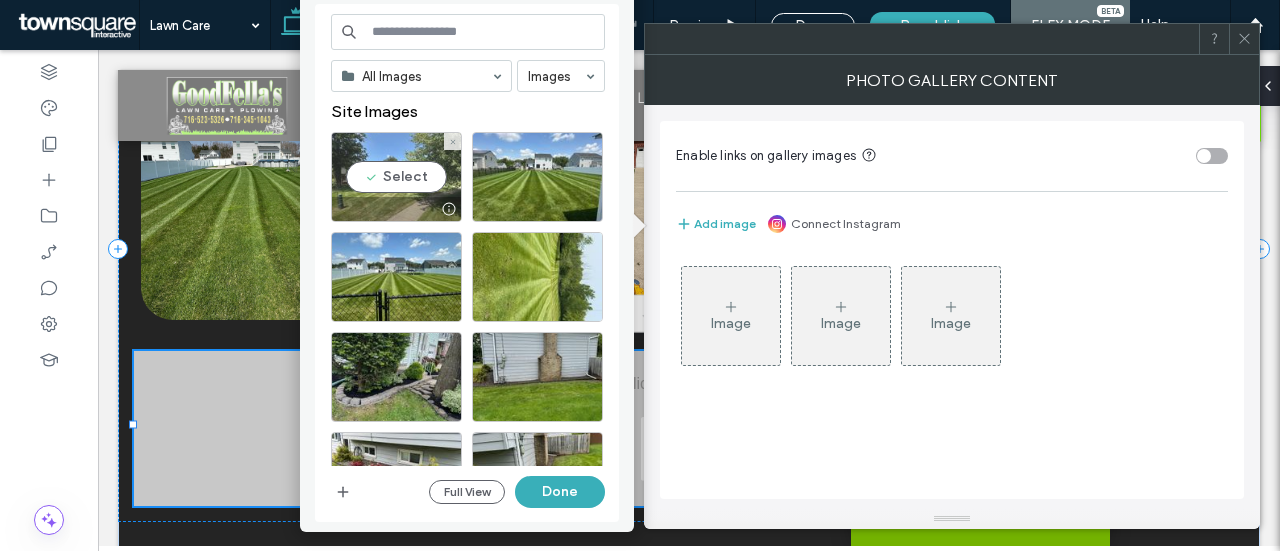 click on "Select" at bounding box center [396, 177] 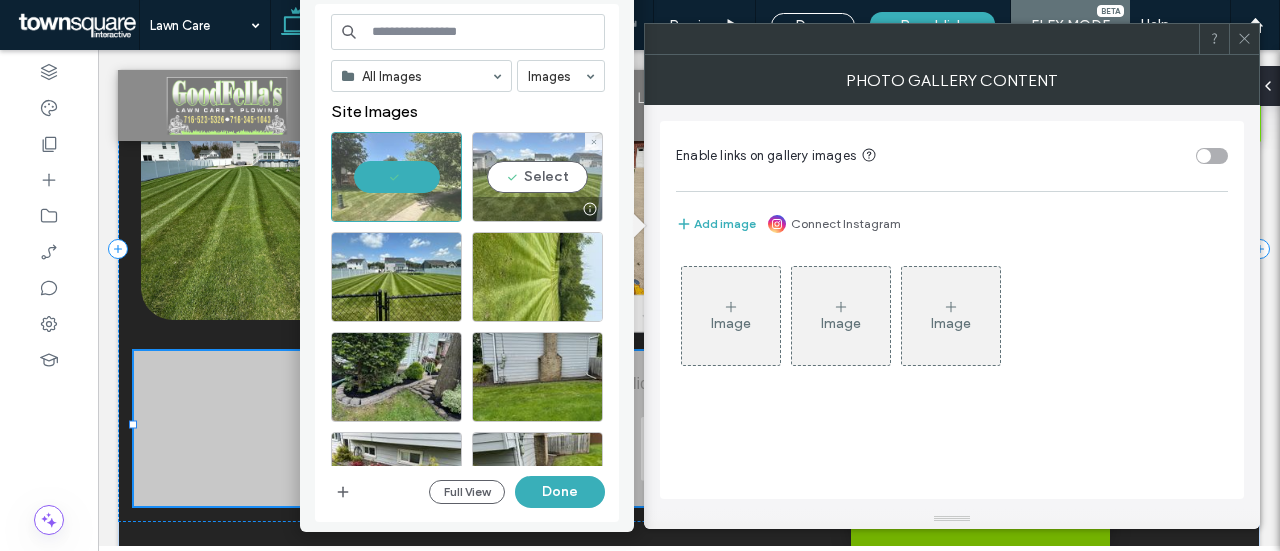 click on "Select" at bounding box center (537, 177) 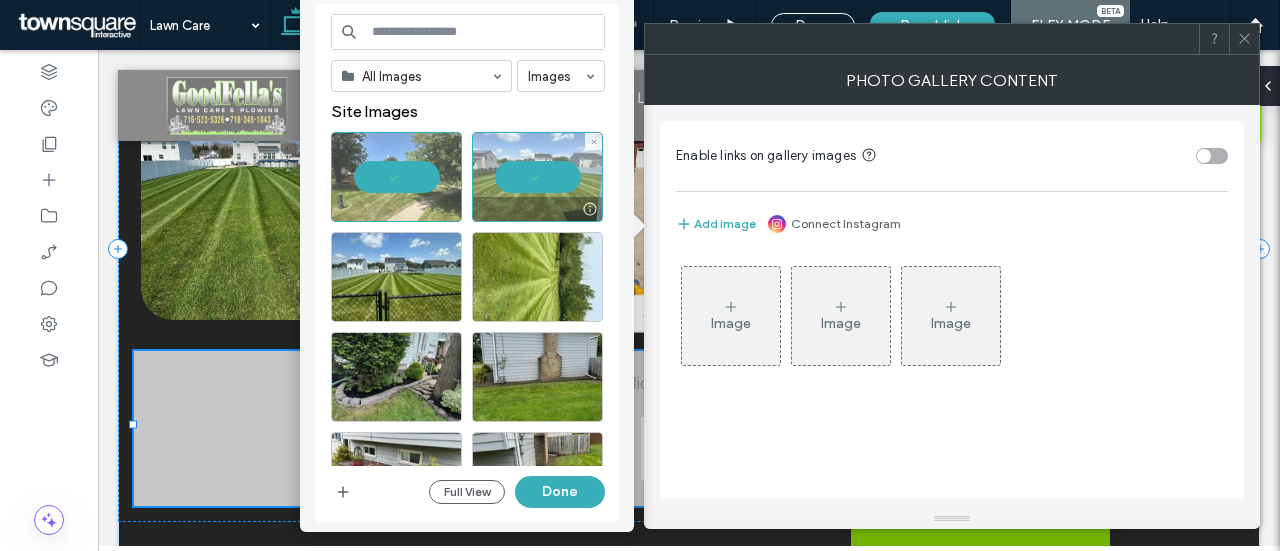 click at bounding box center (537, 177) 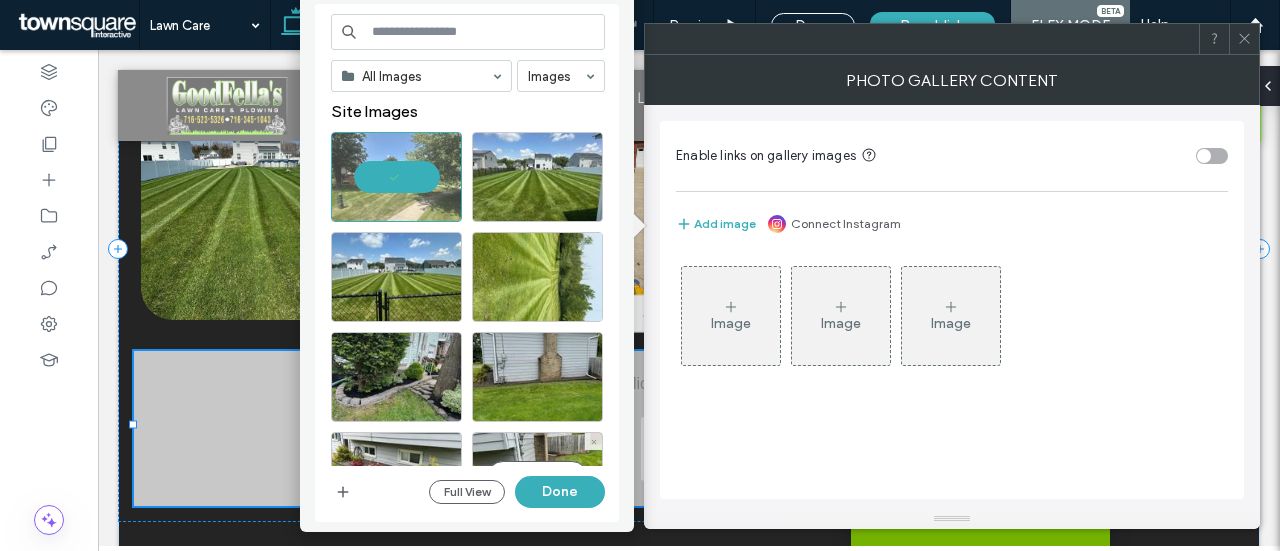 scroll, scrollTop: 0, scrollLeft: 0, axis: both 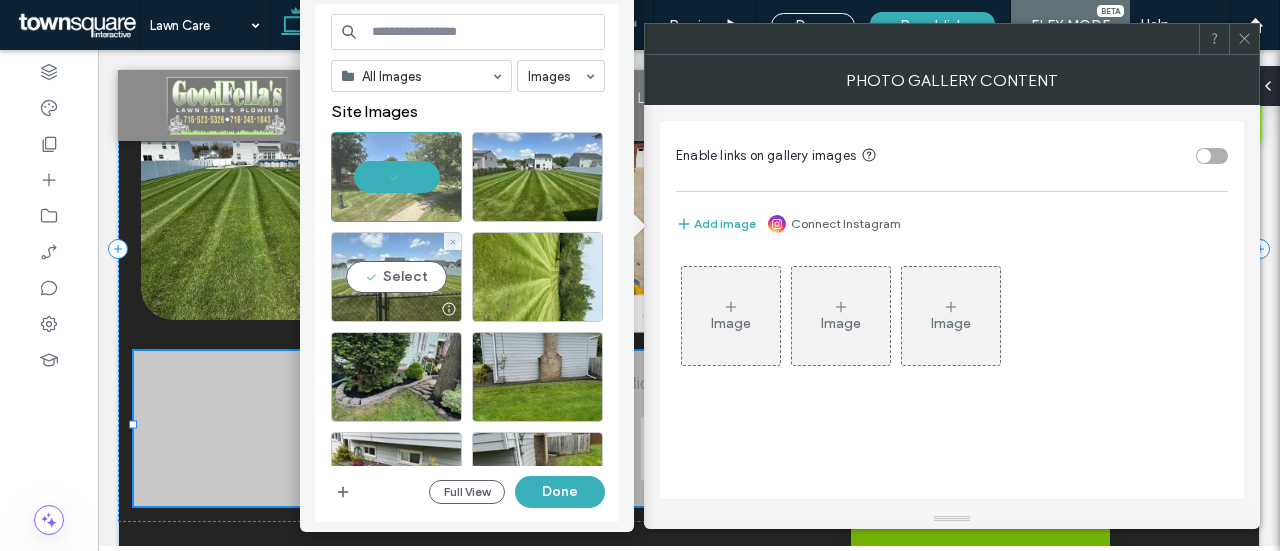 click on "Select" at bounding box center (396, 277) 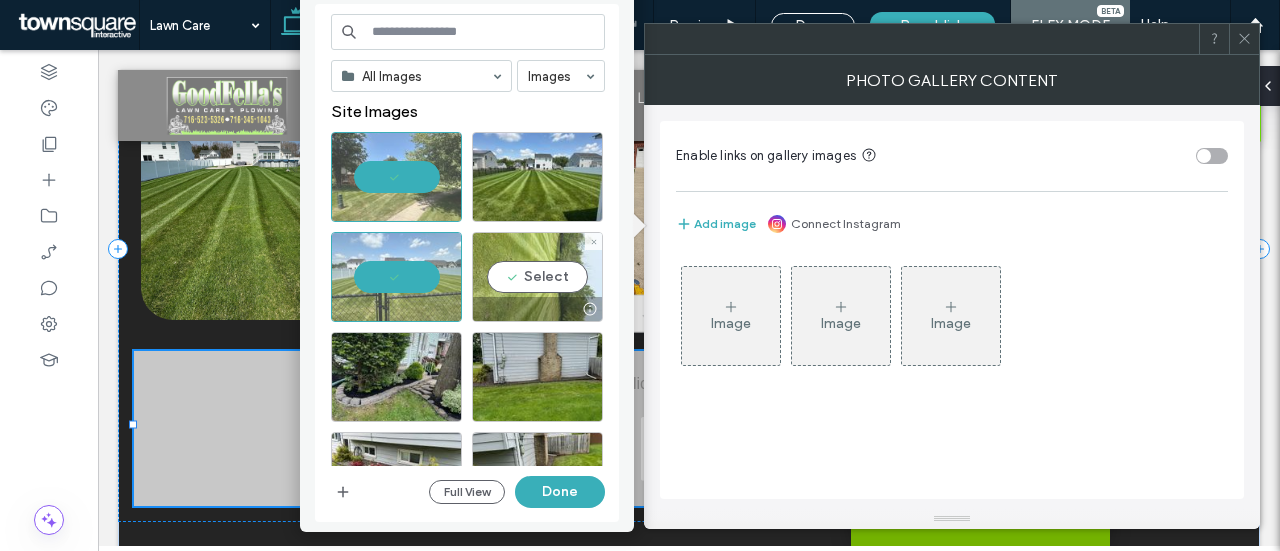 click on "Select" at bounding box center [537, 277] 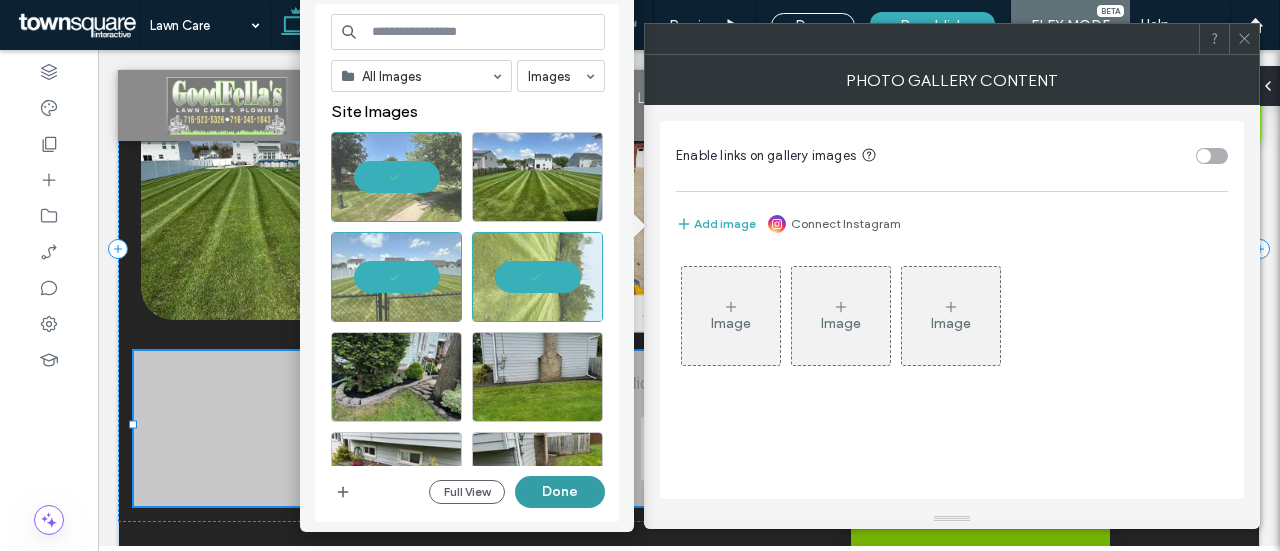 click on "Done" at bounding box center [560, 492] 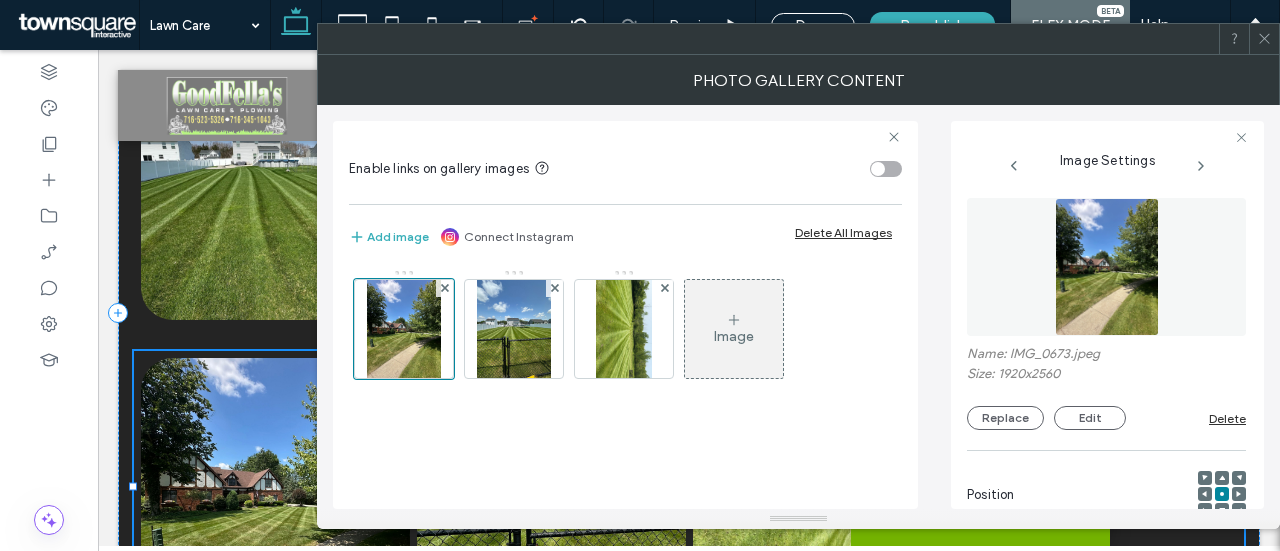 click on "Image" at bounding box center (734, 336) 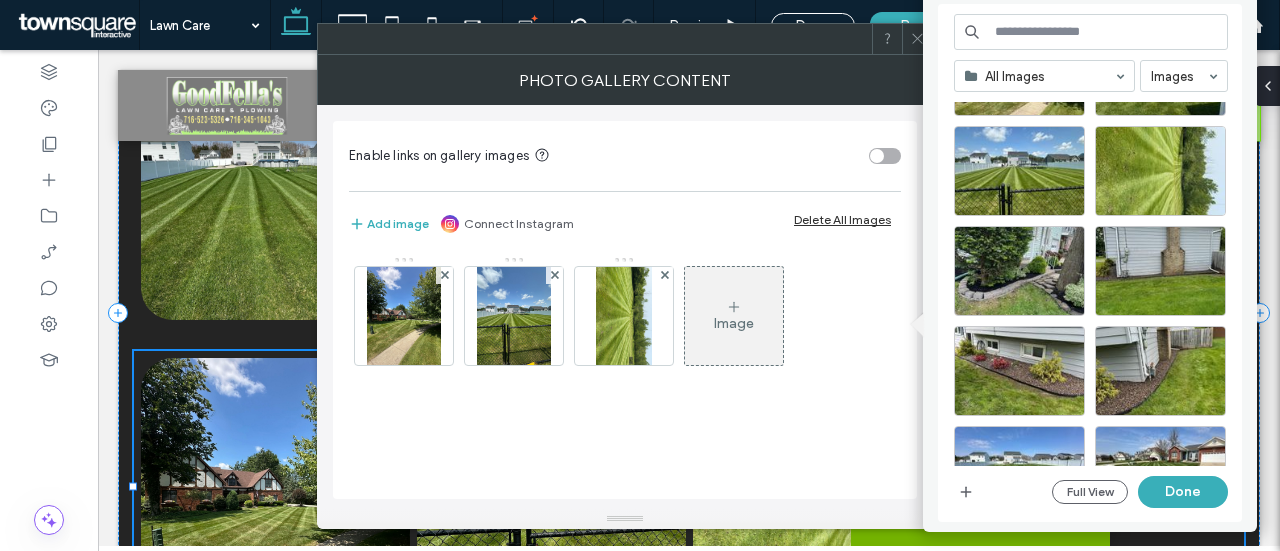 scroll, scrollTop: 0, scrollLeft: 0, axis: both 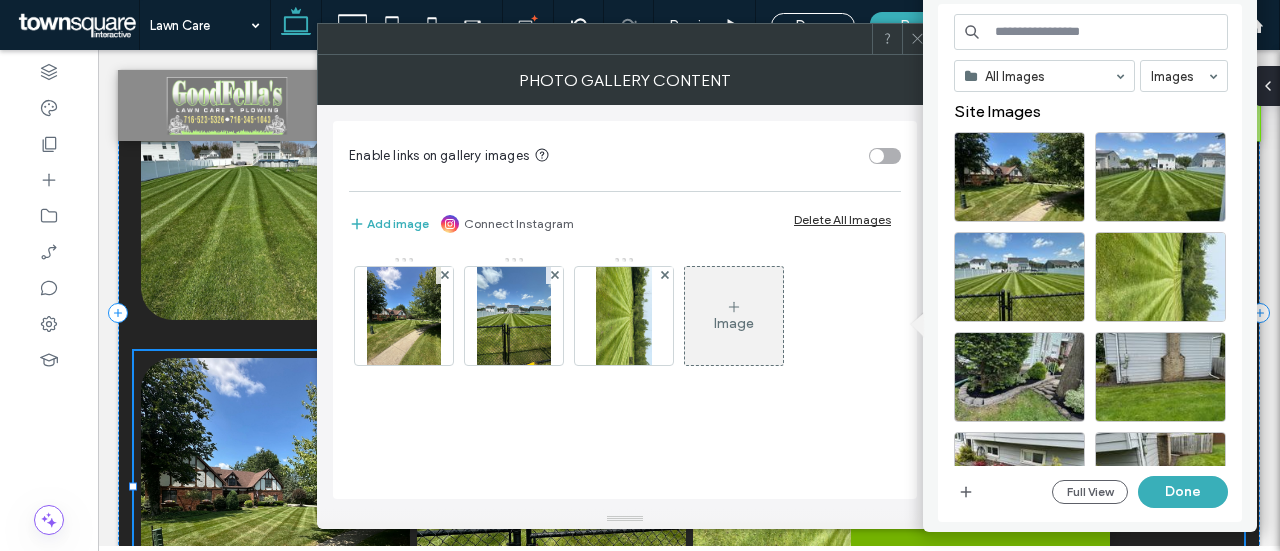click 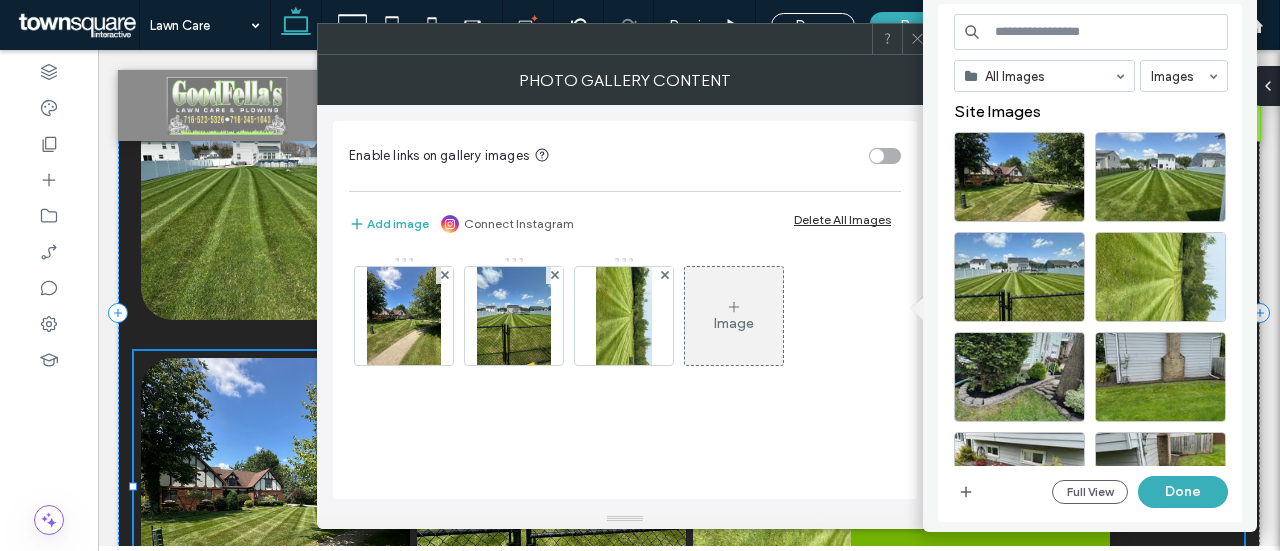 click 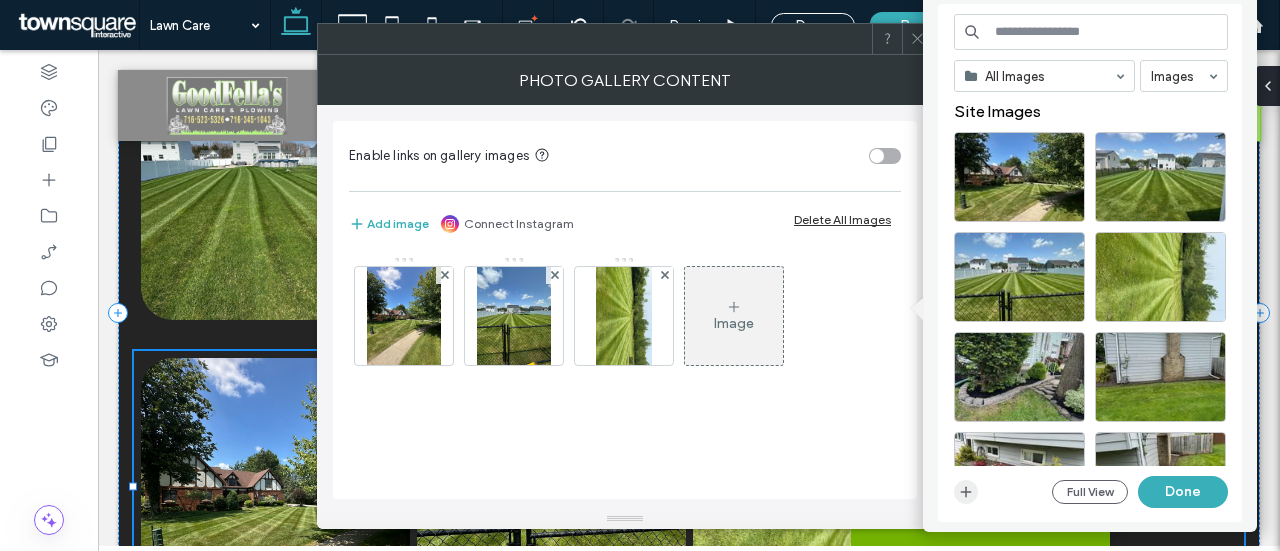 click at bounding box center [966, 492] 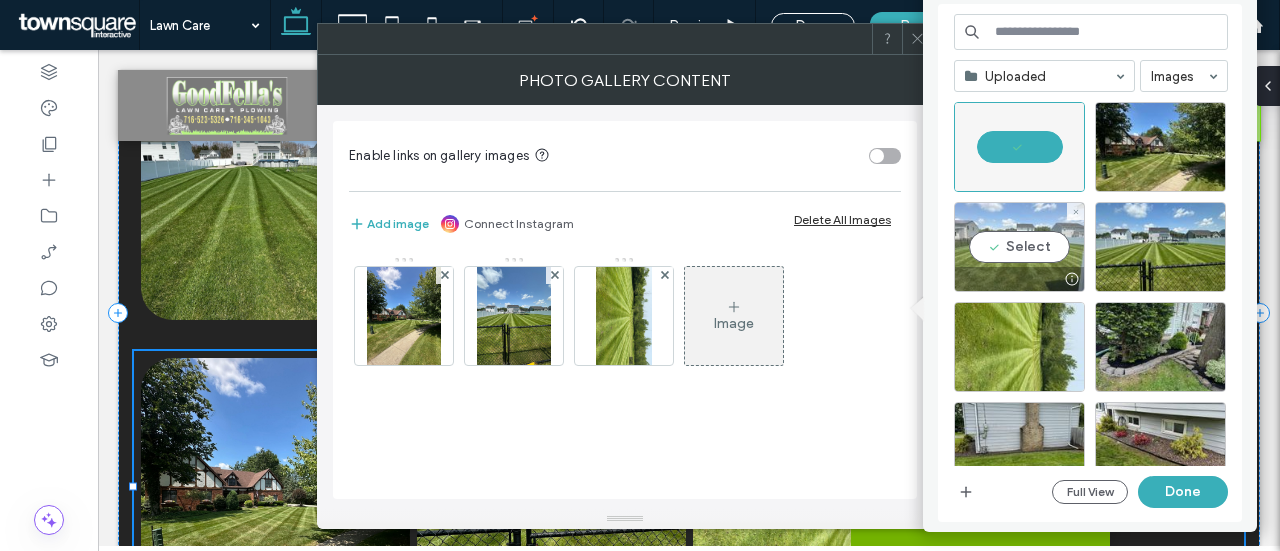 scroll, scrollTop: 0, scrollLeft: 0, axis: both 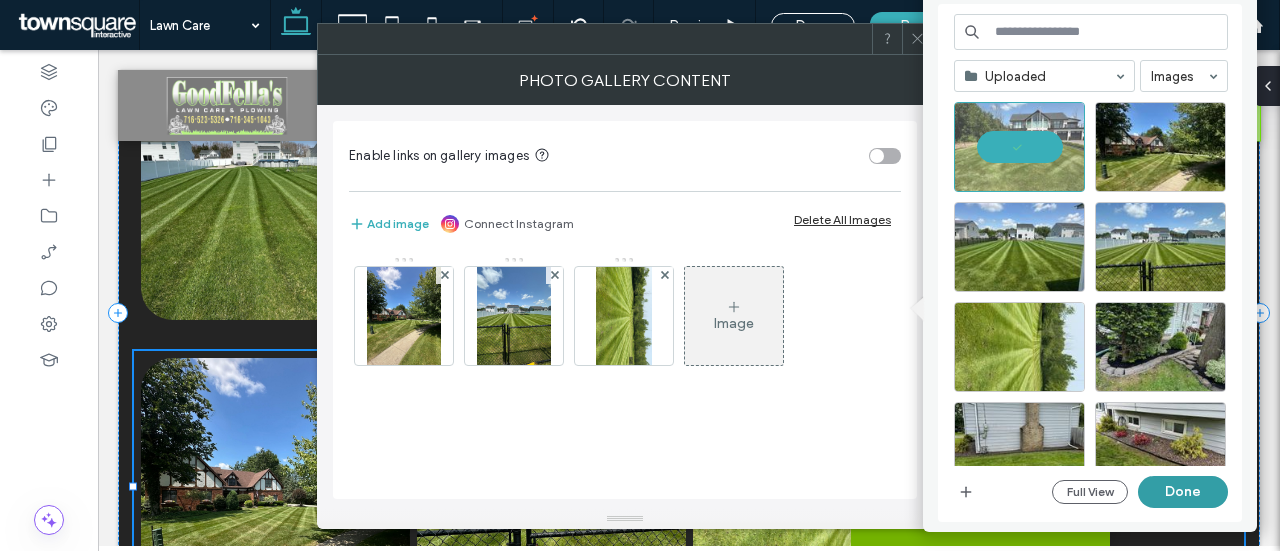 click on "Done" at bounding box center (1183, 492) 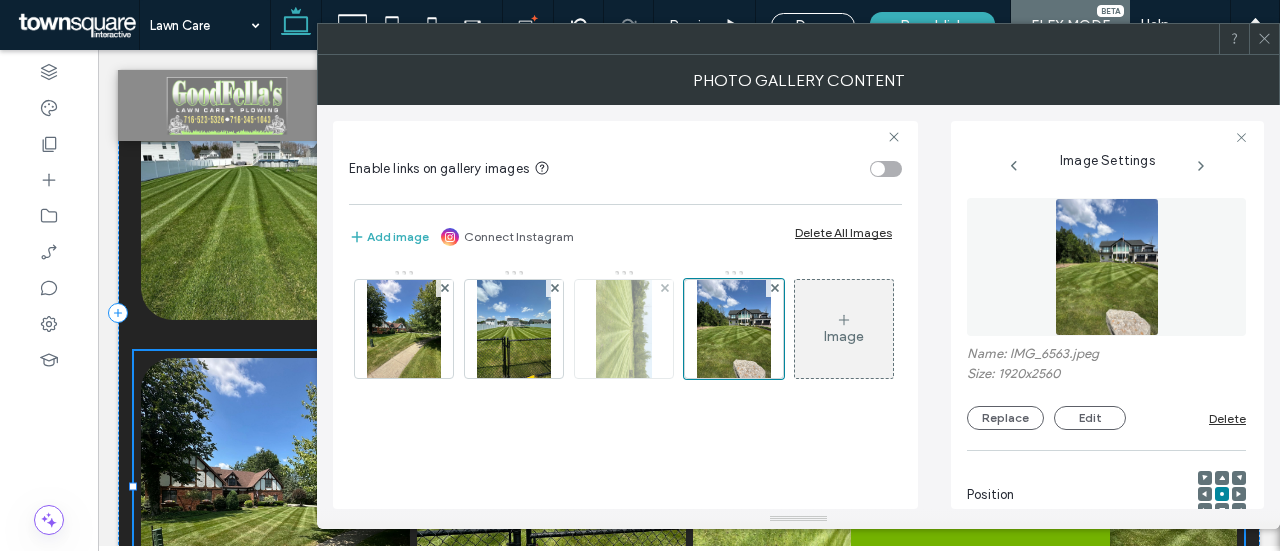 click at bounding box center [623, 329] 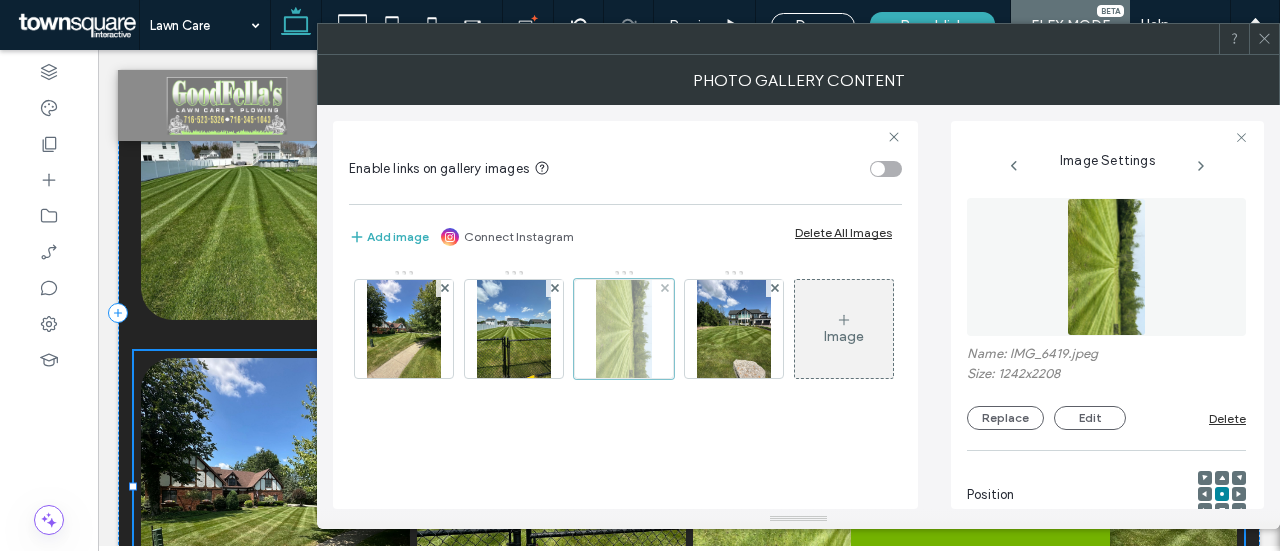 click at bounding box center [624, 329] 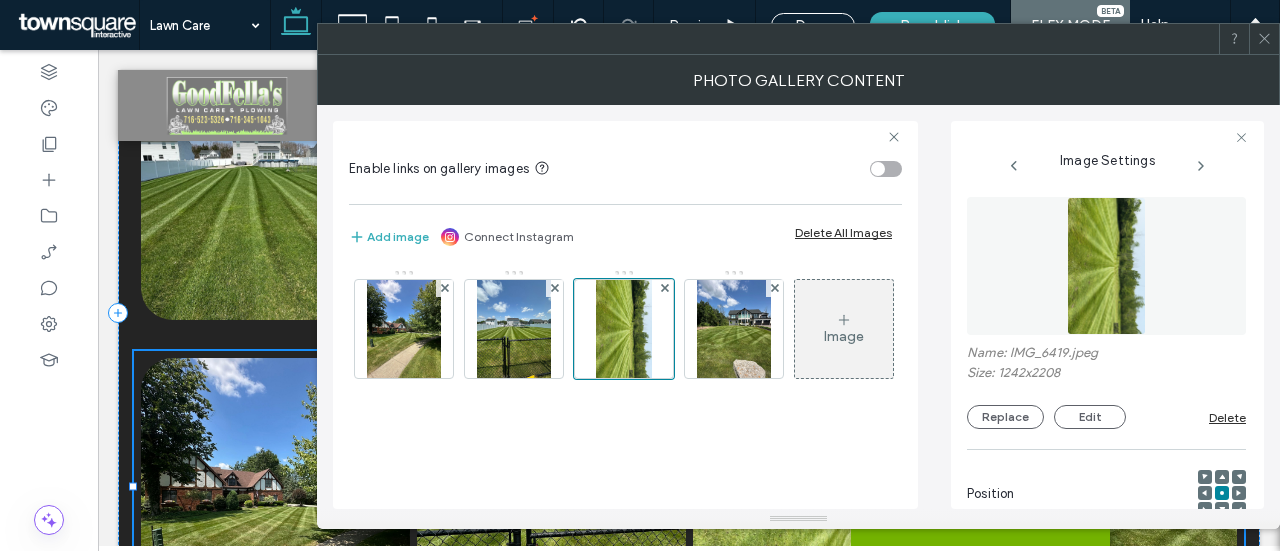 scroll, scrollTop: 0, scrollLeft: 0, axis: both 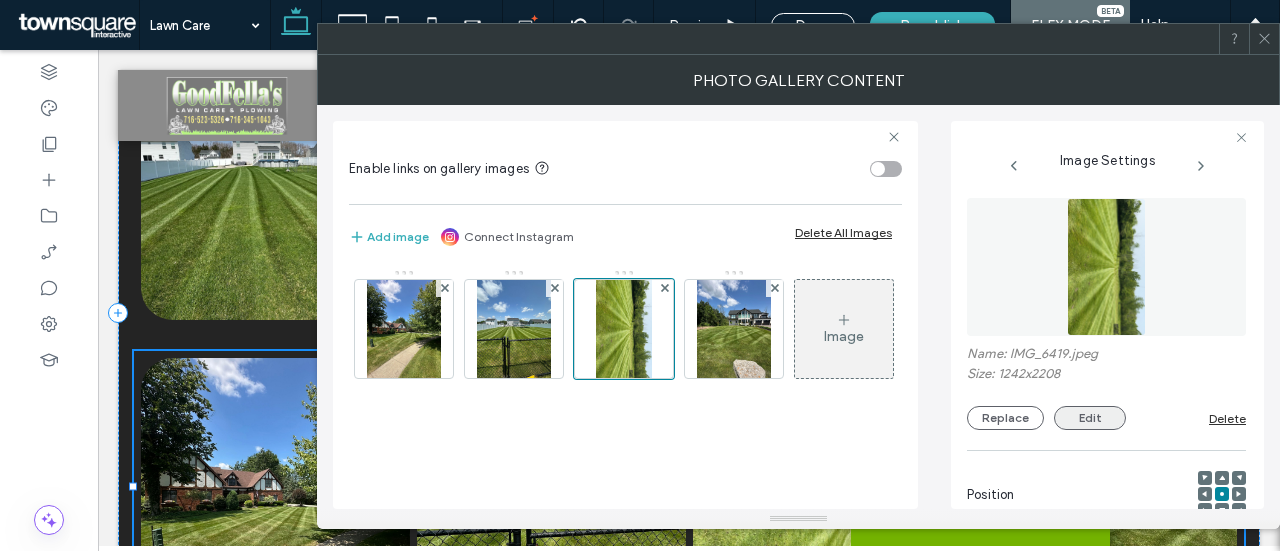 click on "Edit" at bounding box center (1090, 418) 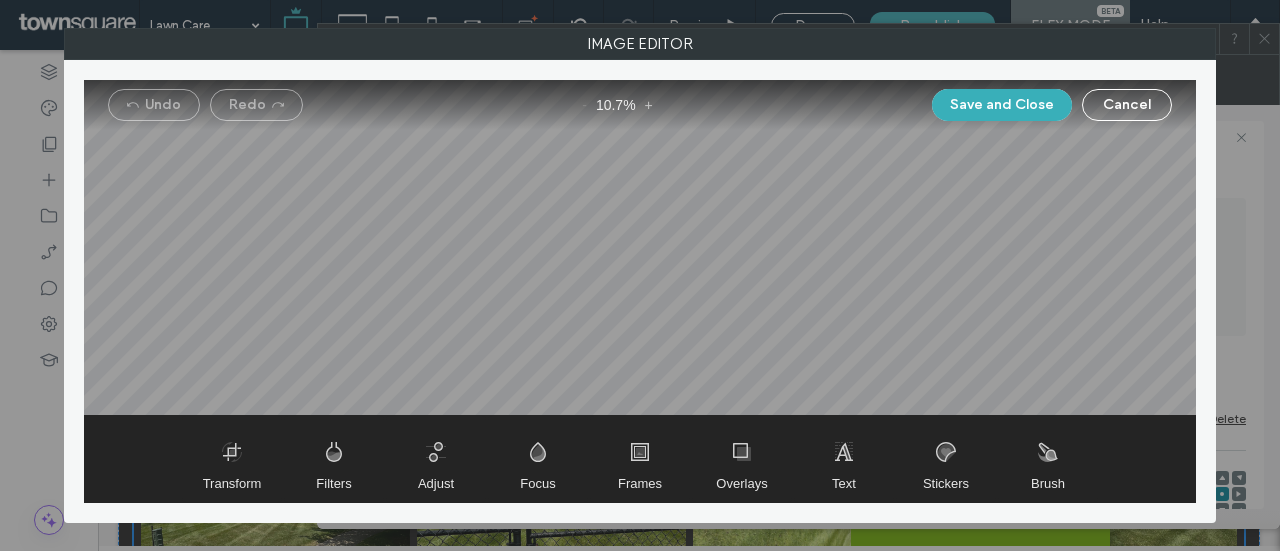 click at bounding box center [640, 248] 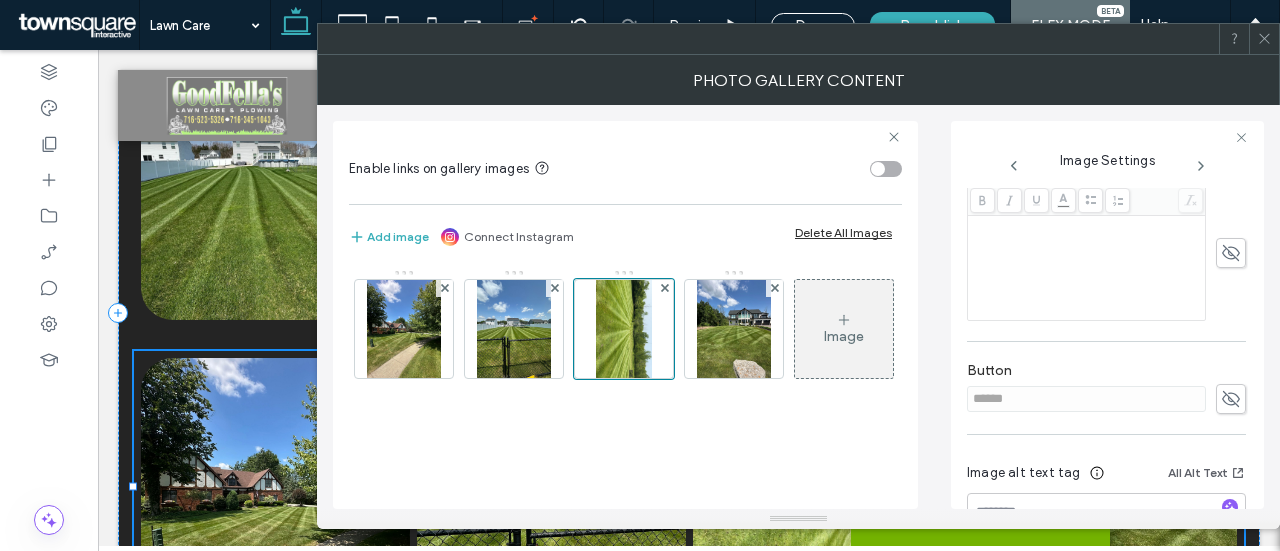 scroll, scrollTop: 534, scrollLeft: 0, axis: vertical 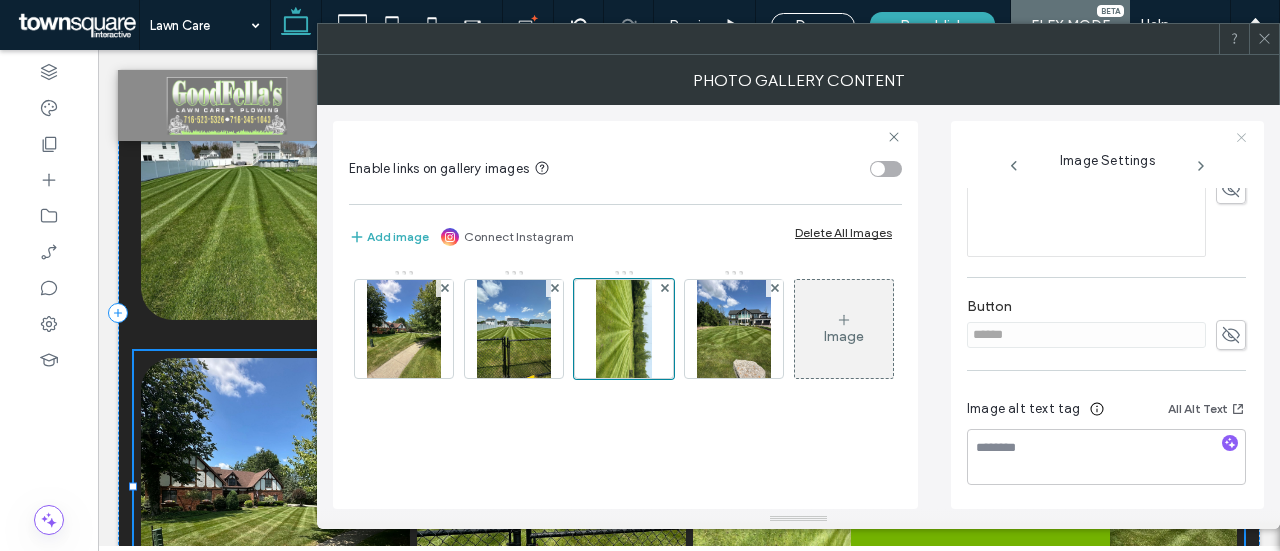 click 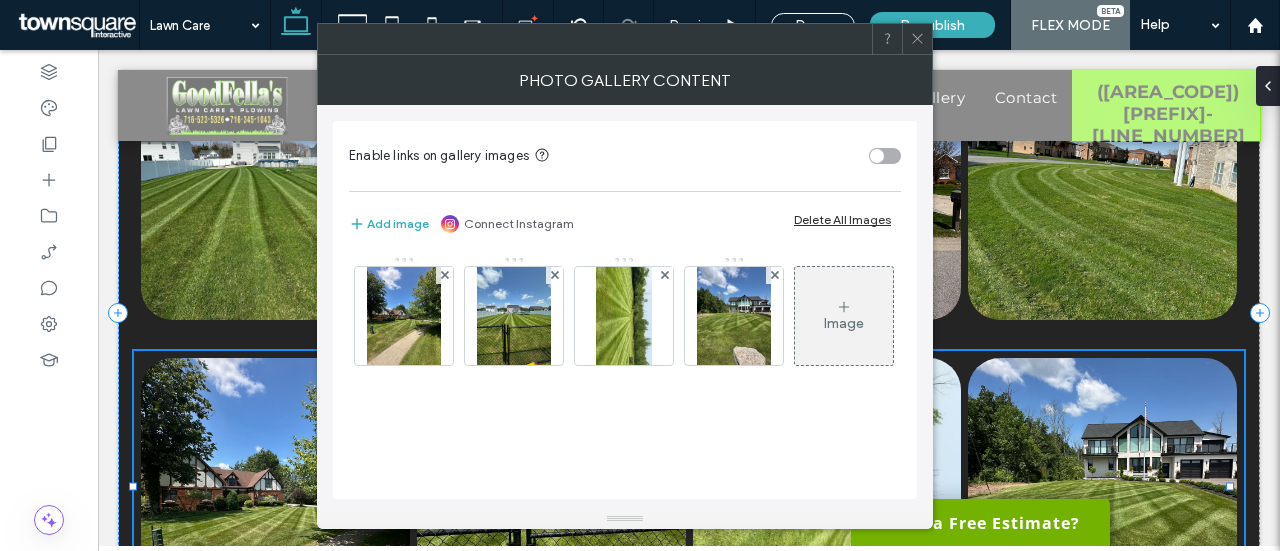 click at bounding box center (917, 39) 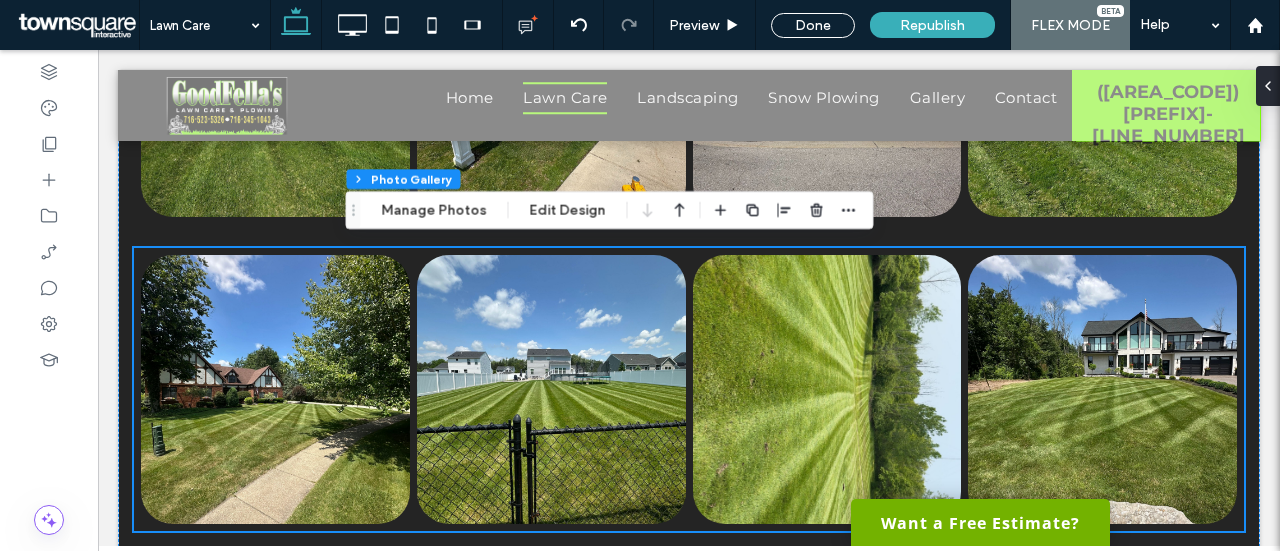 scroll, scrollTop: 1920, scrollLeft: 0, axis: vertical 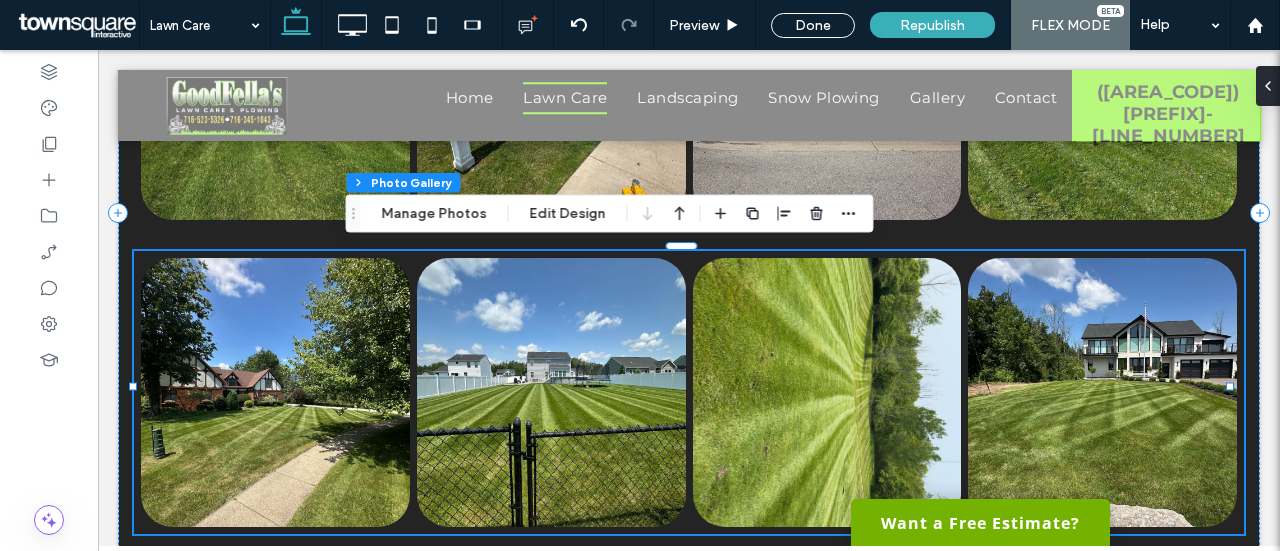 click at bounding box center [827, 392] 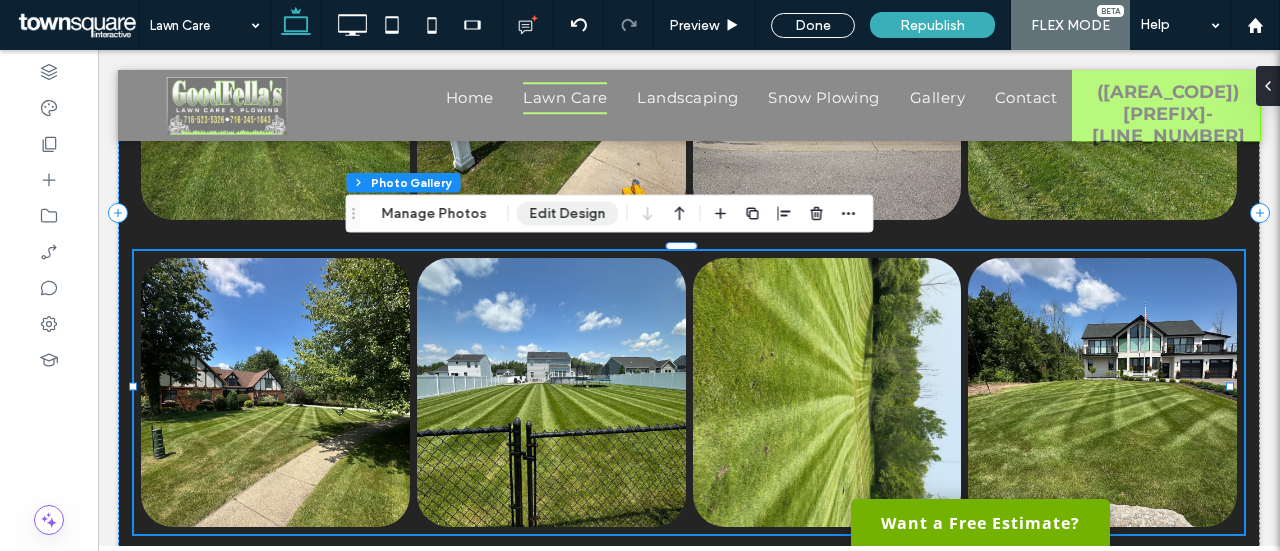 click on "Edit Design" at bounding box center [568, 214] 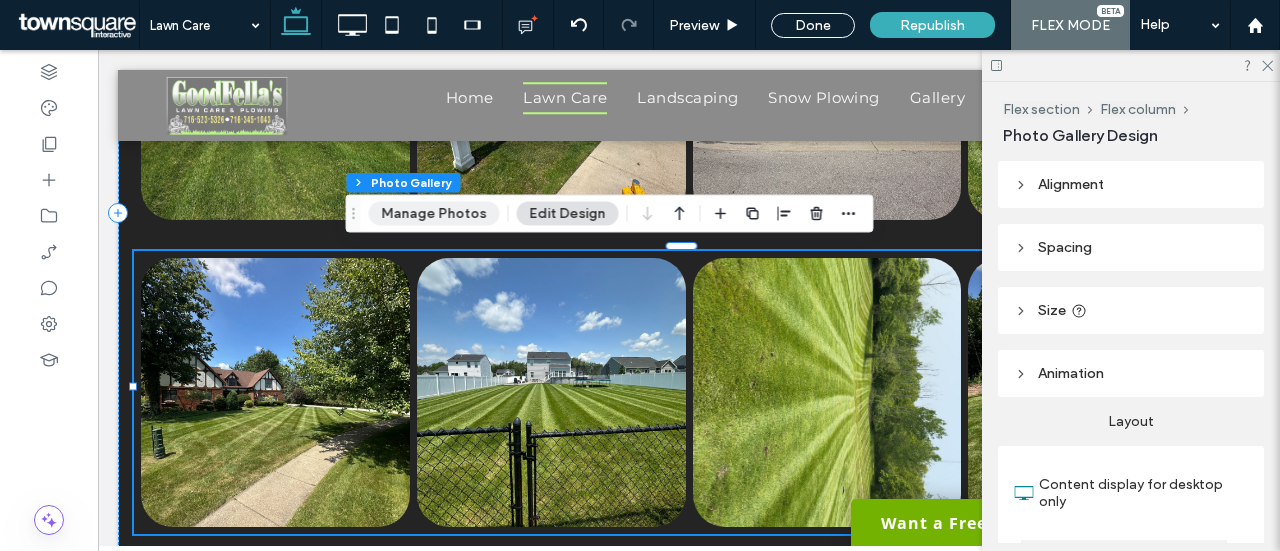 click on "Manage Photos" at bounding box center (434, 214) 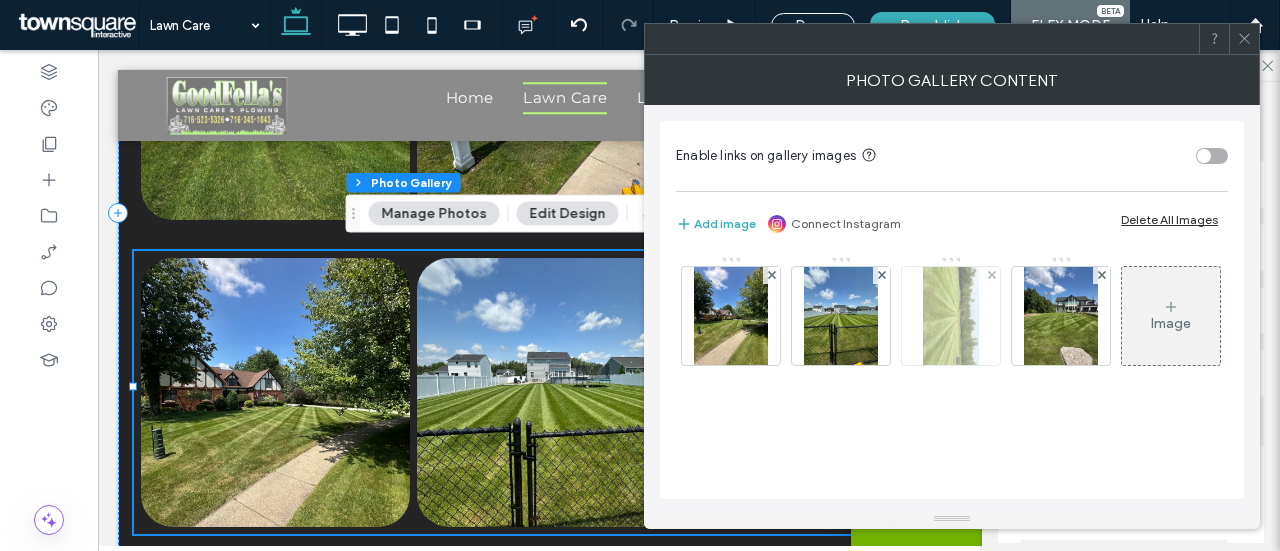 click at bounding box center (950, 316) 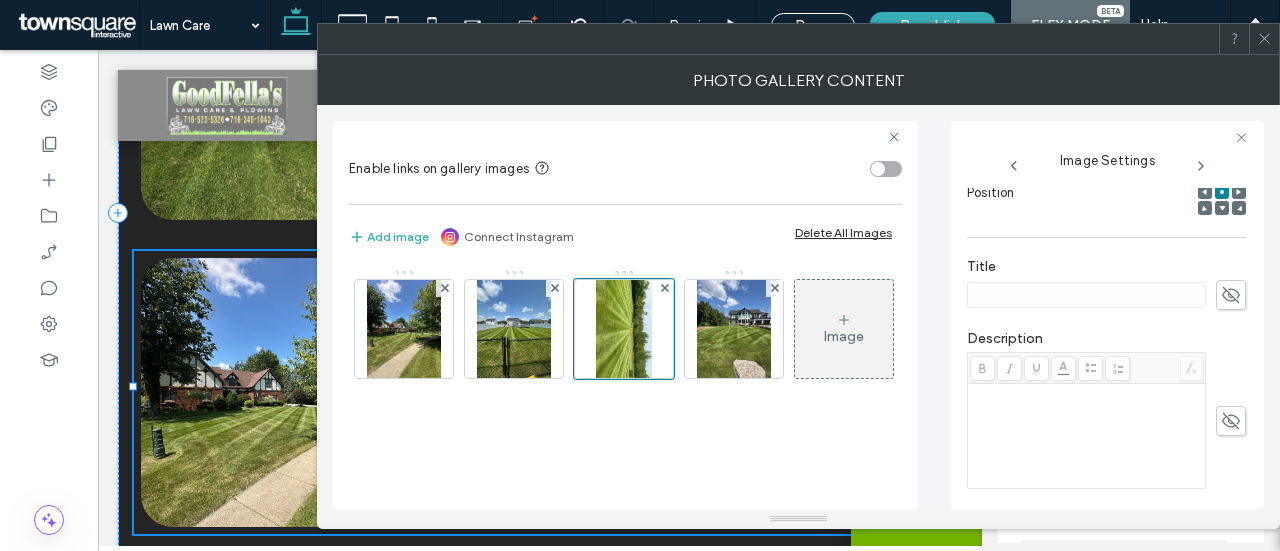 scroll, scrollTop: 0, scrollLeft: 0, axis: both 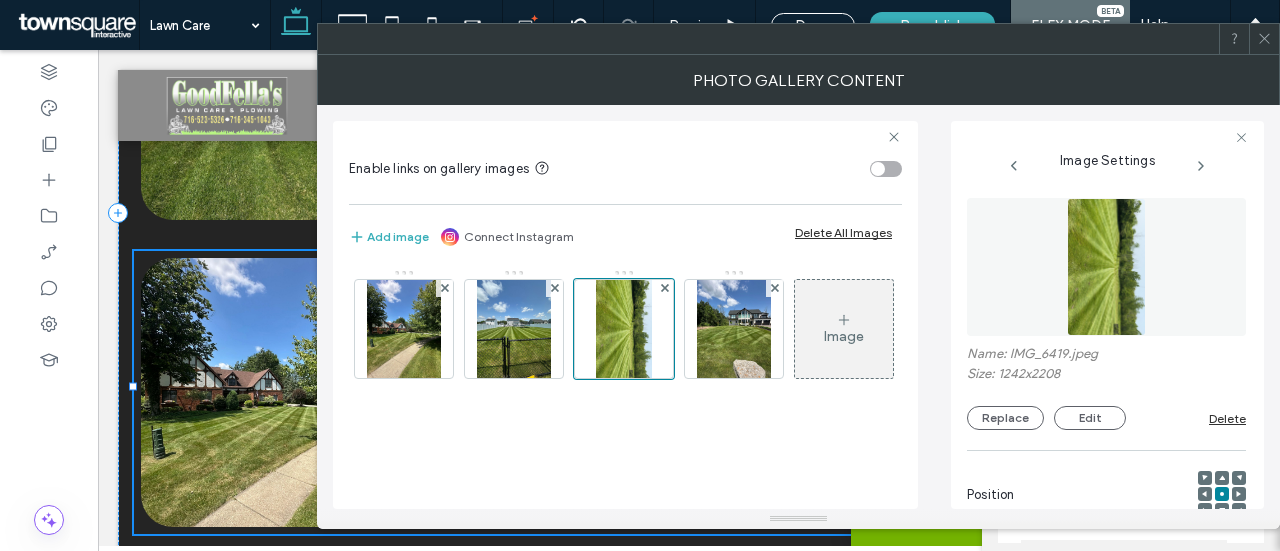 click at bounding box center (1106, 267) 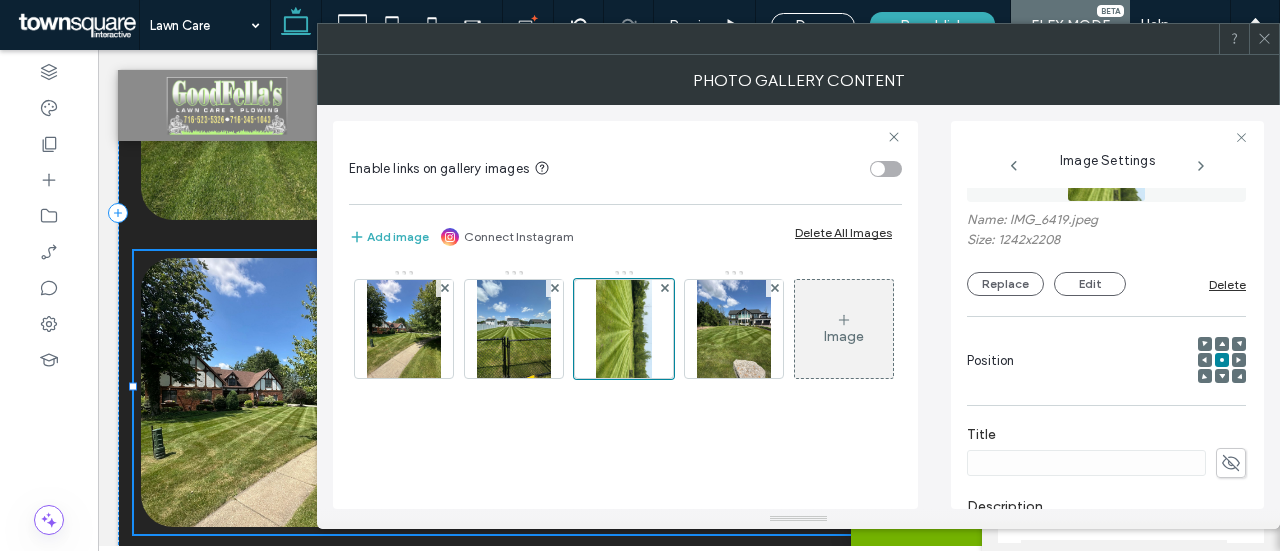 scroll, scrollTop: 134, scrollLeft: 0, axis: vertical 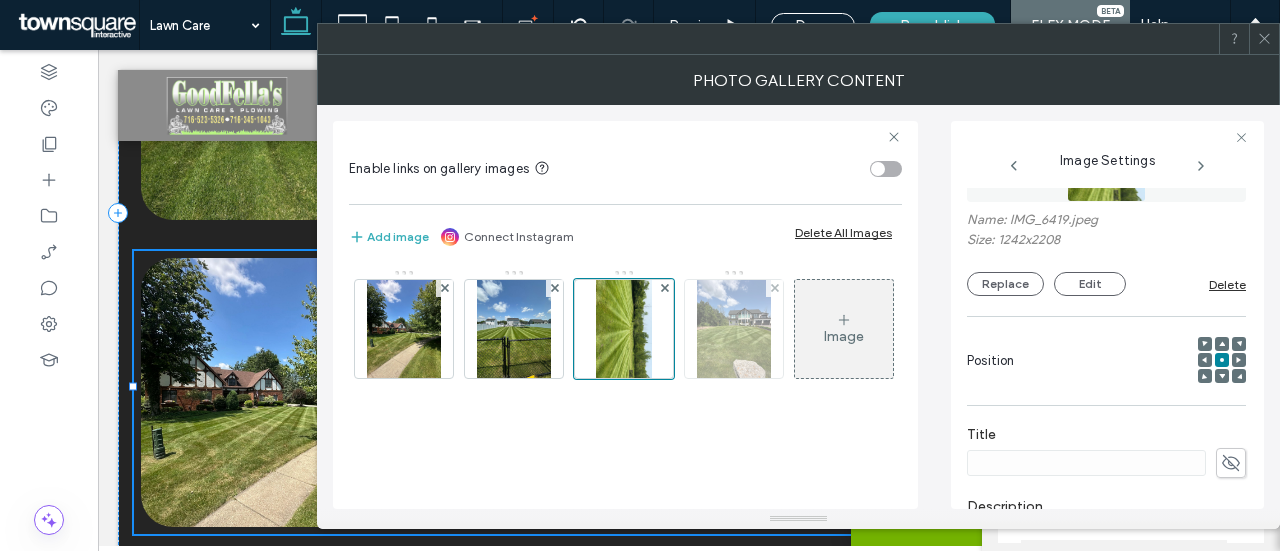 drag, startPoint x: 660, startPoint y: 288, endPoint x: 742, endPoint y: 298, distance: 82.607506 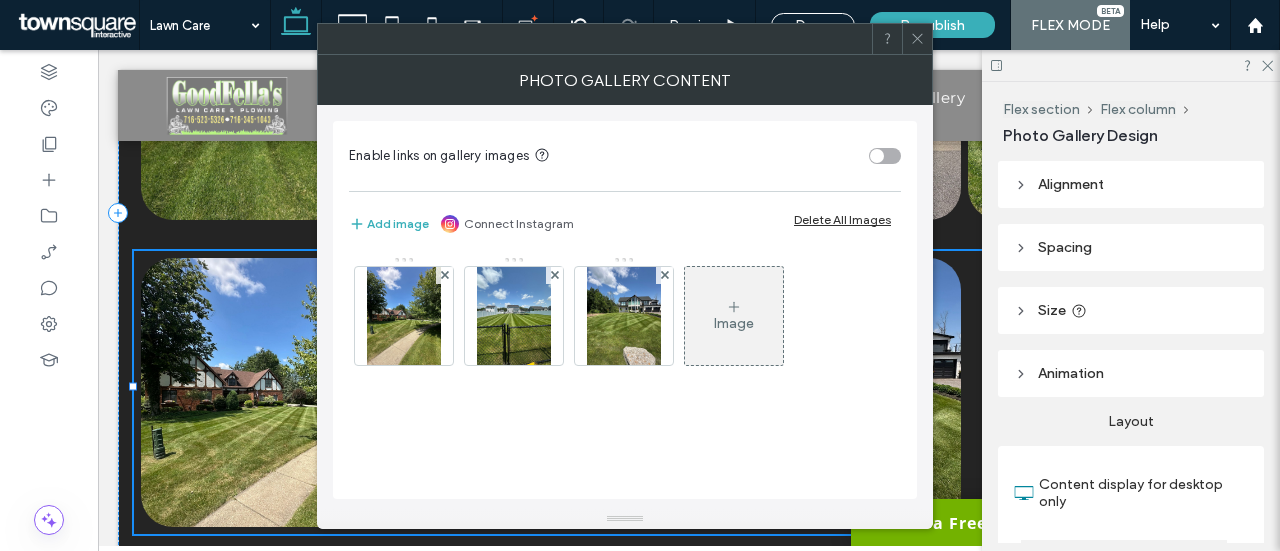 click on "Image" at bounding box center (734, 316) 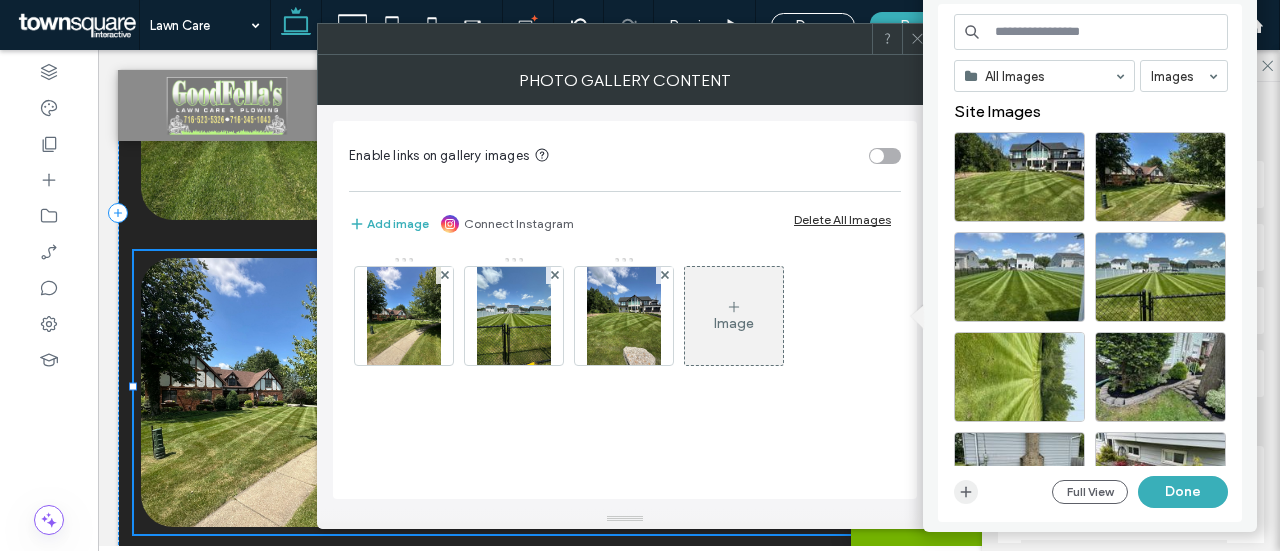 click 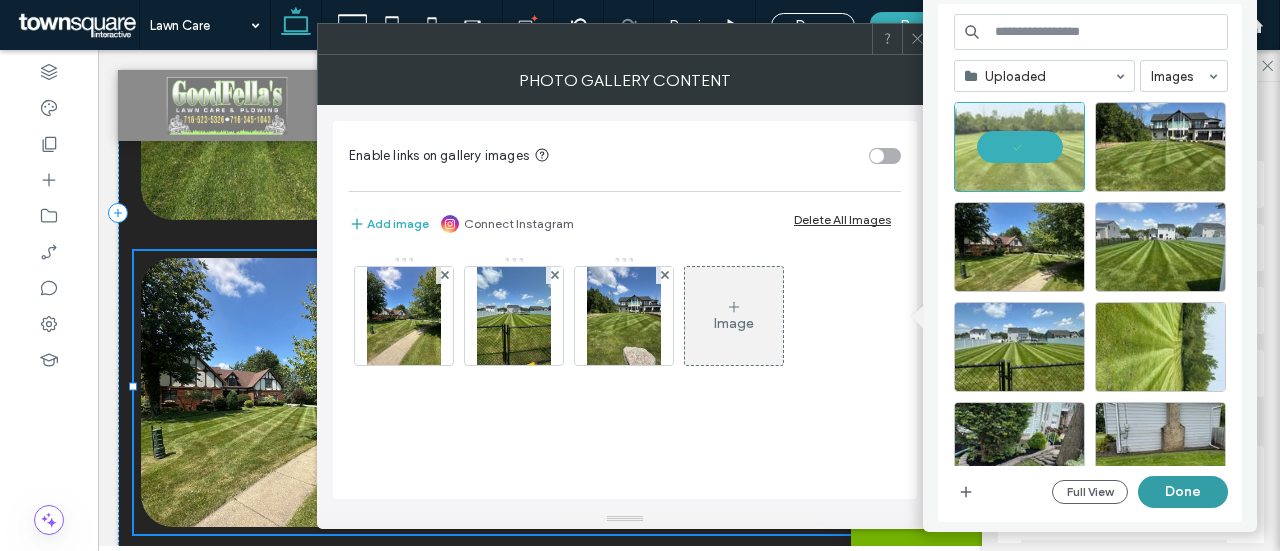 click on "Done" at bounding box center [1183, 492] 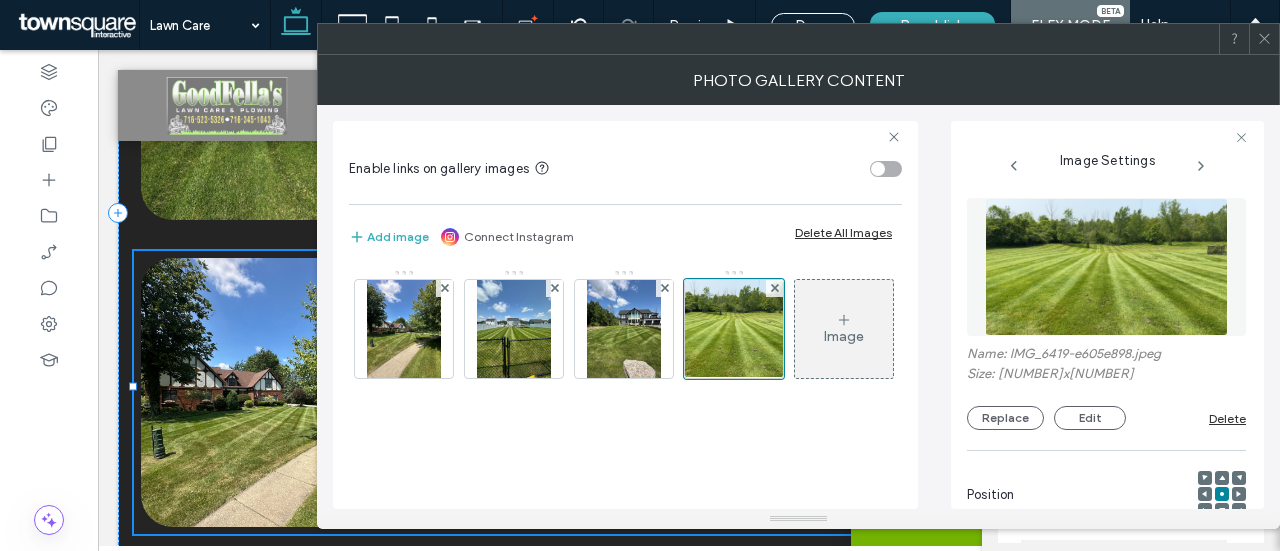 click 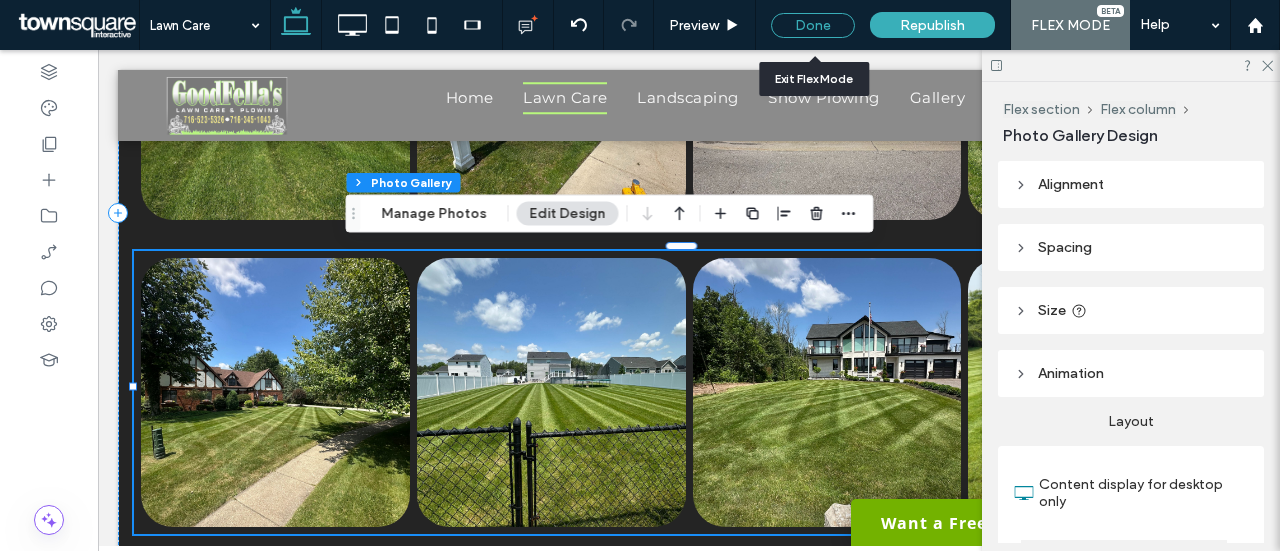 drag, startPoint x: 824, startPoint y: 24, endPoint x: 992, endPoint y: 212, distance: 252.12695 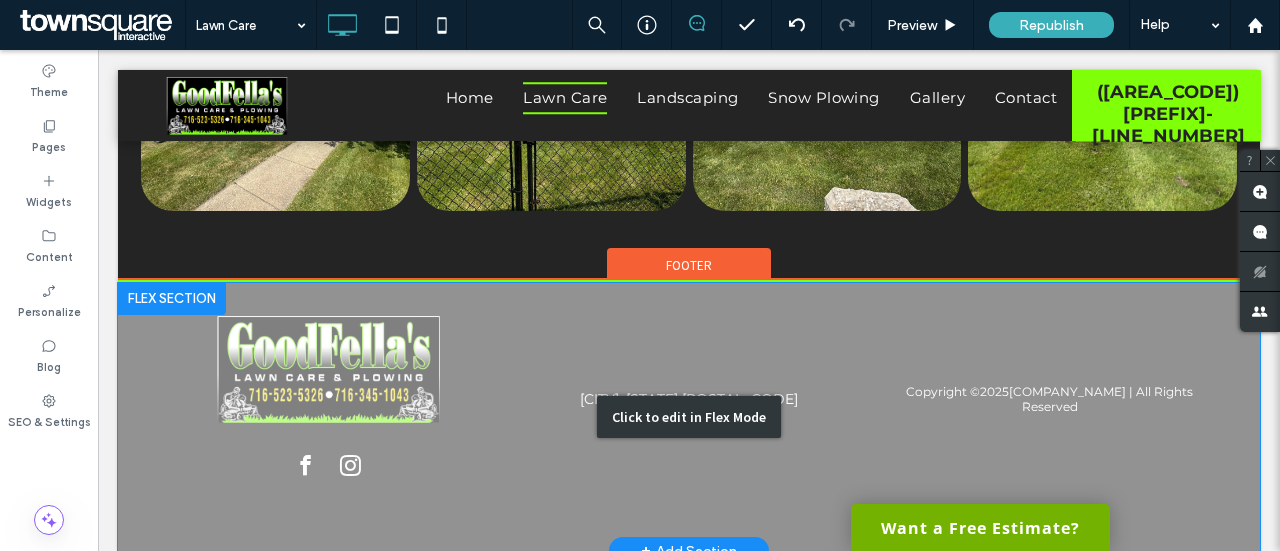 scroll, scrollTop: 2246, scrollLeft: 0, axis: vertical 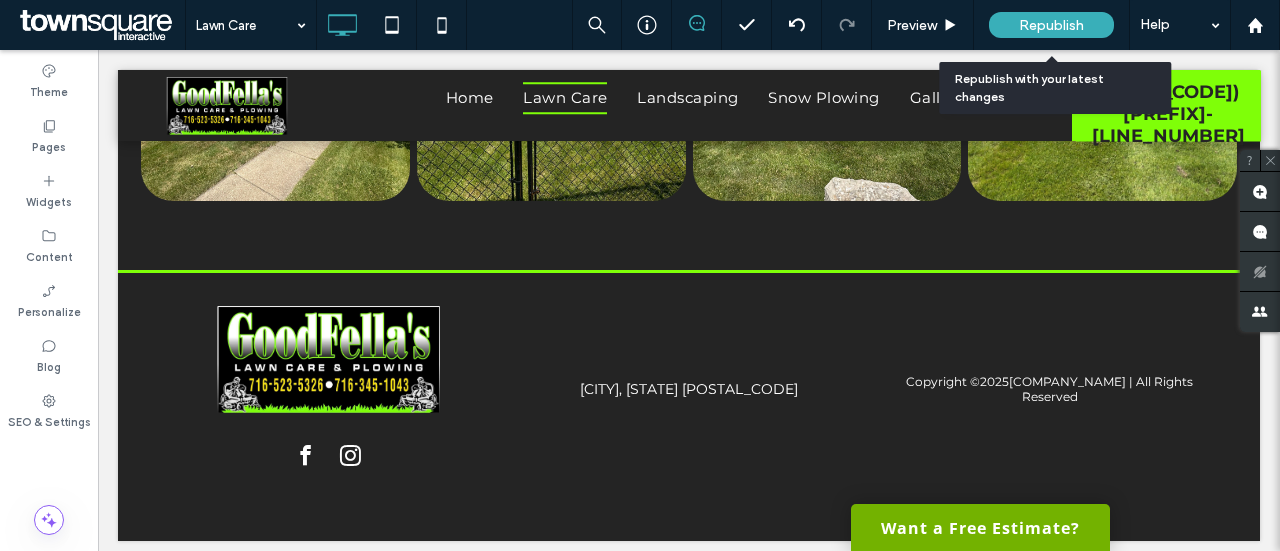 click on "Republish" at bounding box center [1051, 25] 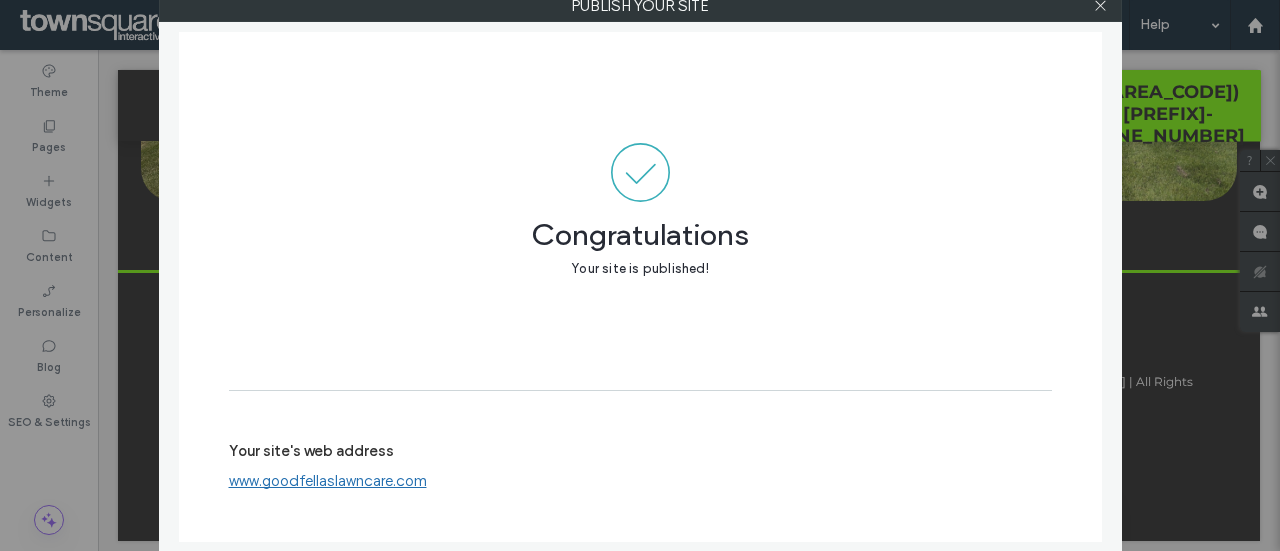 drag, startPoint x: 1106, startPoint y: 11, endPoint x: 989, endPoint y: 37, distance: 119.85408 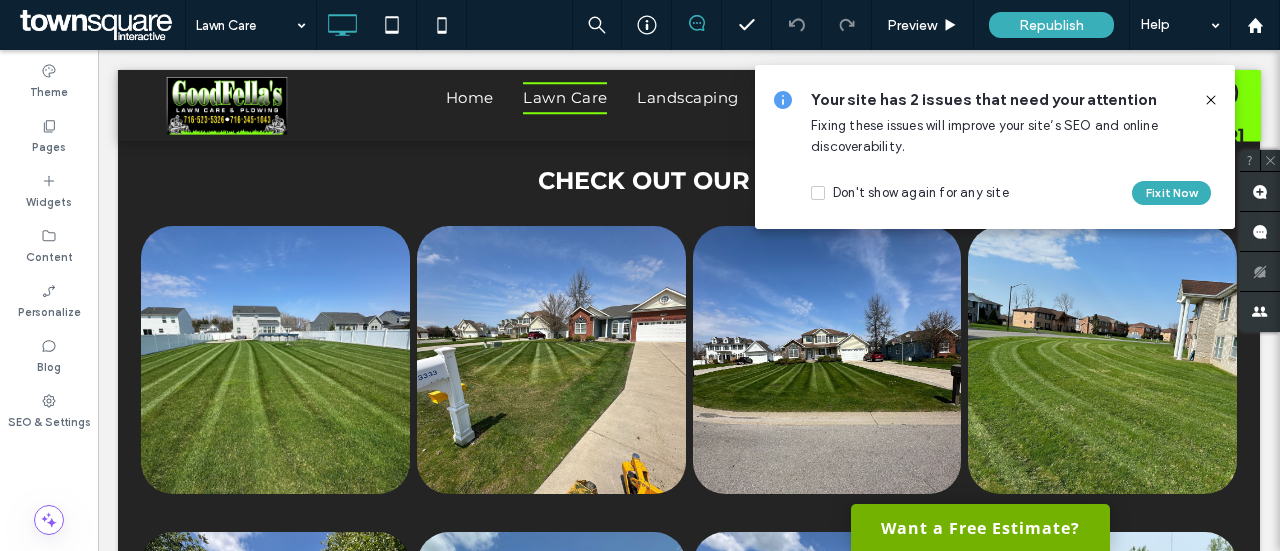 scroll, scrollTop: 946, scrollLeft: 0, axis: vertical 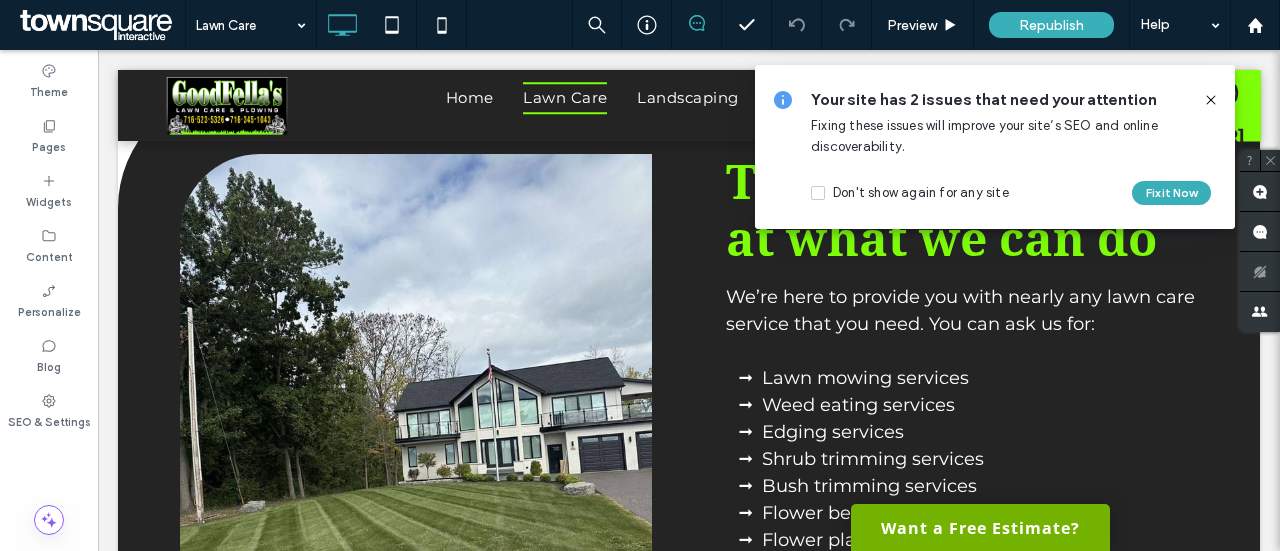 click 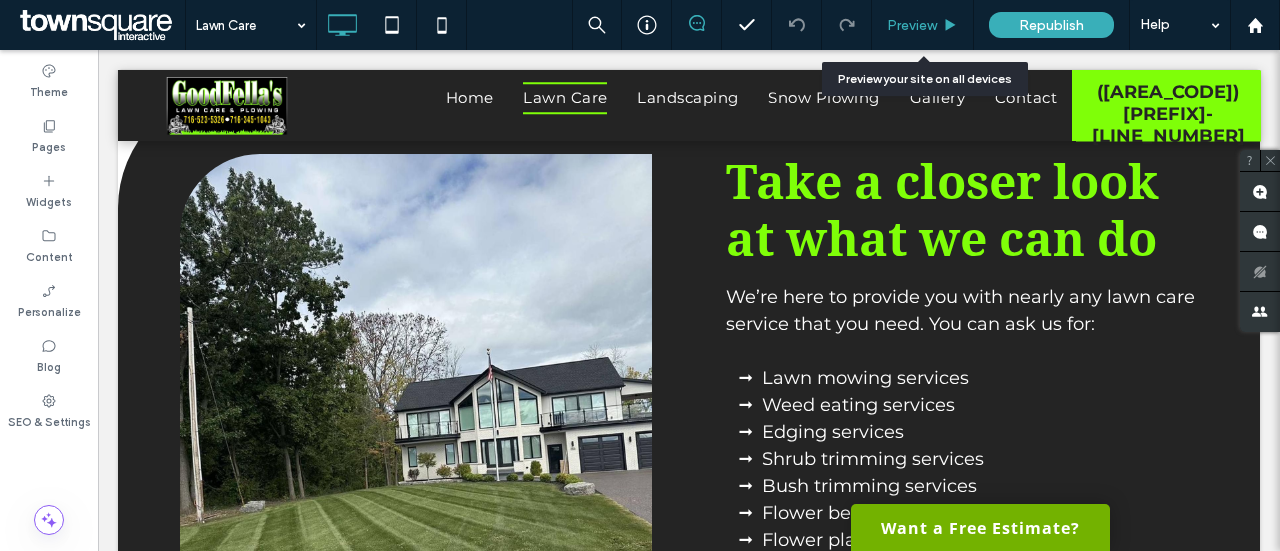 click on "Preview" at bounding box center (922, 25) 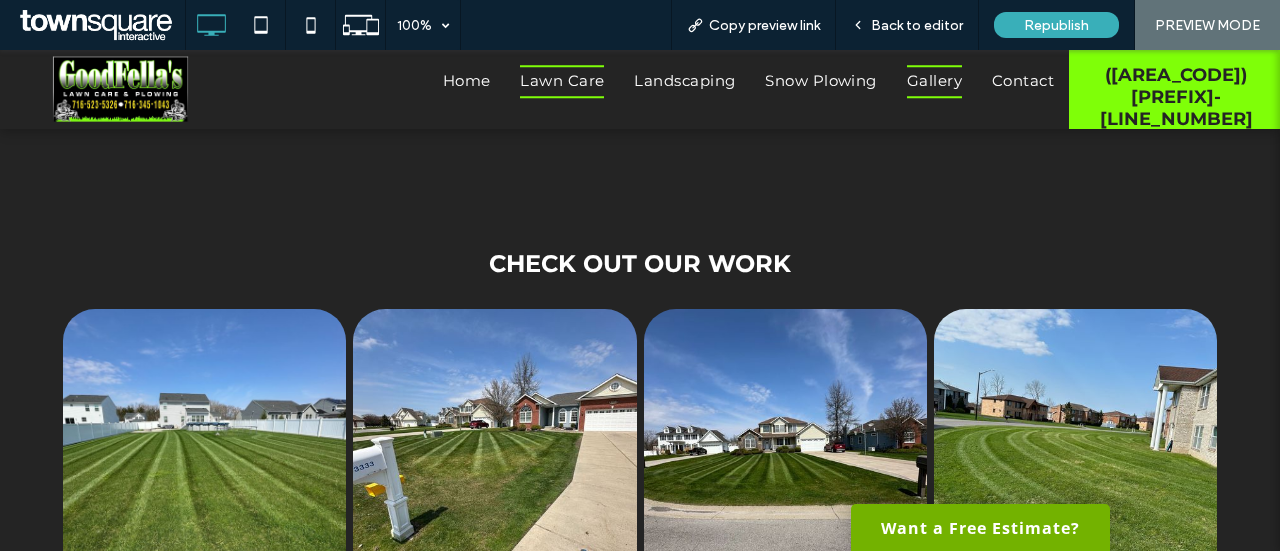 scroll, scrollTop: 1546, scrollLeft: 0, axis: vertical 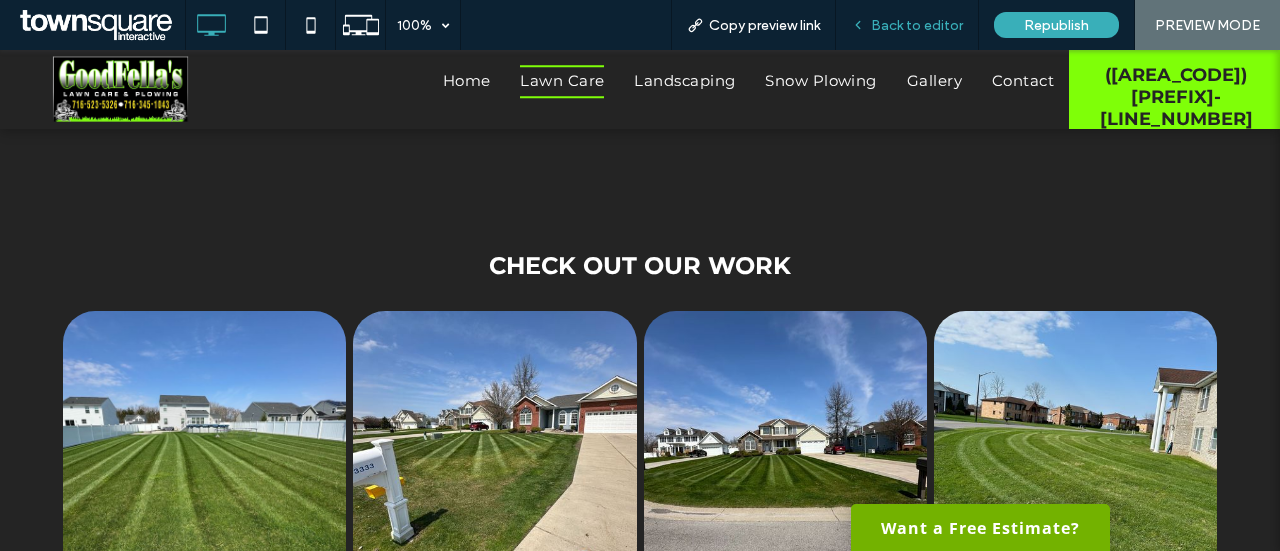 click on "Back to editor" at bounding box center (917, 25) 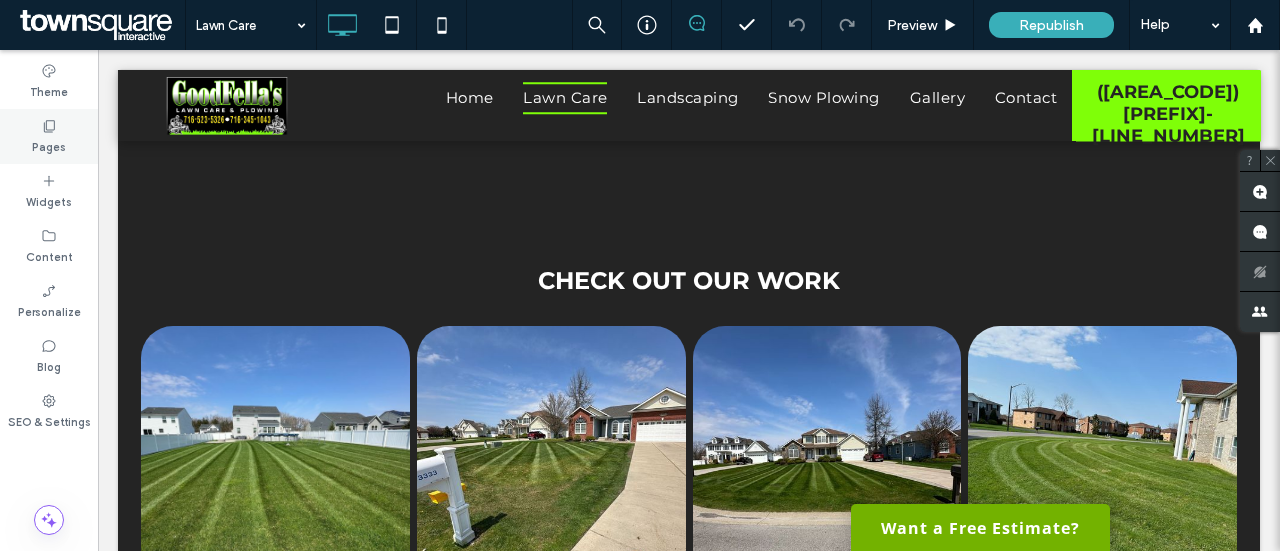 click on "Pages" at bounding box center (49, 145) 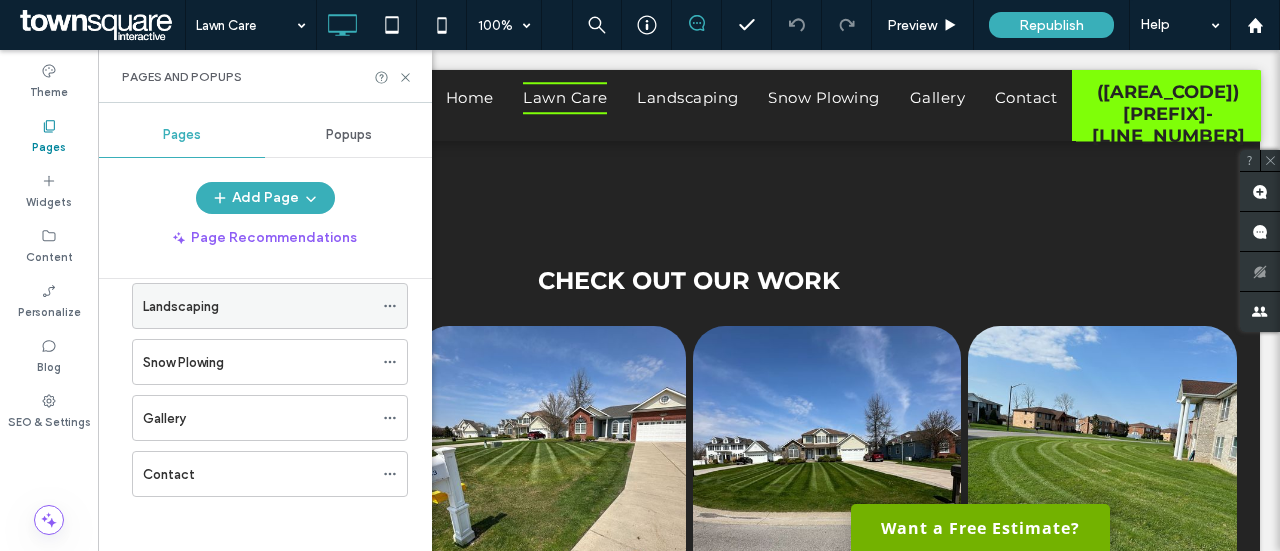 scroll, scrollTop: 142, scrollLeft: 0, axis: vertical 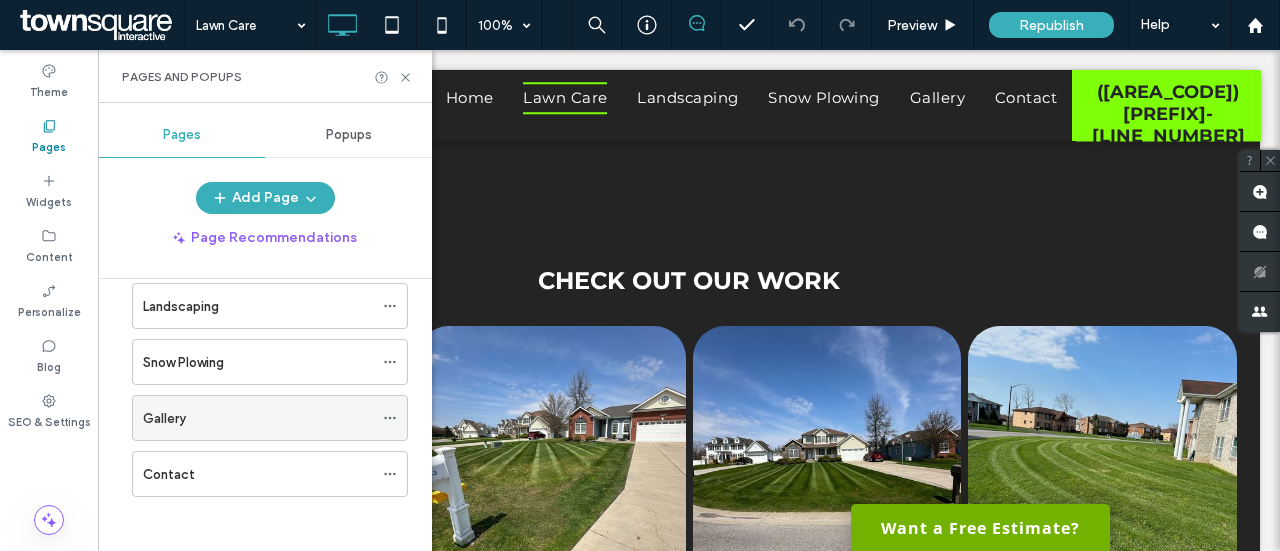 click on "Gallery" at bounding box center (164, 418) 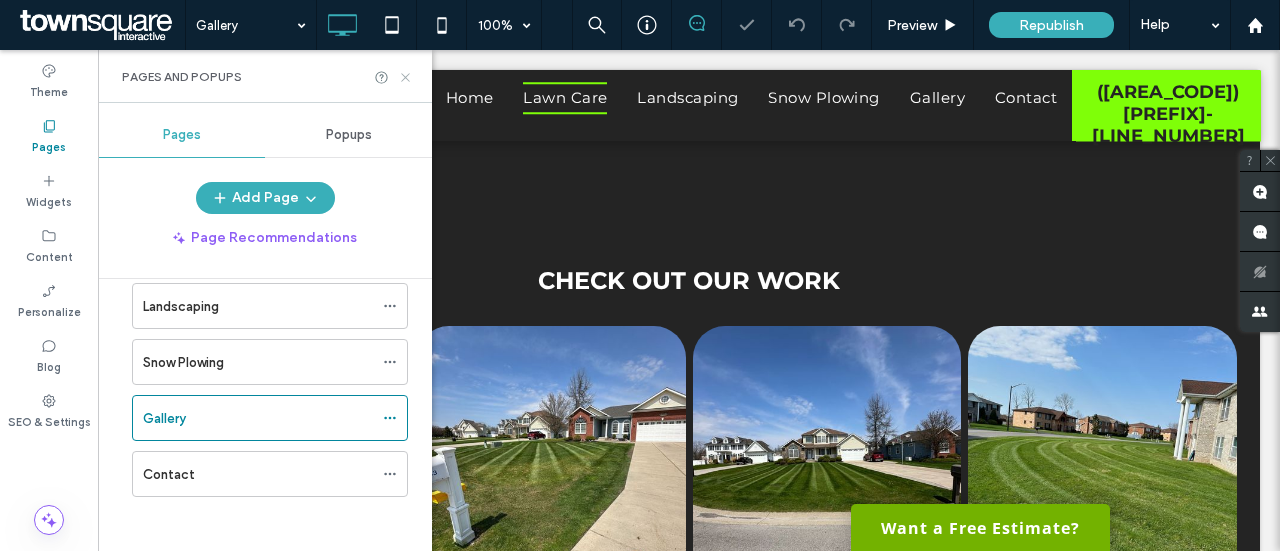 click 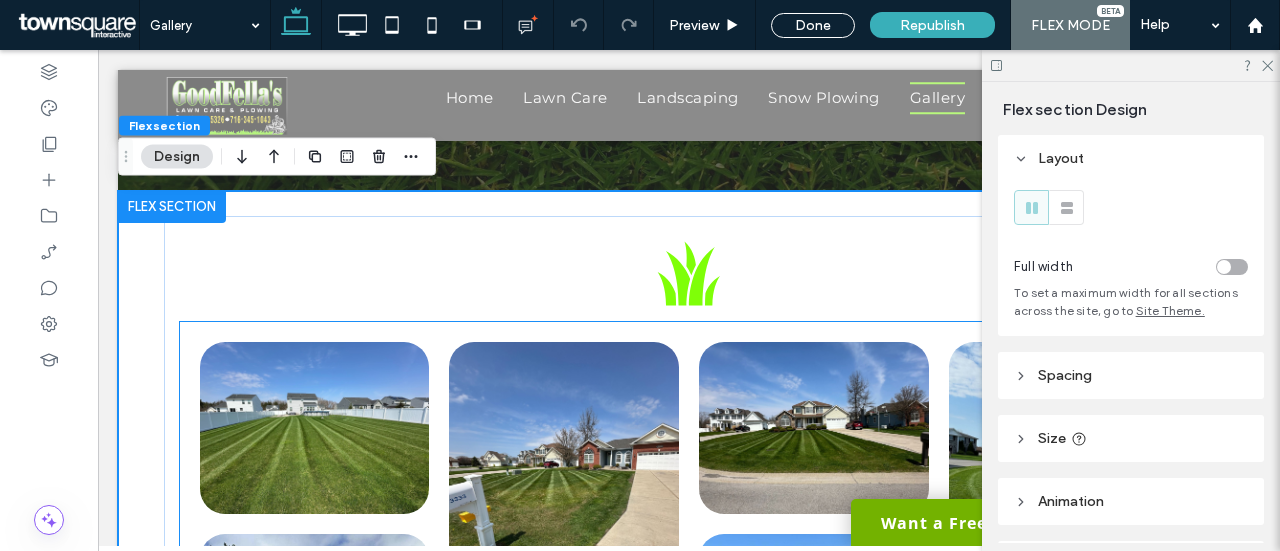 click at bounding box center (814, 428) 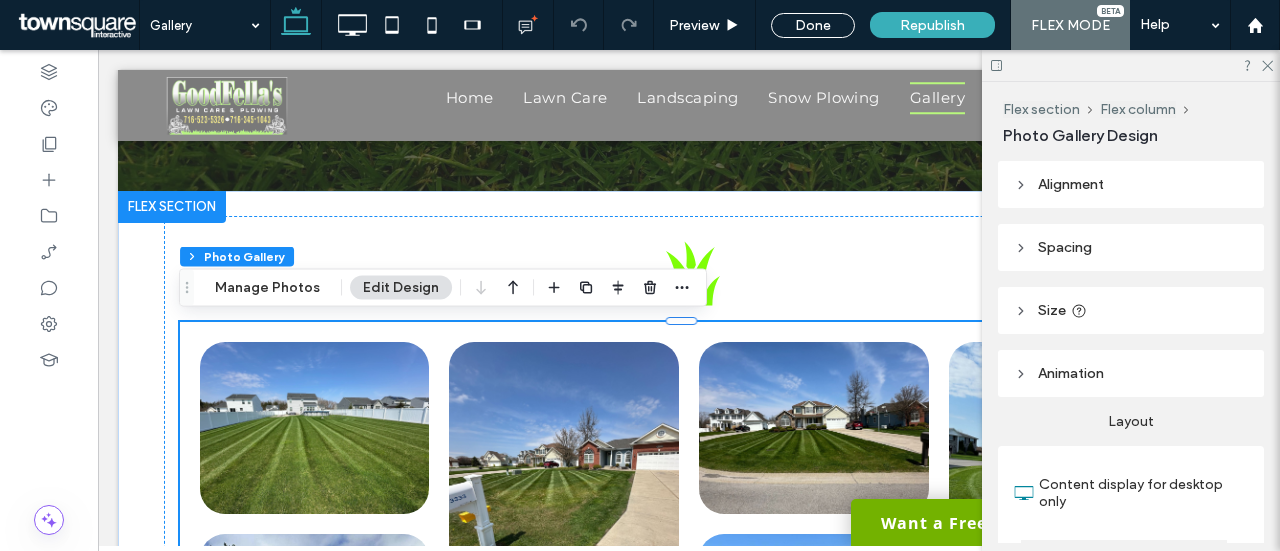 scroll, scrollTop: 476, scrollLeft: 0, axis: vertical 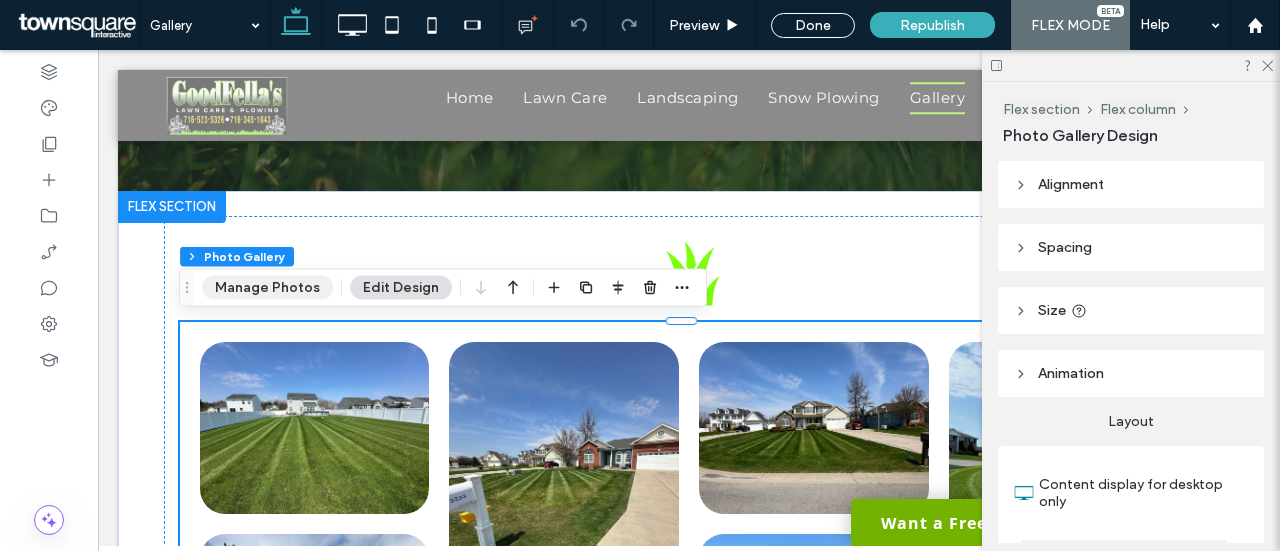 click on "Manage Photos" at bounding box center [267, 288] 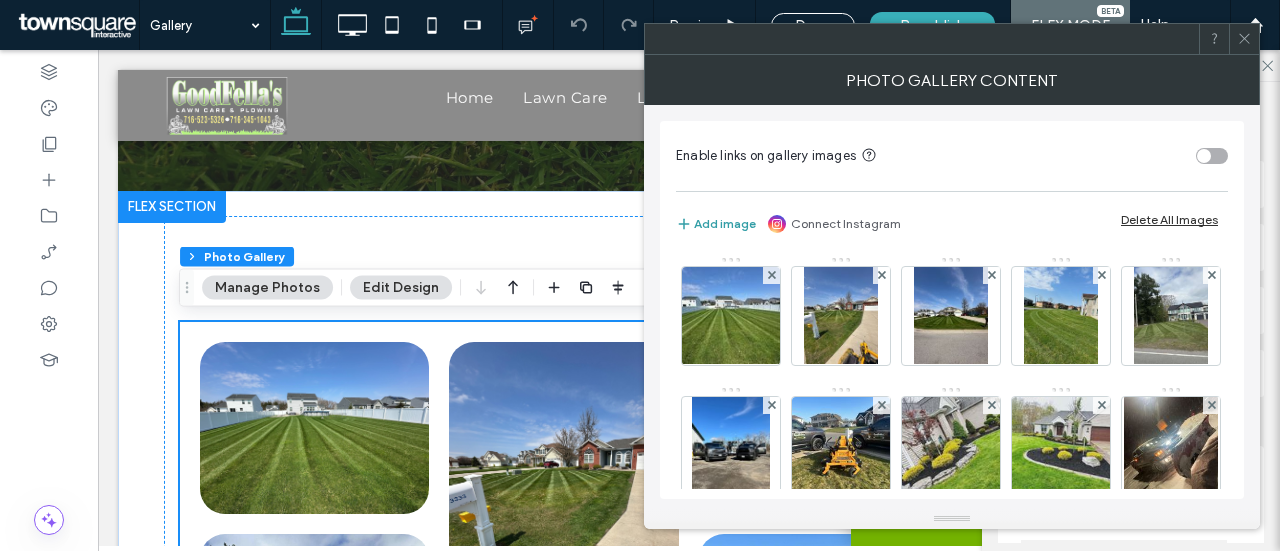 click on "Add image" at bounding box center [716, 224] 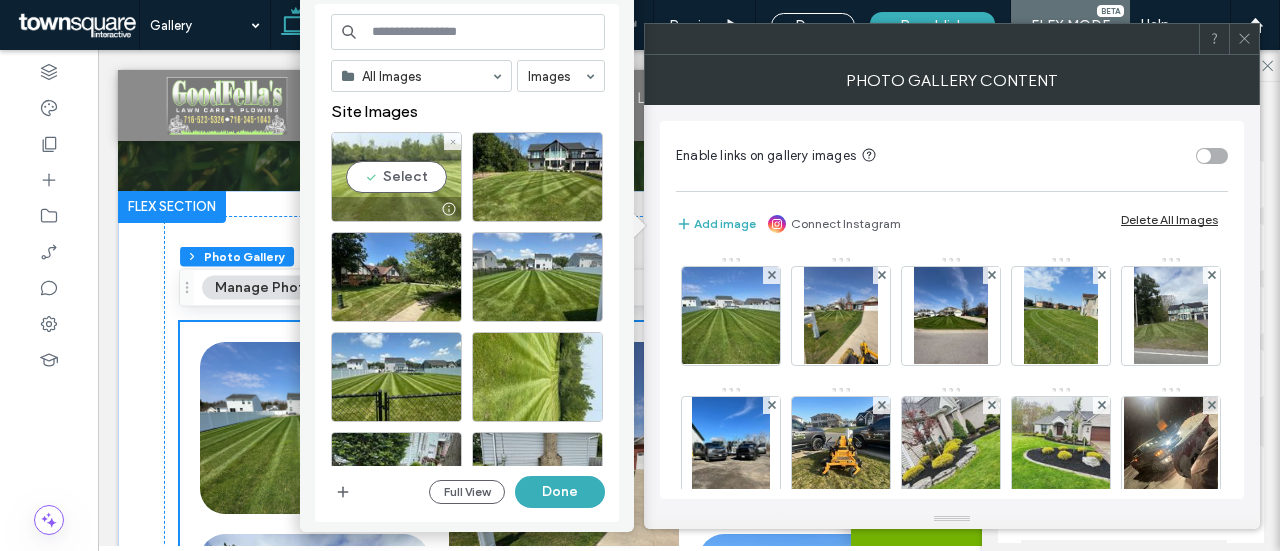 click on "Select" at bounding box center (396, 177) 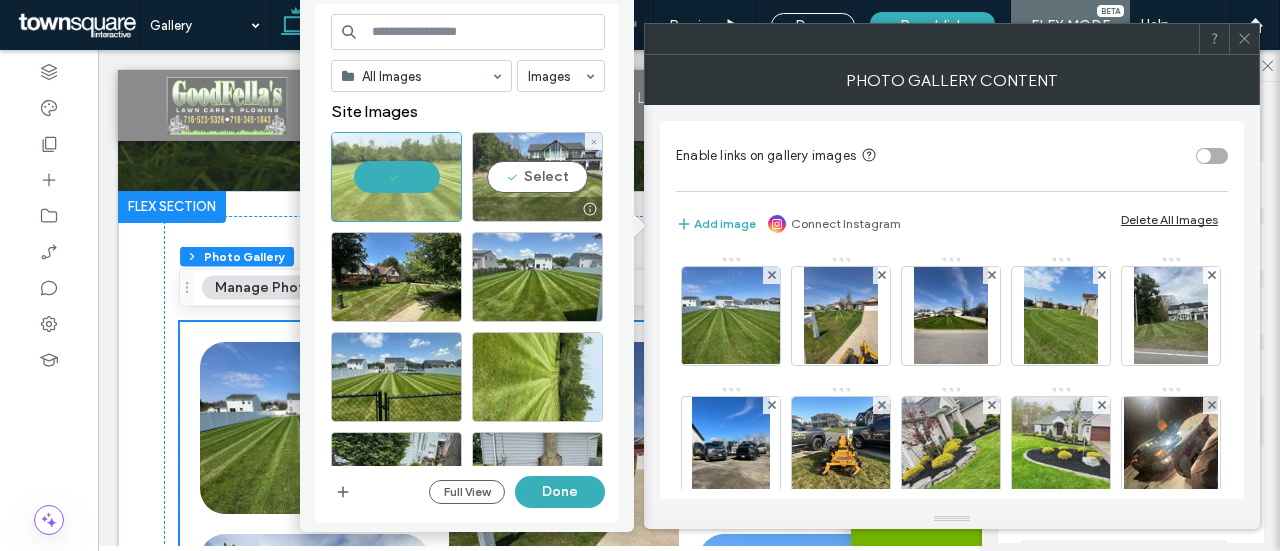 click on "Select" at bounding box center (537, 177) 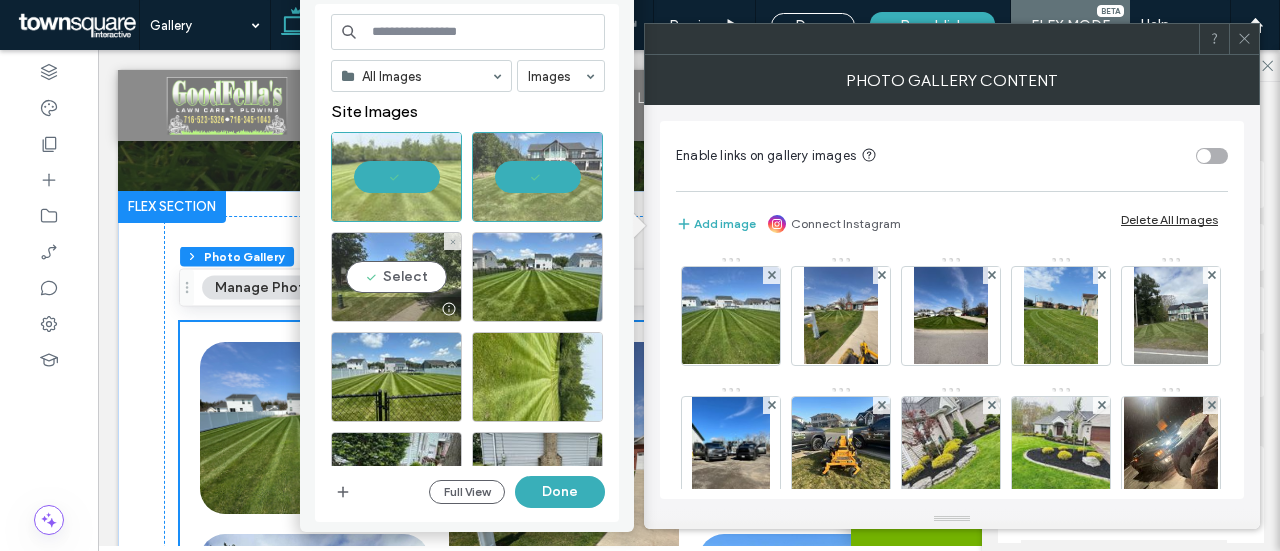 click on "Select" at bounding box center (396, 277) 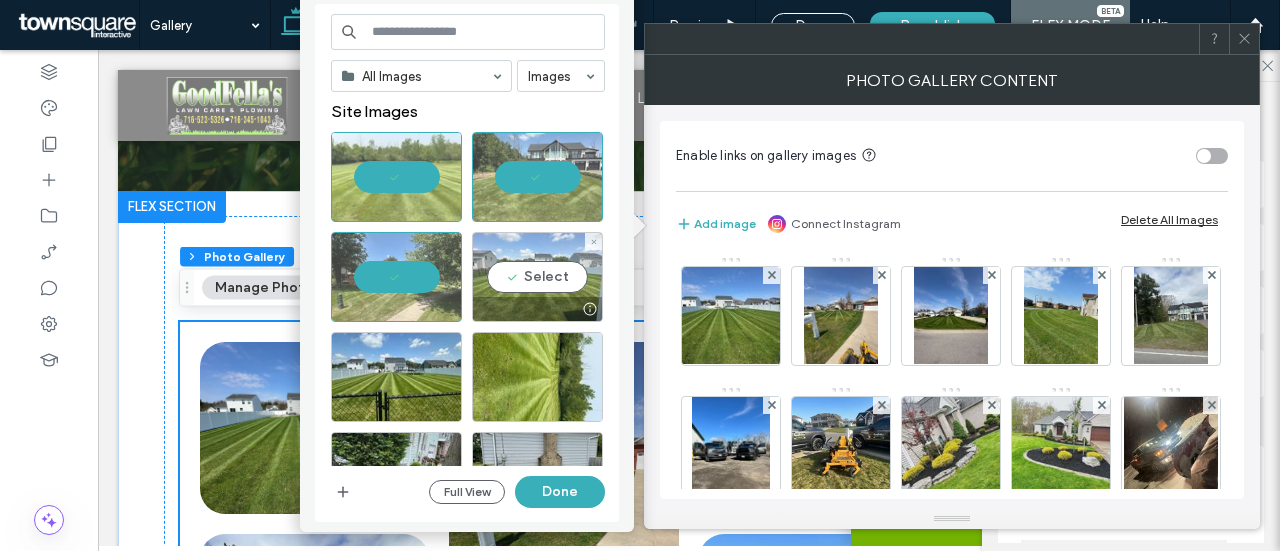 click on "Select" at bounding box center [537, 277] 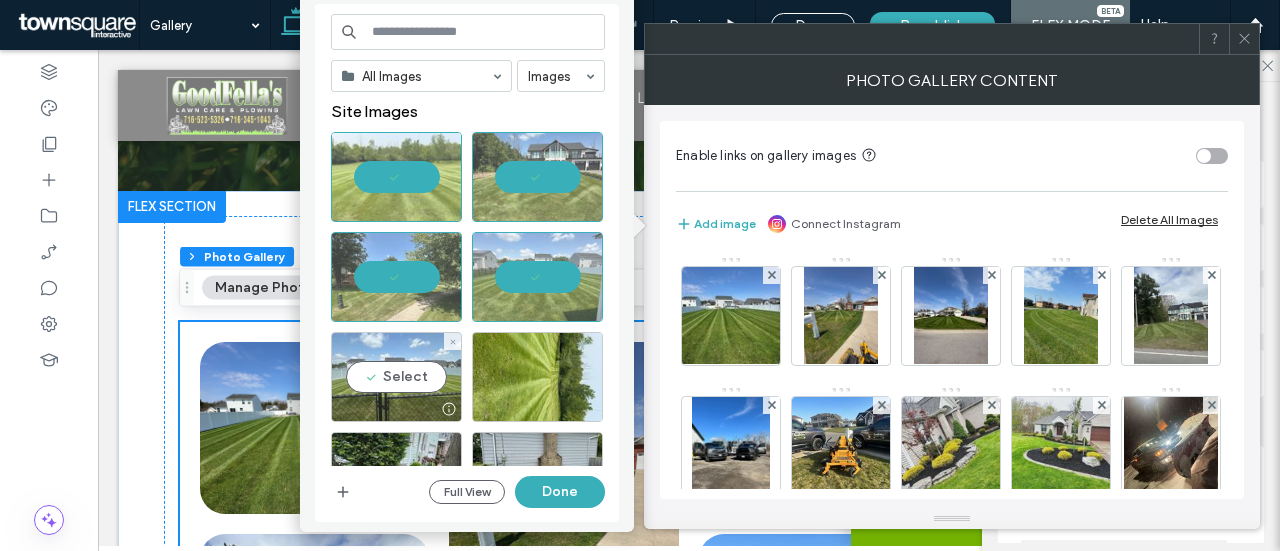 click on "Select" at bounding box center (396, 377) 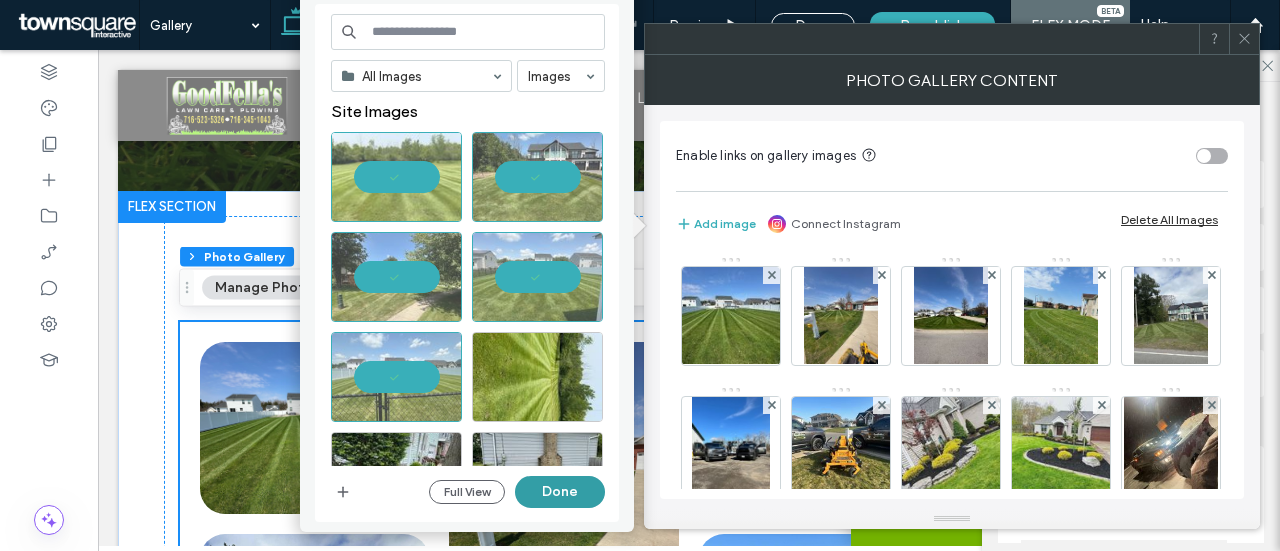 click on "Done" at bounding box center (560, 492) 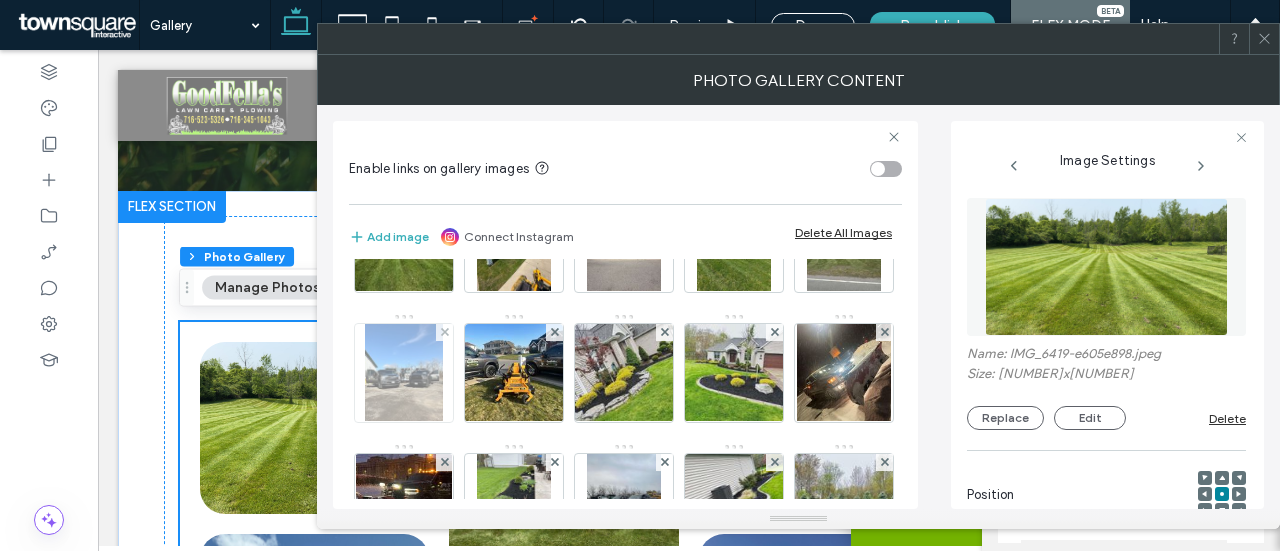 scroll, scrollTop: 0, scrollLeft: 0, axis: both 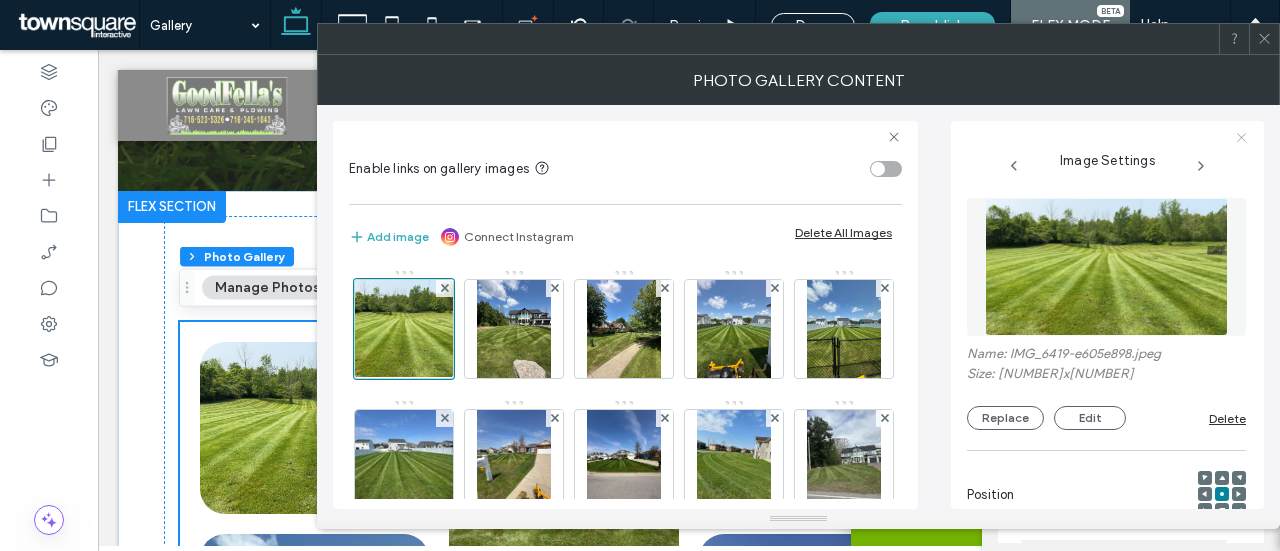 click 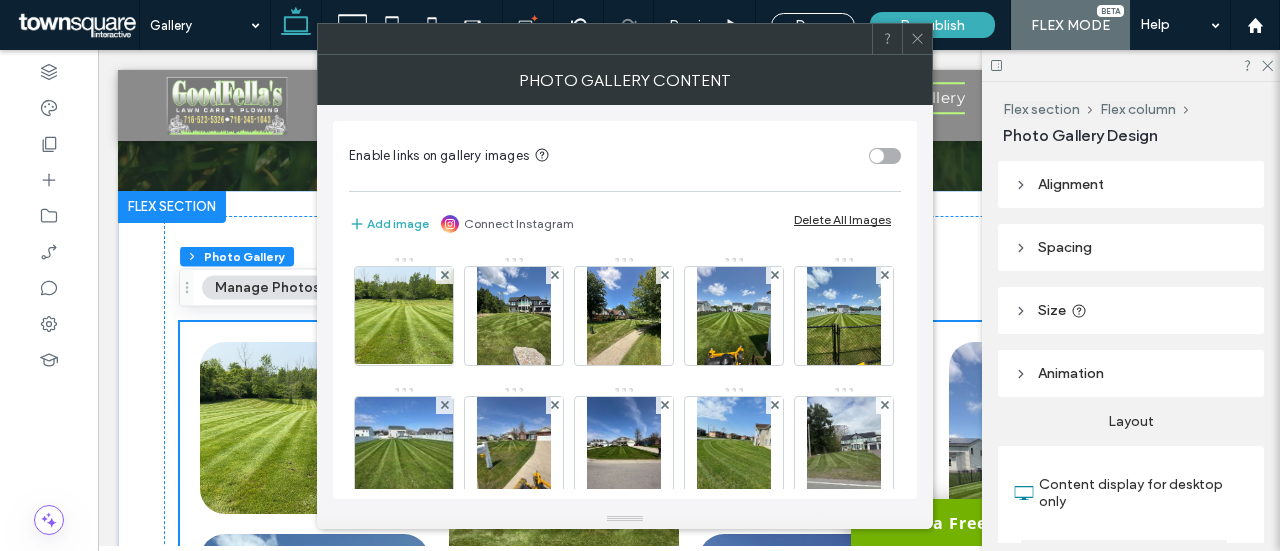 click on "Photo Gallery Content" at bounding box center (625, 80) 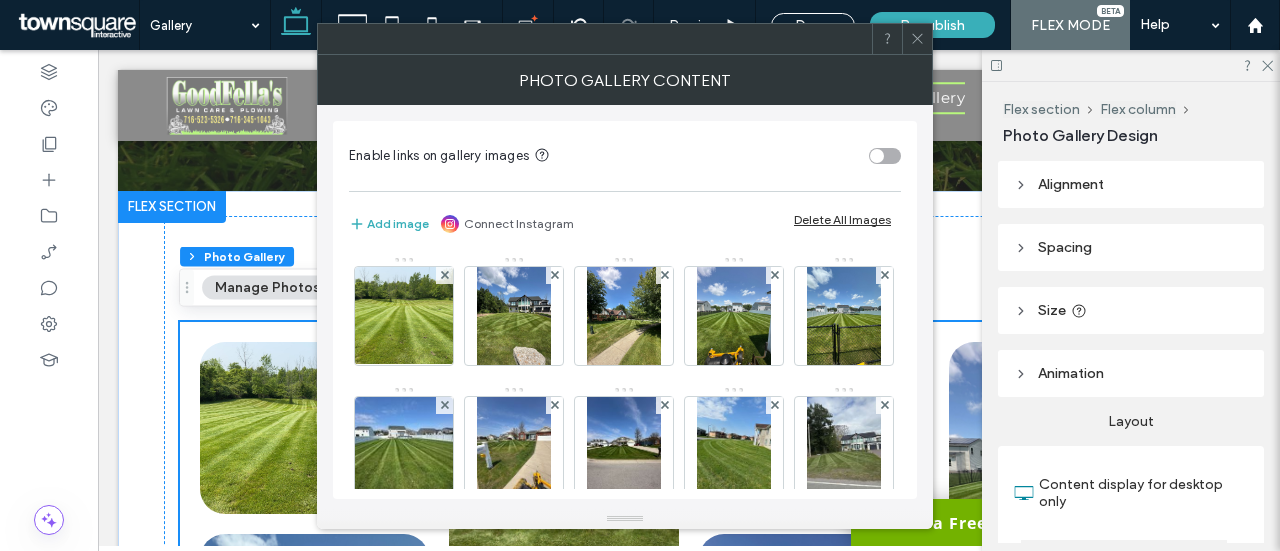 click 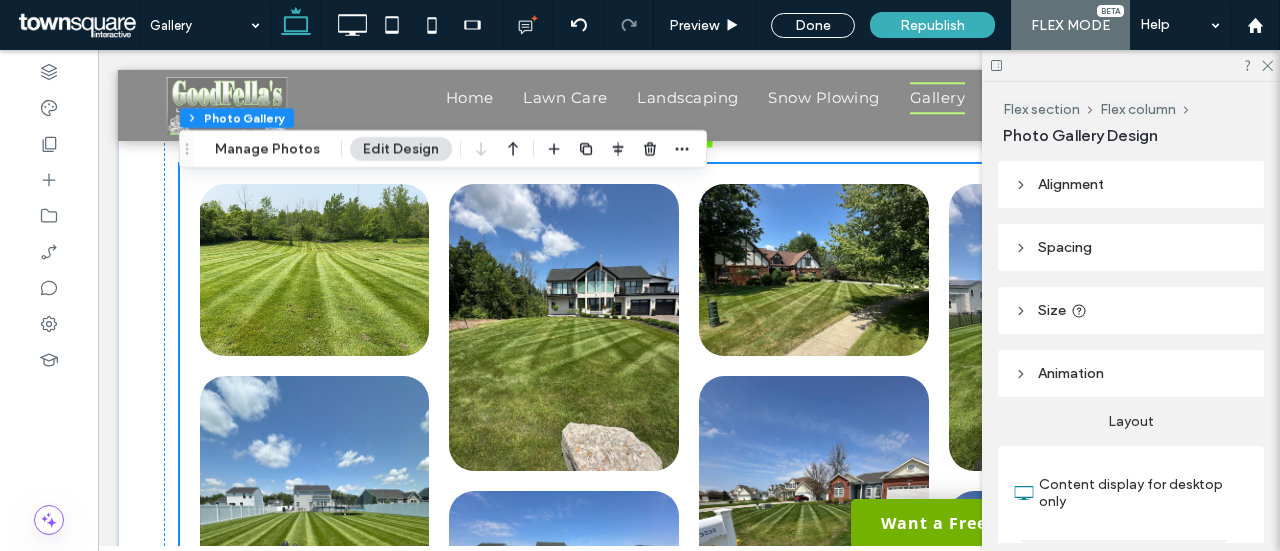 scroll, scrollTop: 676, scrollLeft: 0, axis: vertical 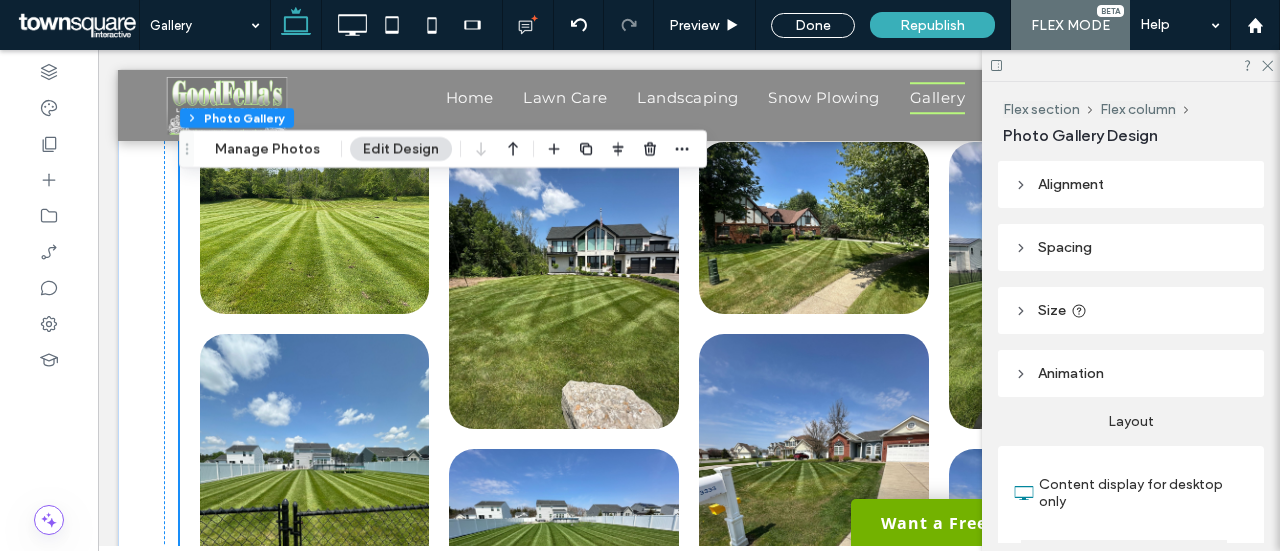 click at bounding box center [1131, 65] 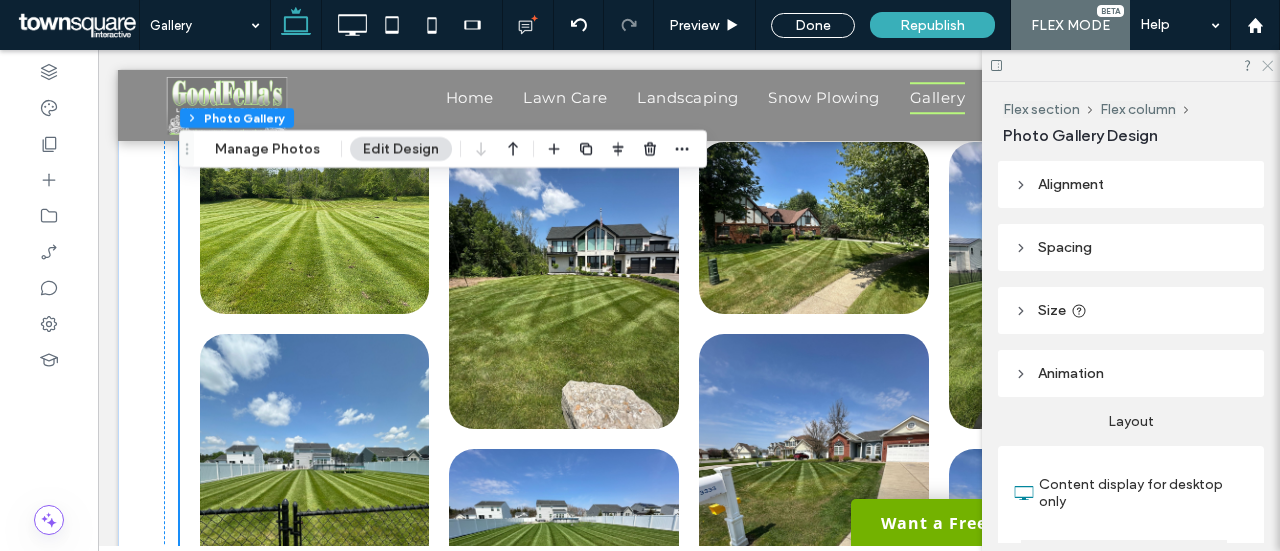 click 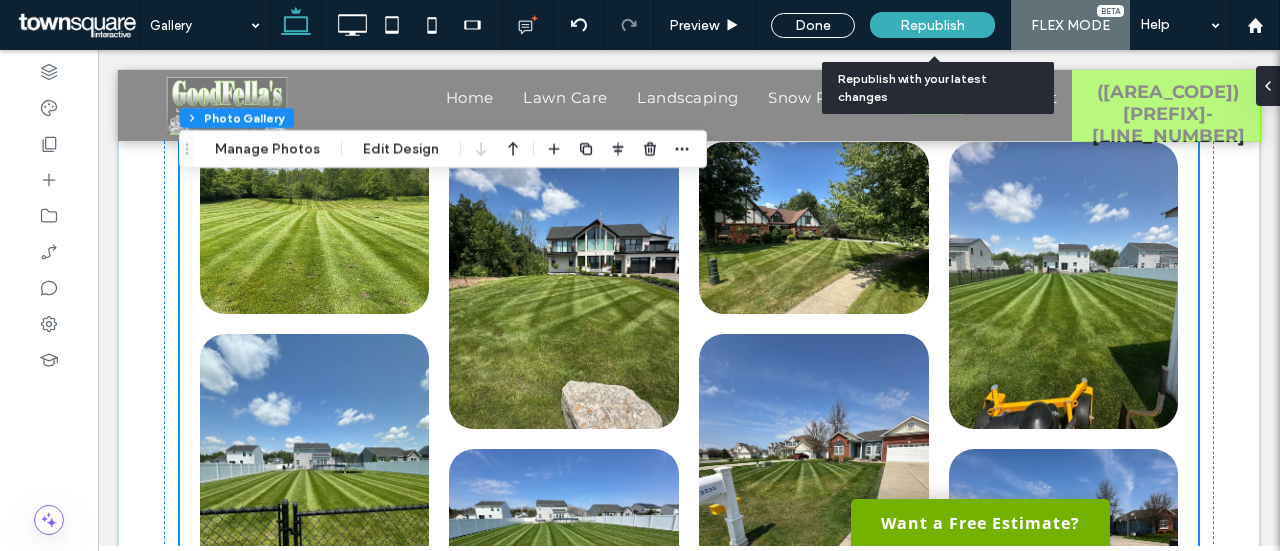 click on "Republish" at bounding box center [932, 25] 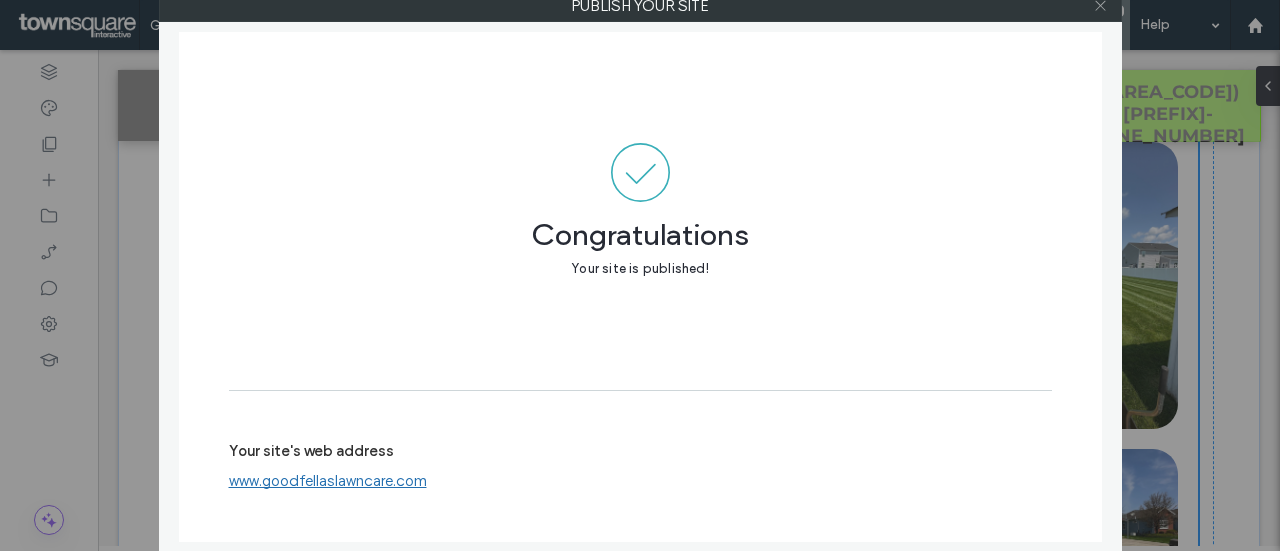 click 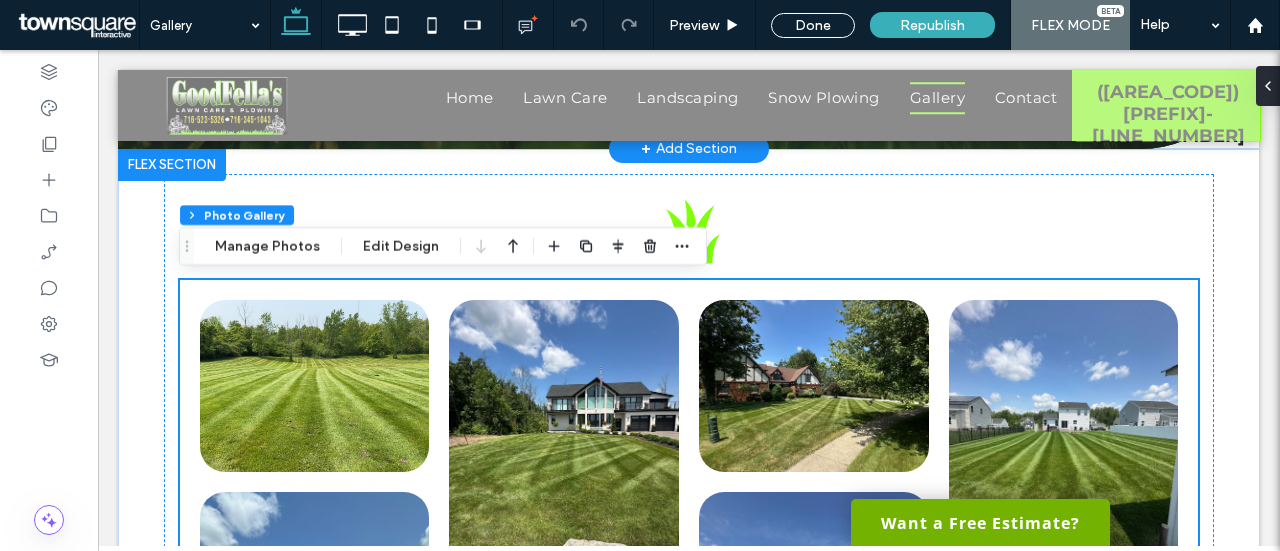 scroll, scrollTop: 276, scrollLeft: 0, axis: vertical 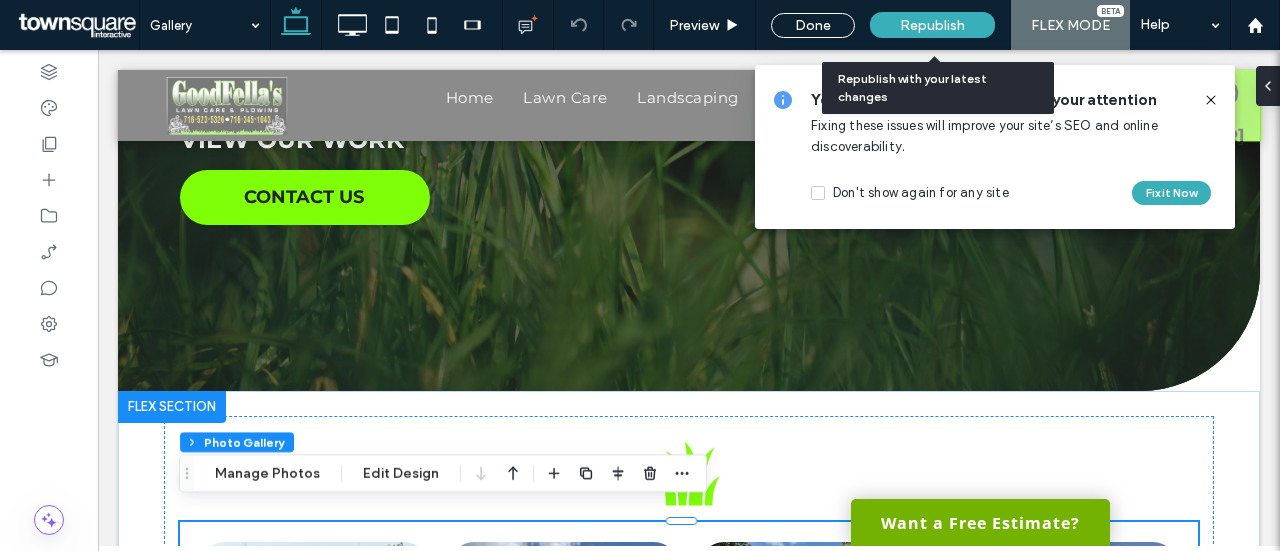 click on "Republish" at bounding box center [932, 25] 